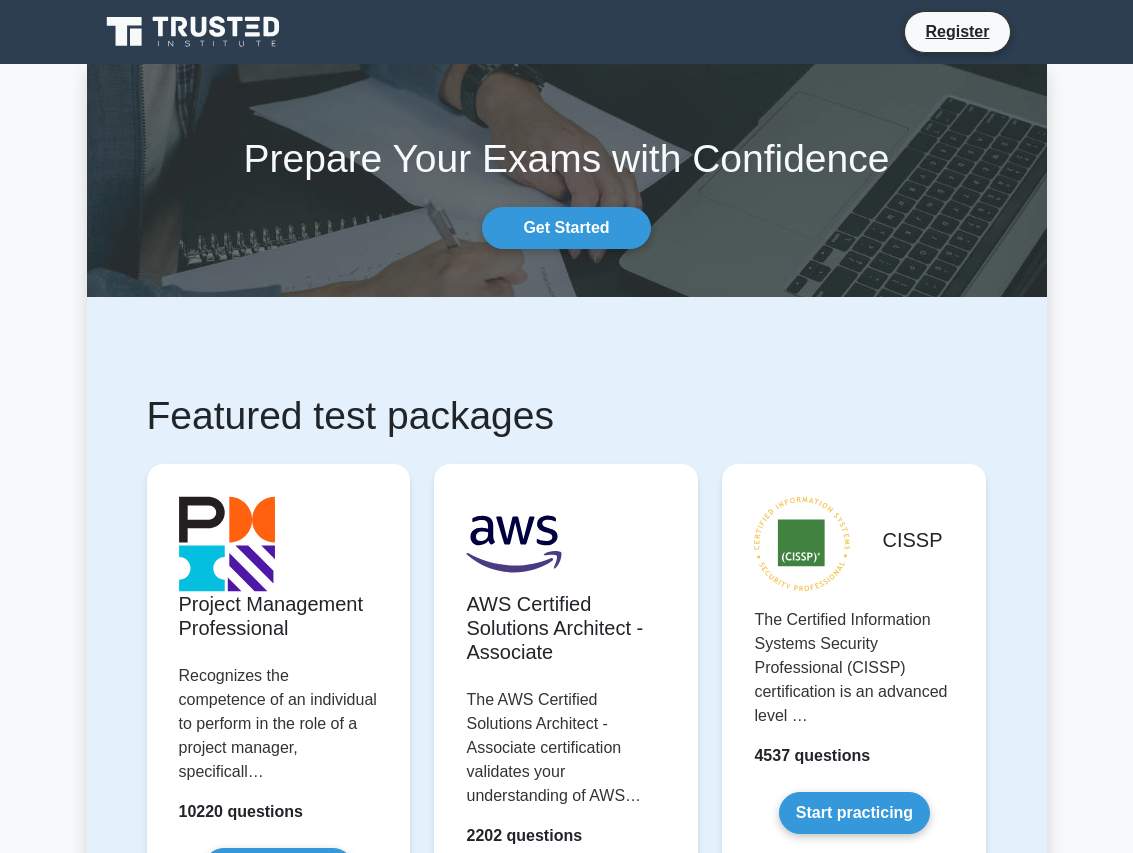 scroll, scrollTop: 0, scrollLeft: 0, axis: both 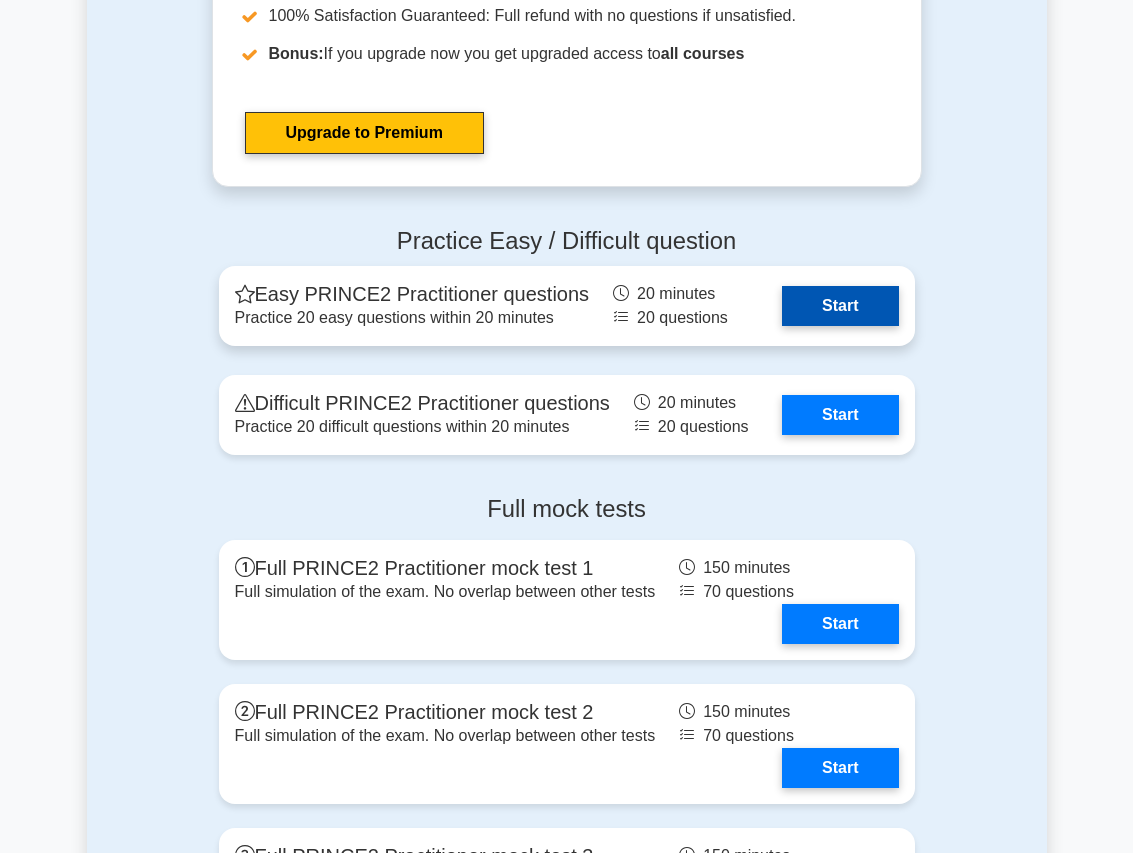 click on "Start" at bounding box center (840, 306) 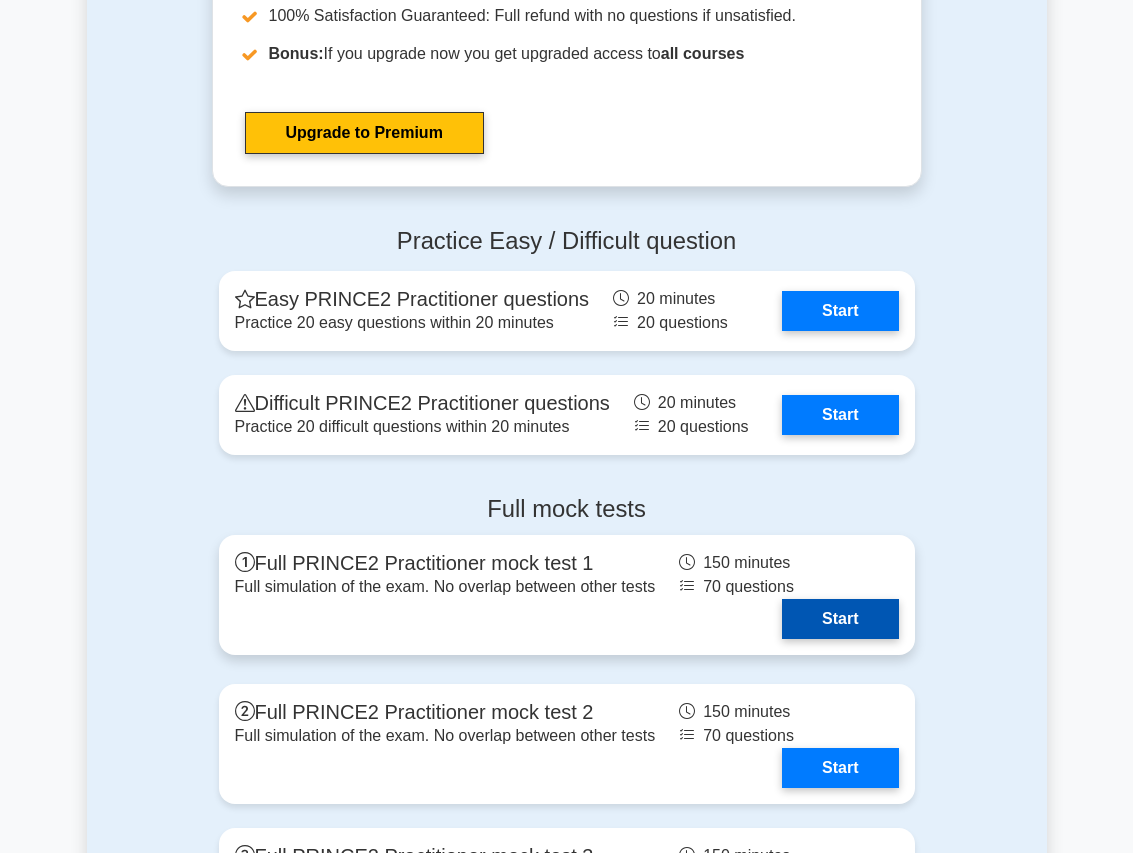 click on "Start" at bounding box center (840, 619) 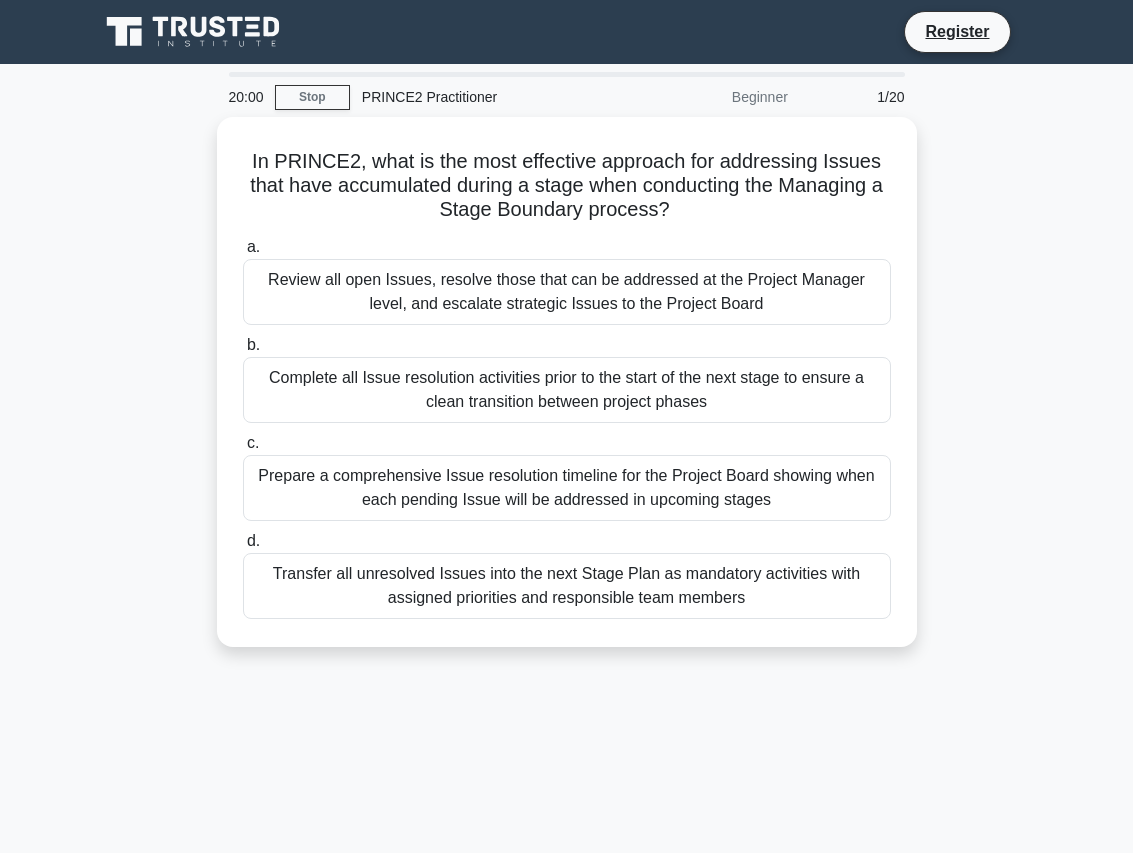 scroll, scrollTop: 0, scrollLeft: 0, axis: both 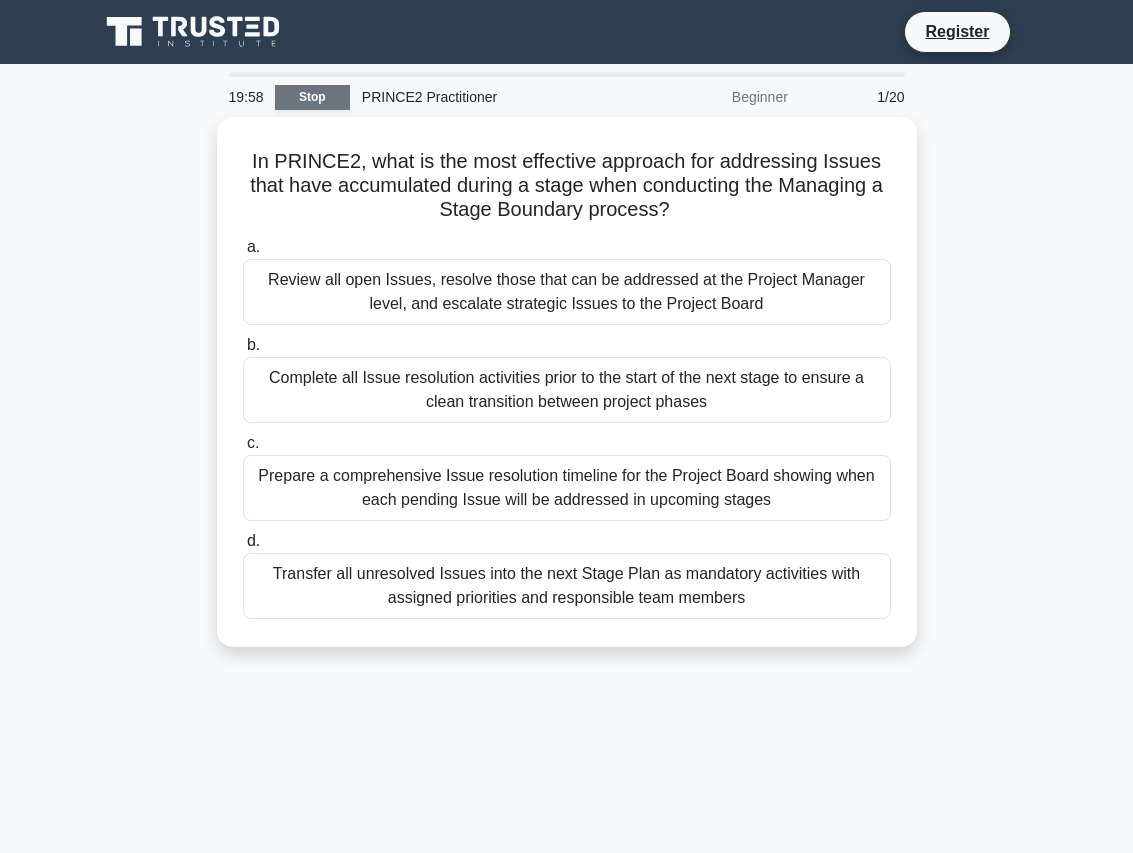 click on "Stop" at bounding box center [312, 97] 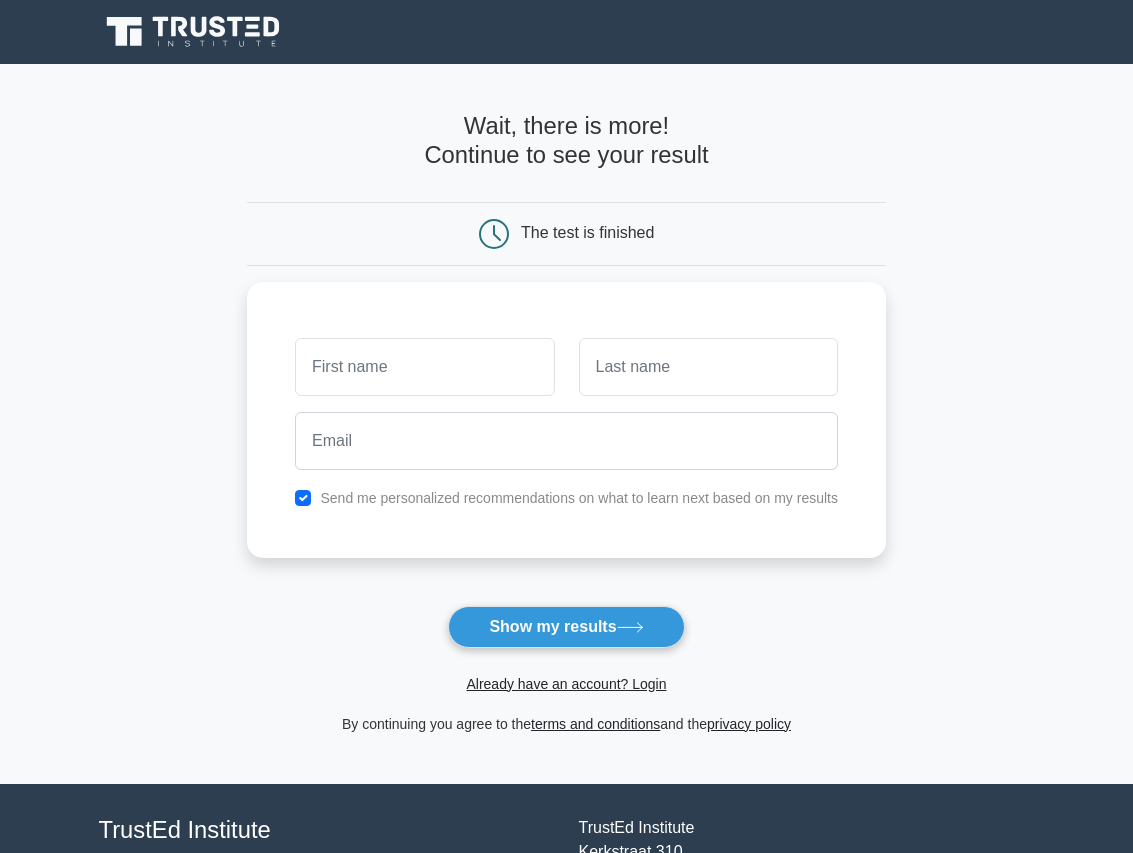 scroll, scrollTop: 0, scrollLeft: 0, axis: both 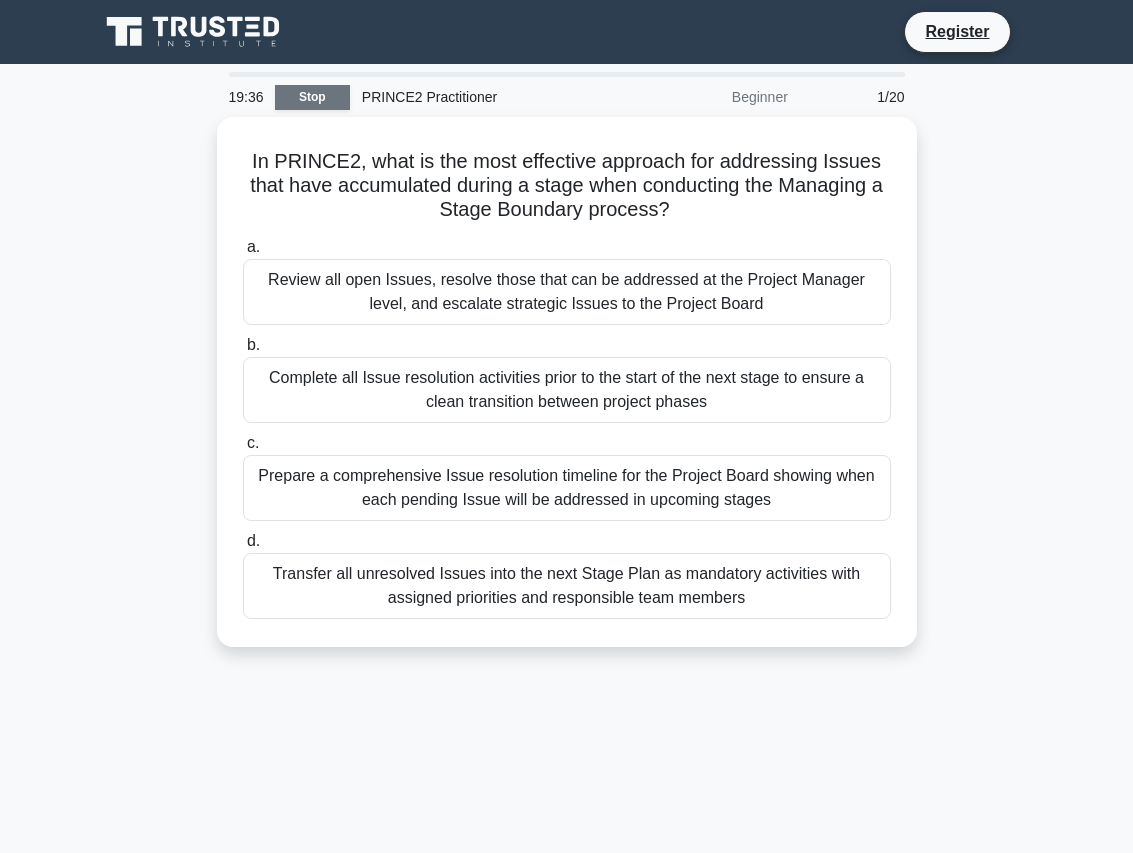 click on "Stop" at bounding box center (312, 97) 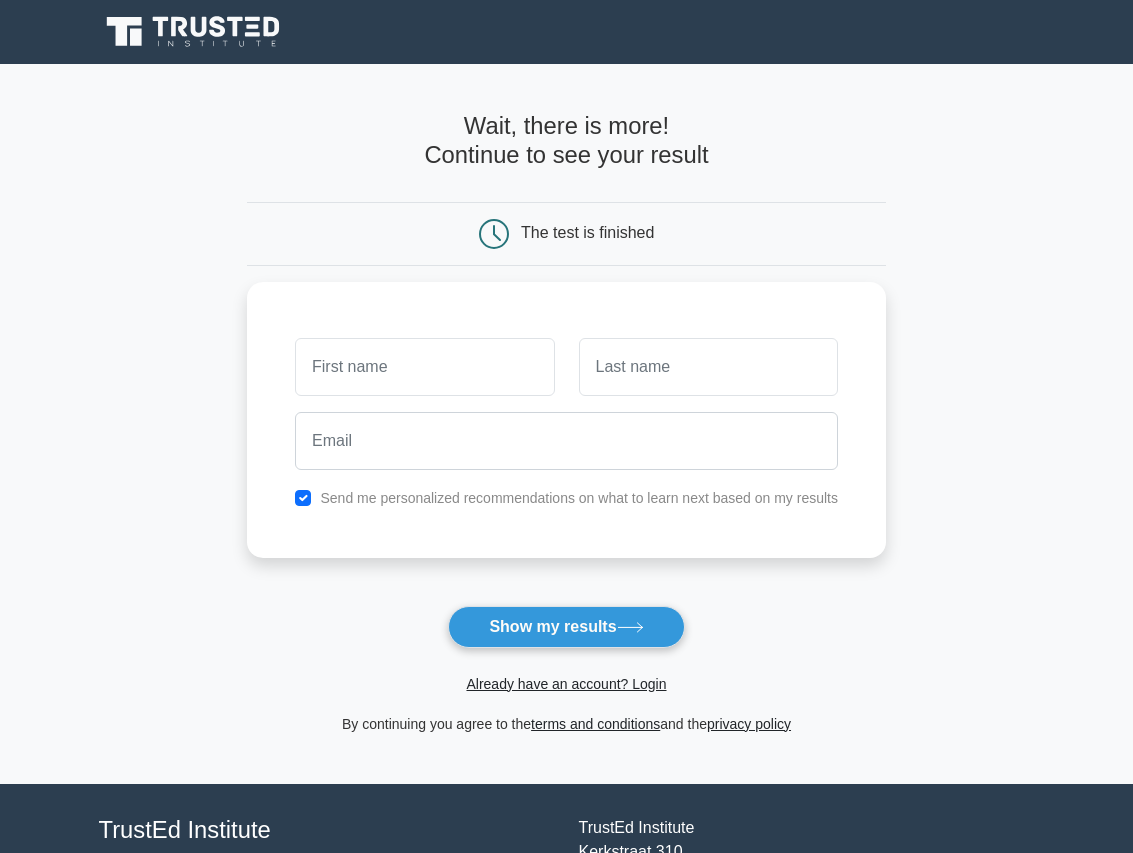 scroll, scrollTop: 0, scrollLeft: 0, axis: both 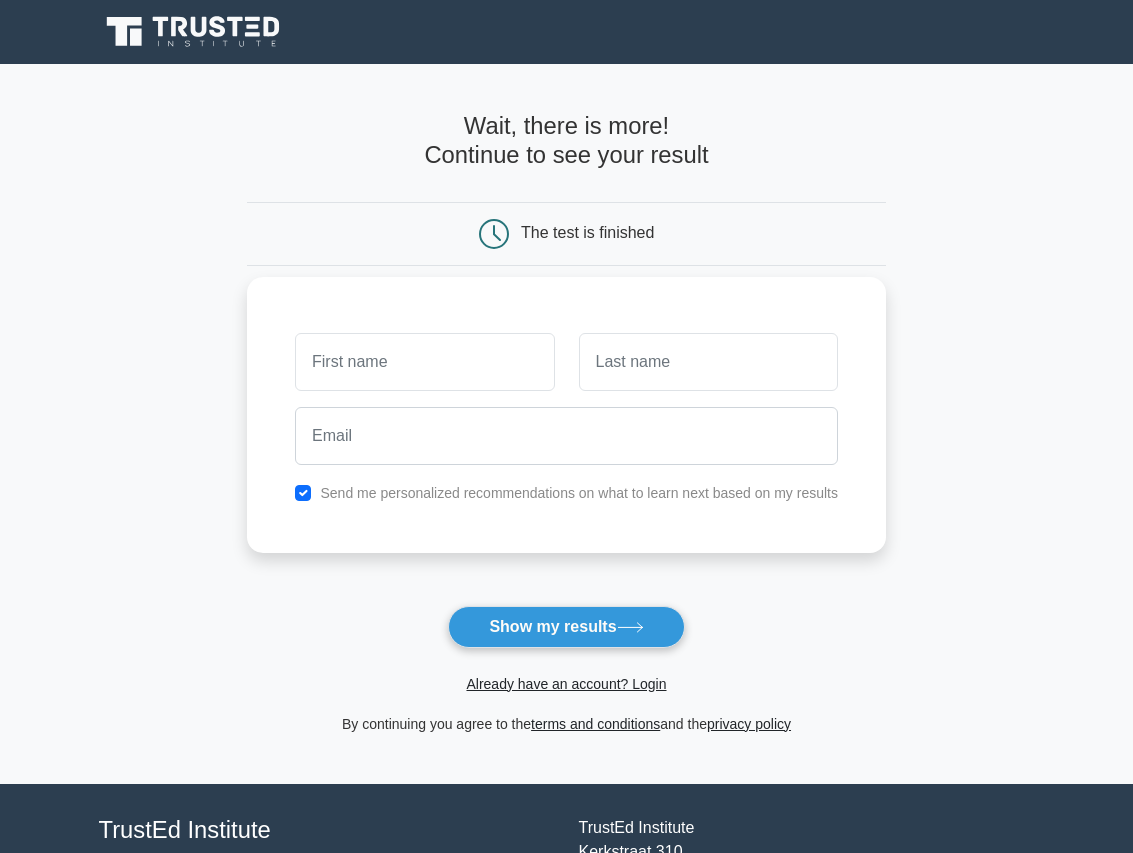 click at bounding box center [424, 362] 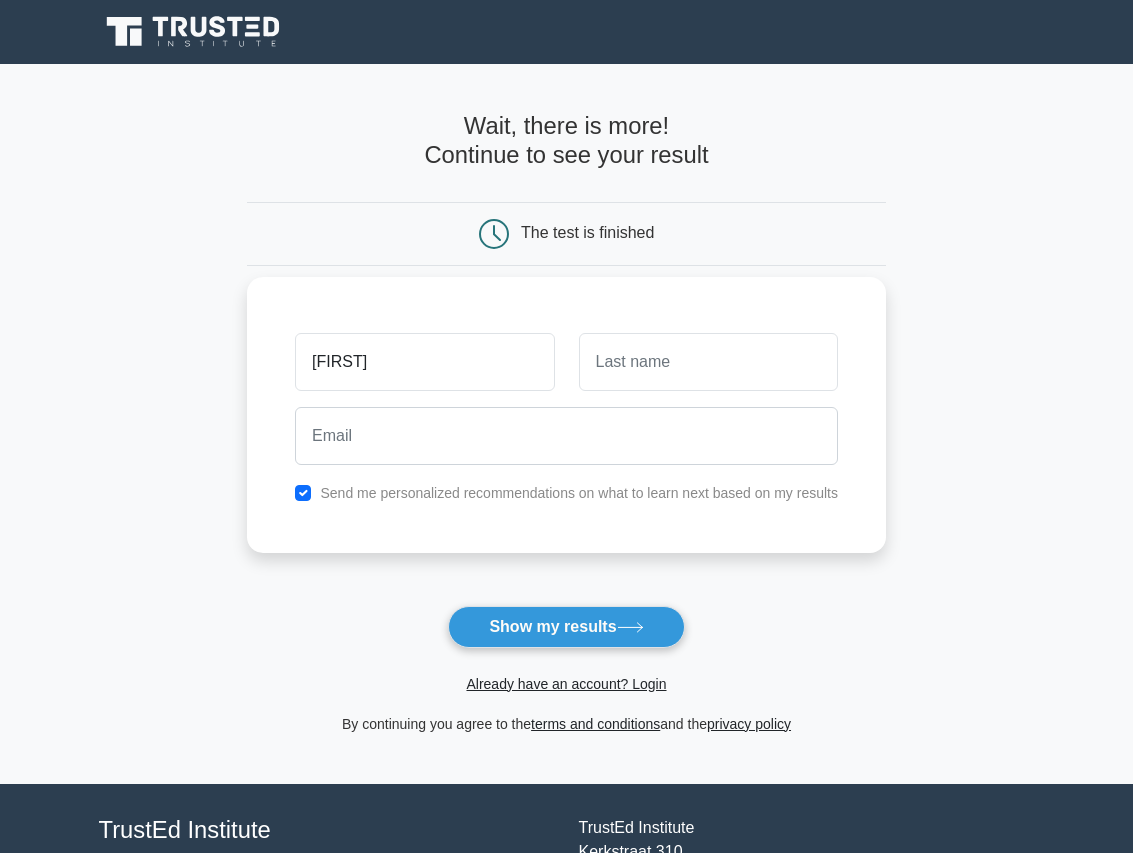 type on "[FIRST]" 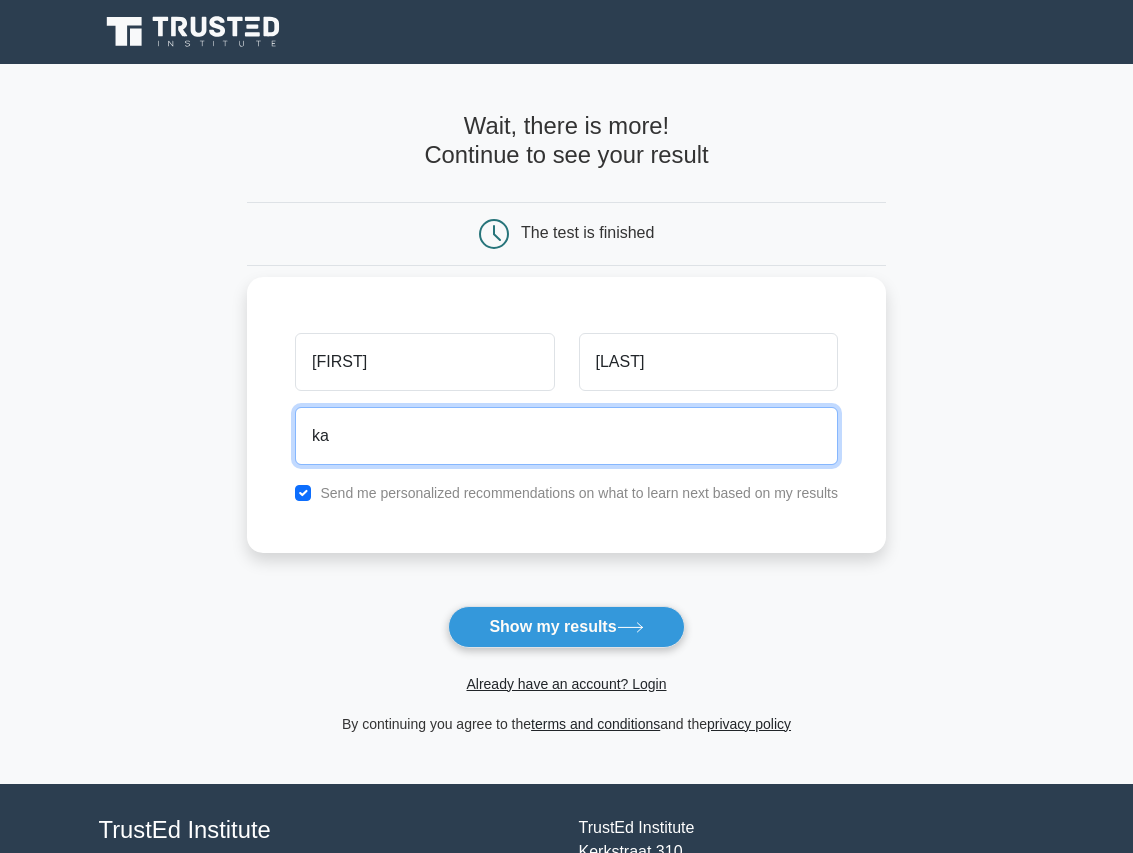 type on "k" 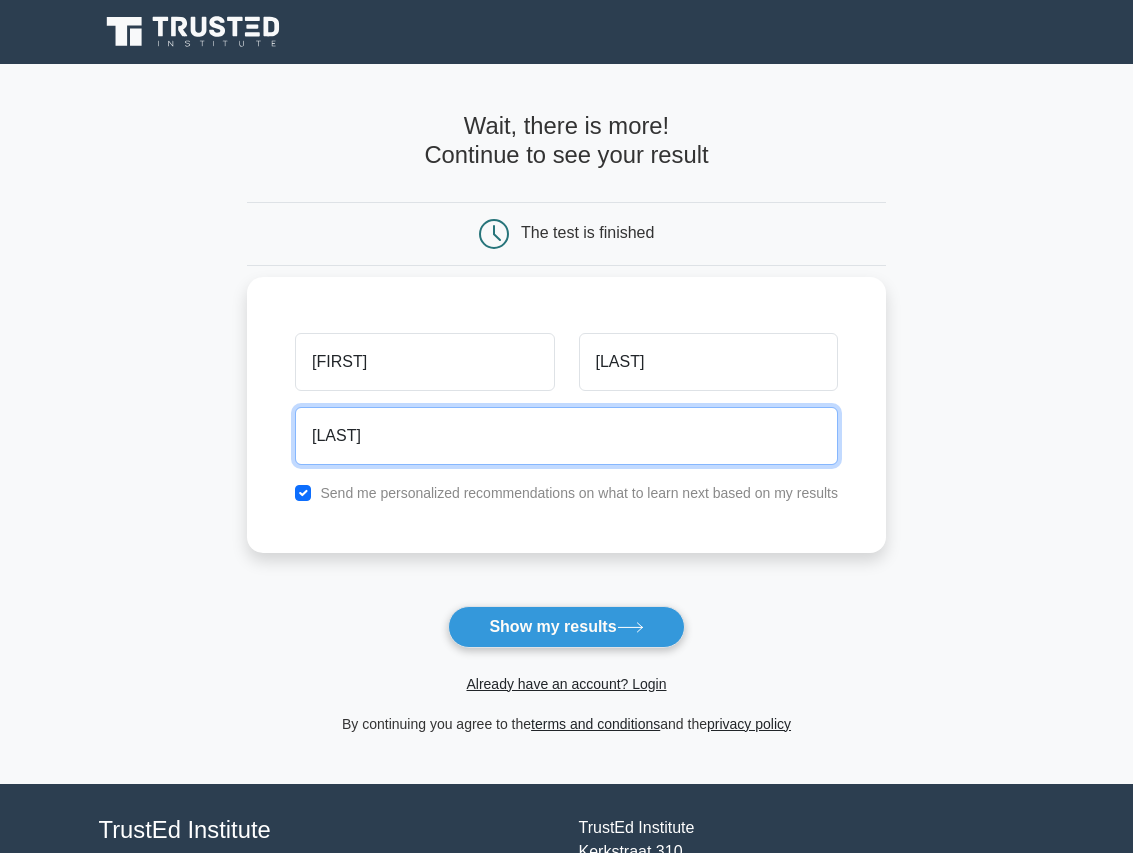 type on "o" 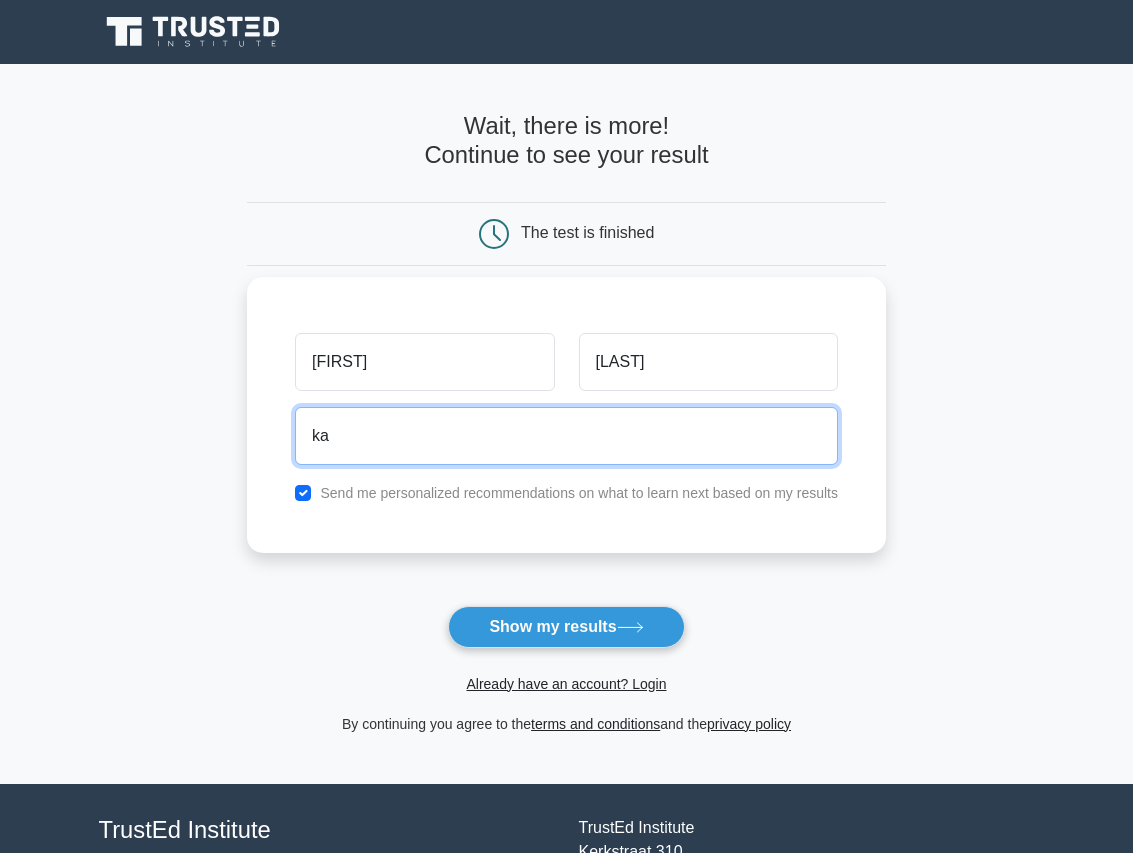 type on "k" 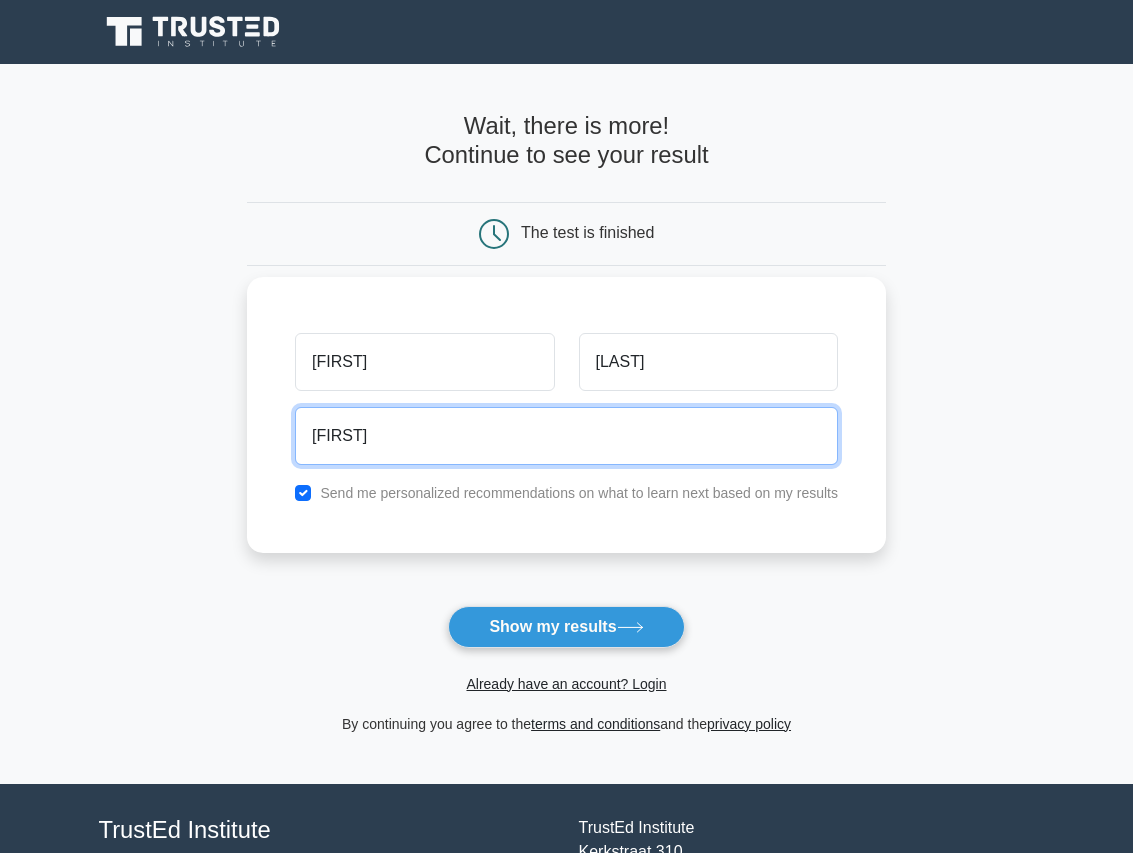 type on "P" 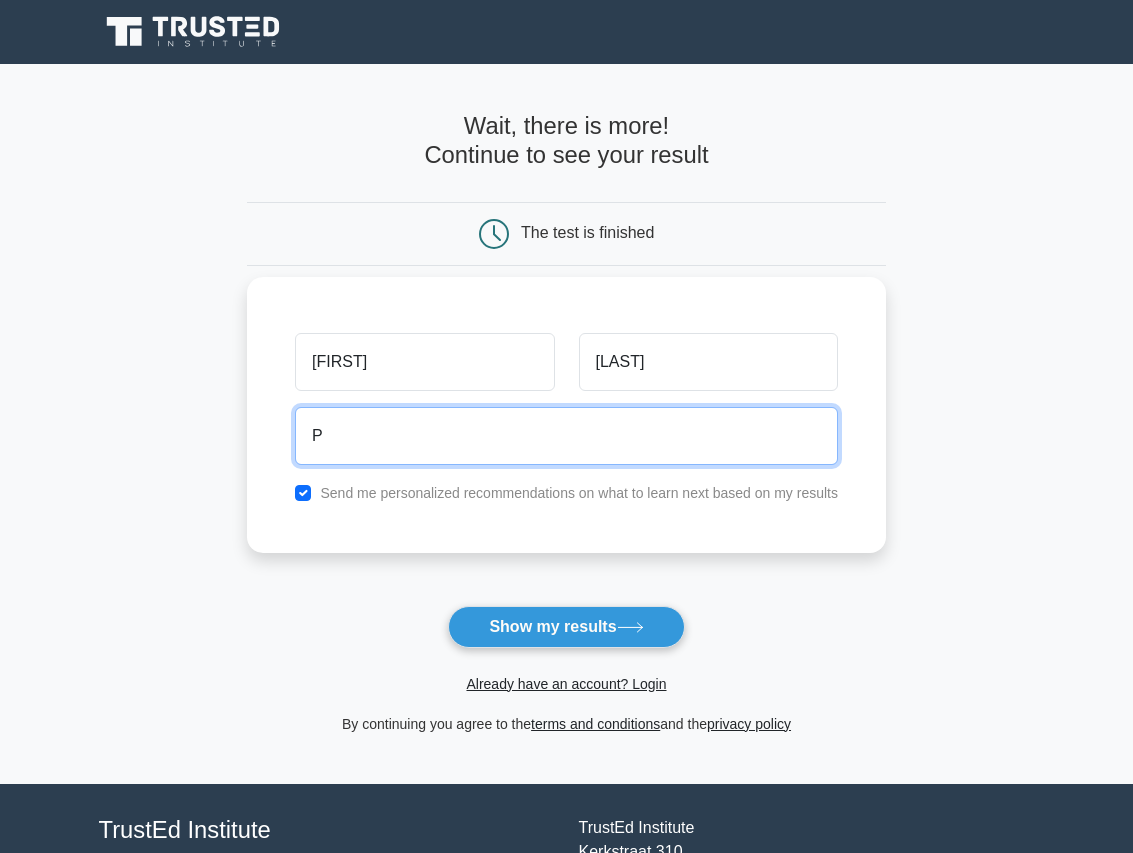type 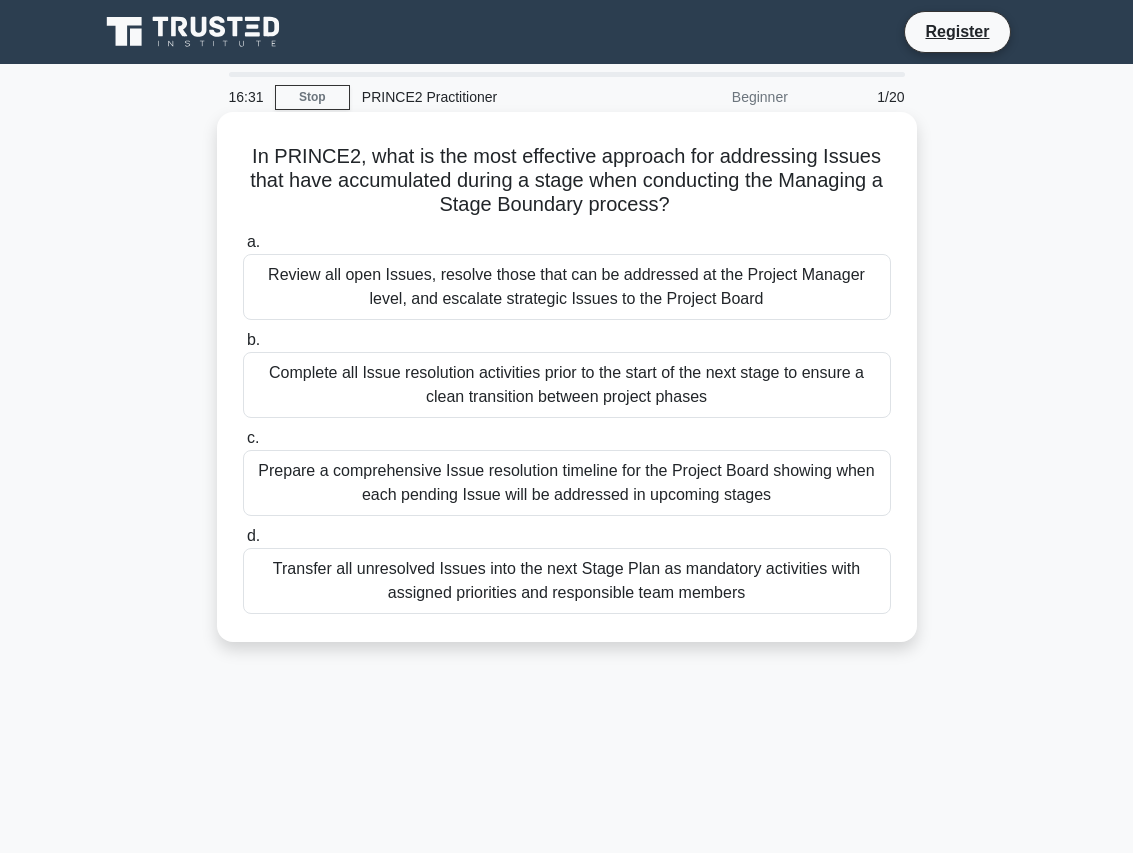 scroll, scrollTop: 0, scrollLeft: 0, axis: both 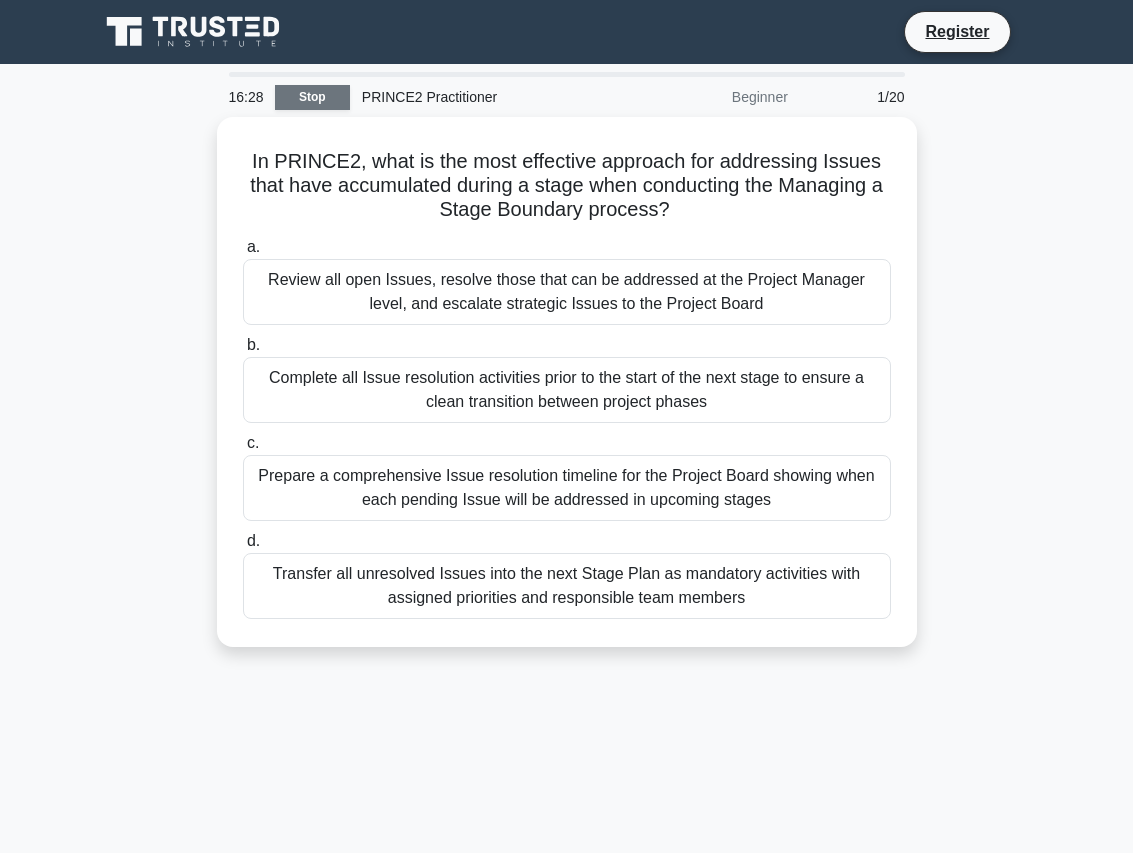 click on "Stop" at bounding box center [312, 97] 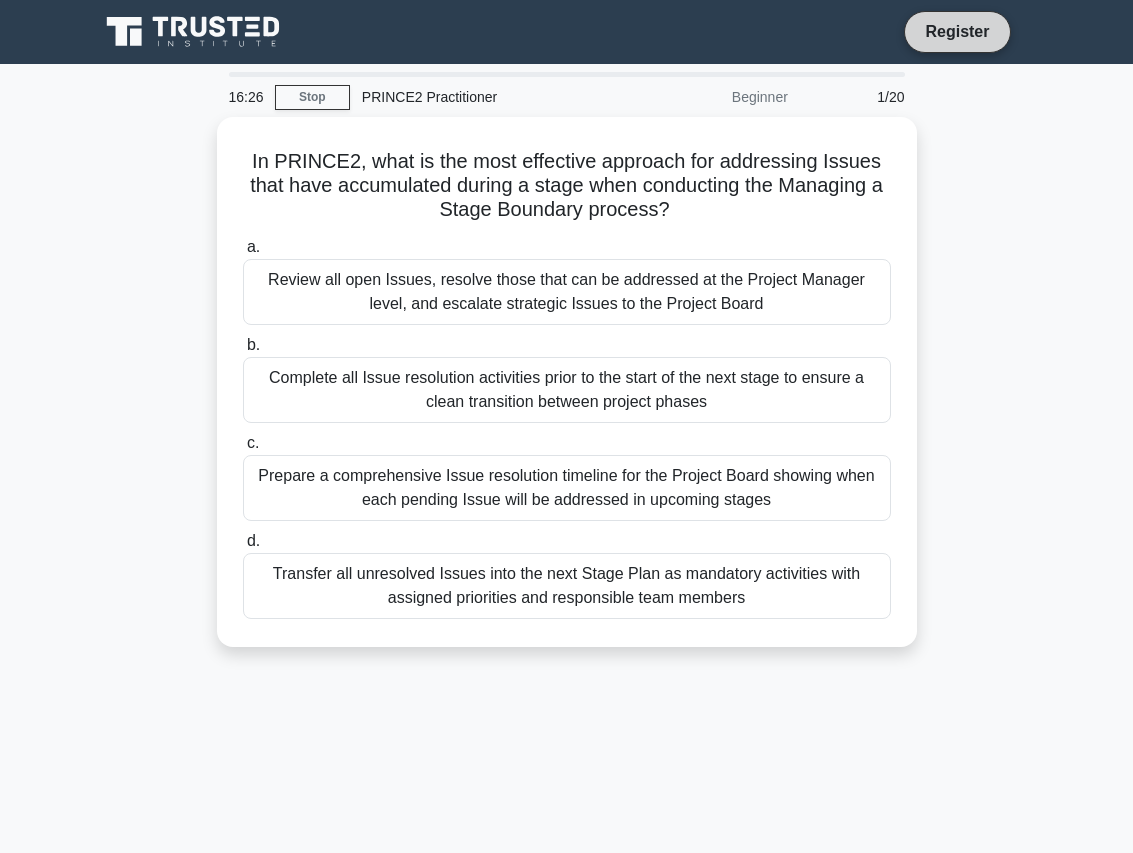 click on "Register" at bounding box center (957, 31) 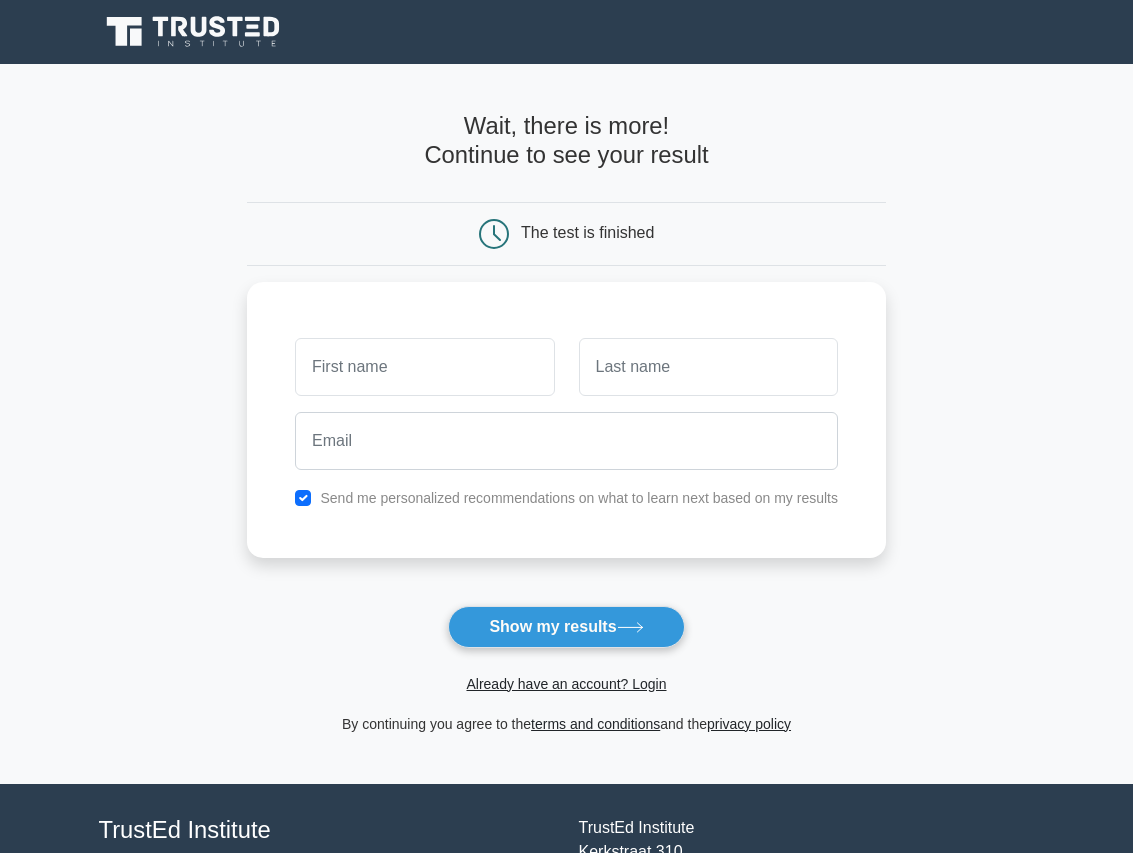 scroll, scrollTop: 0, scrollLeft: 0, axis: both 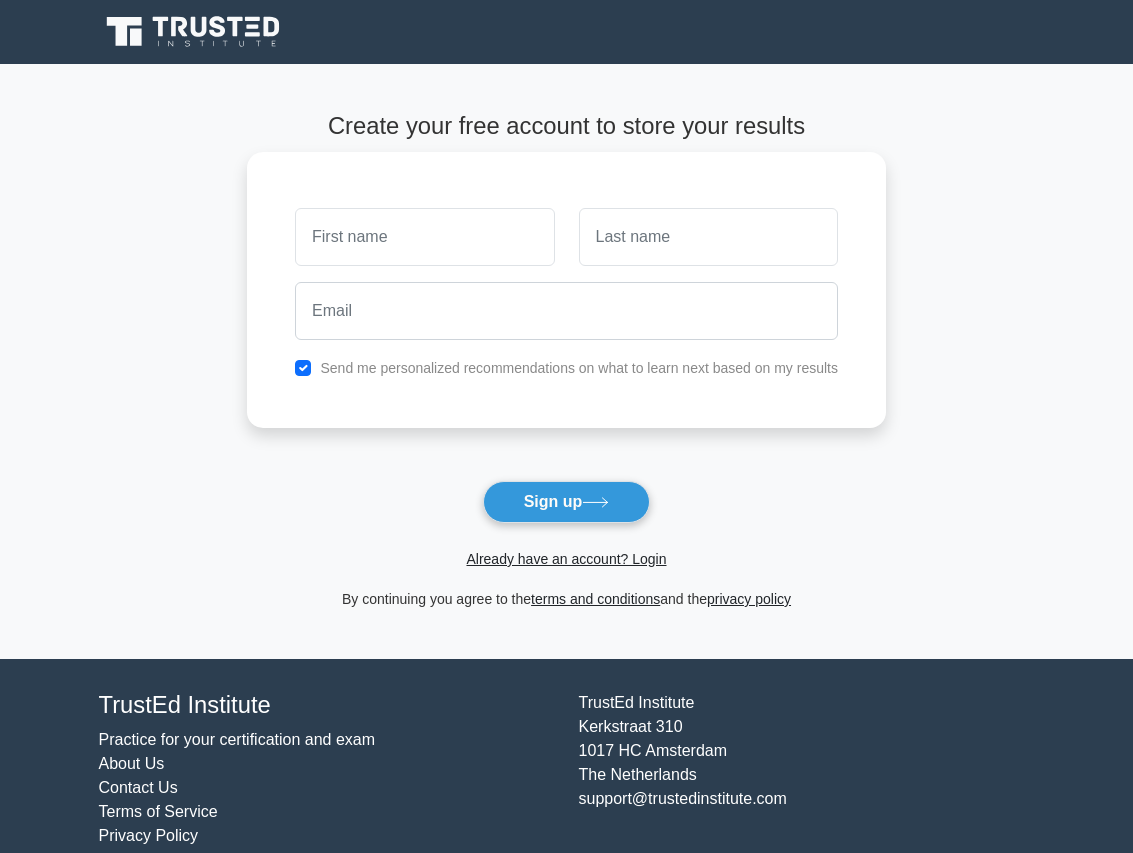 click at bounding box center [424, 237] 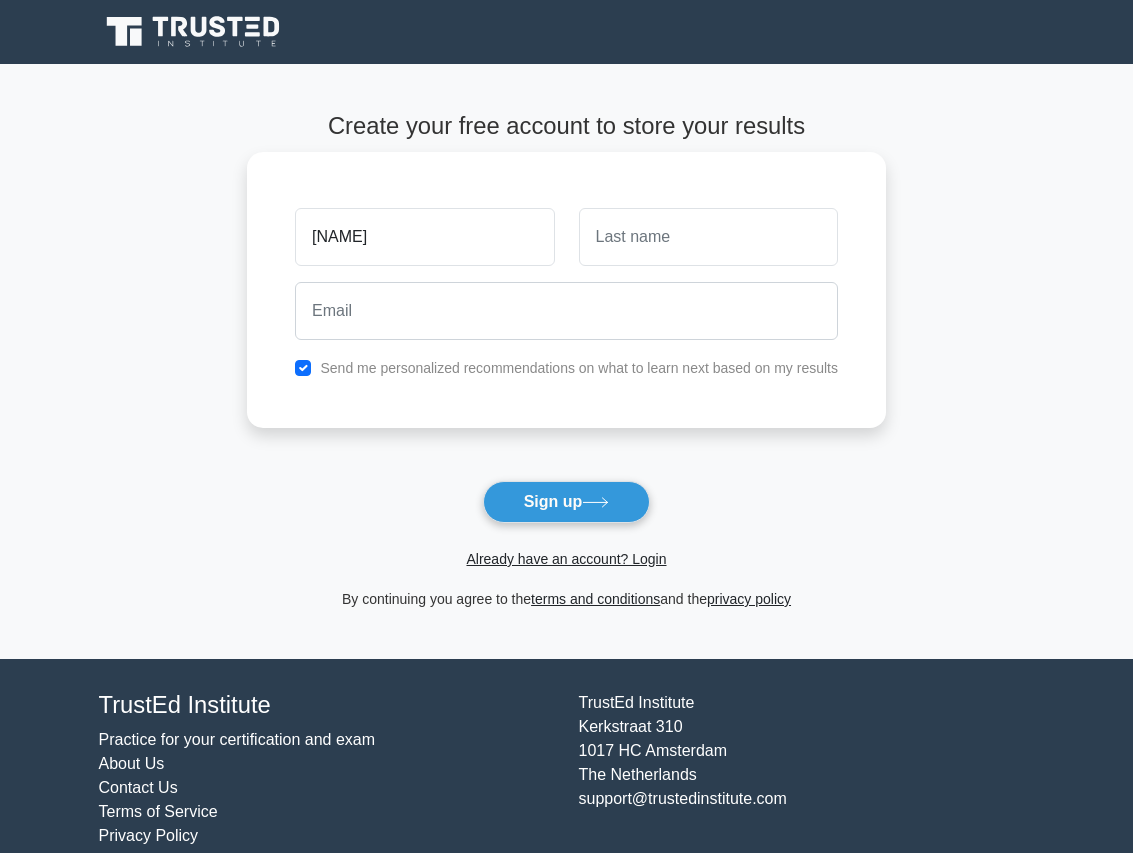 type on "kai" 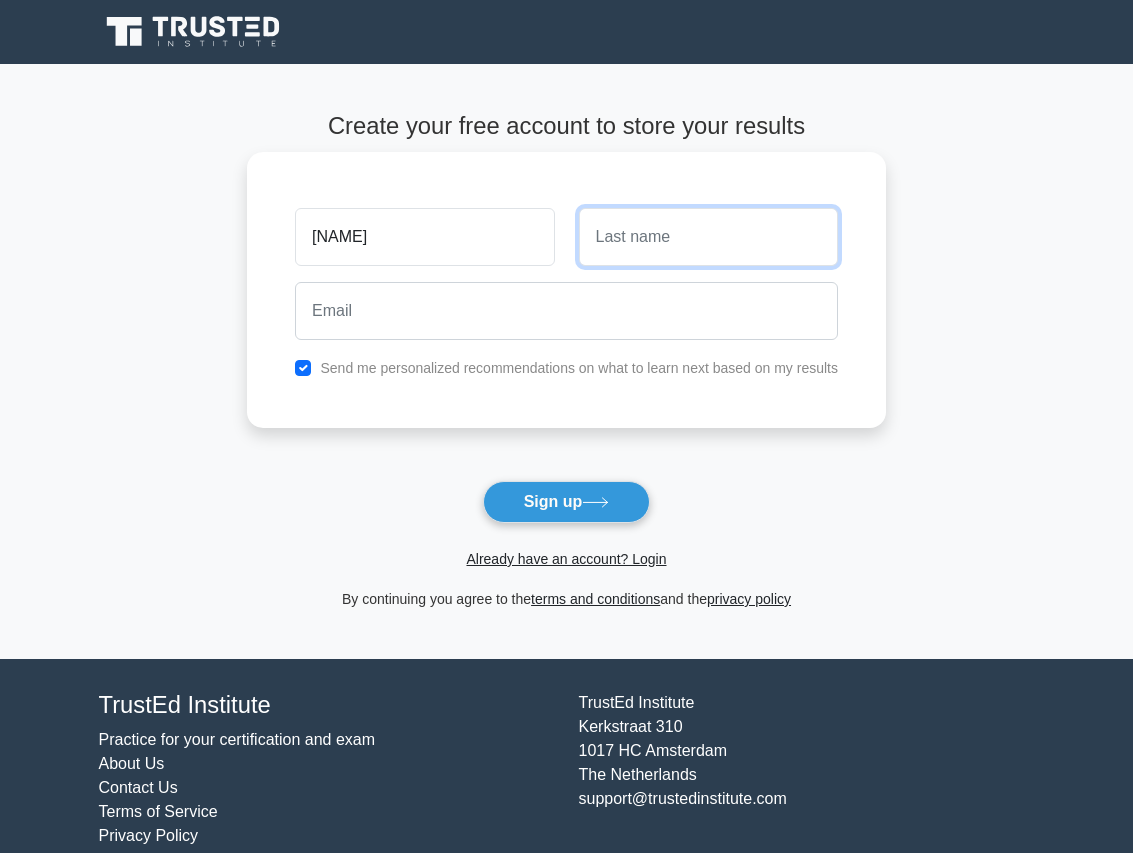 click at bounding box center [708, 237] 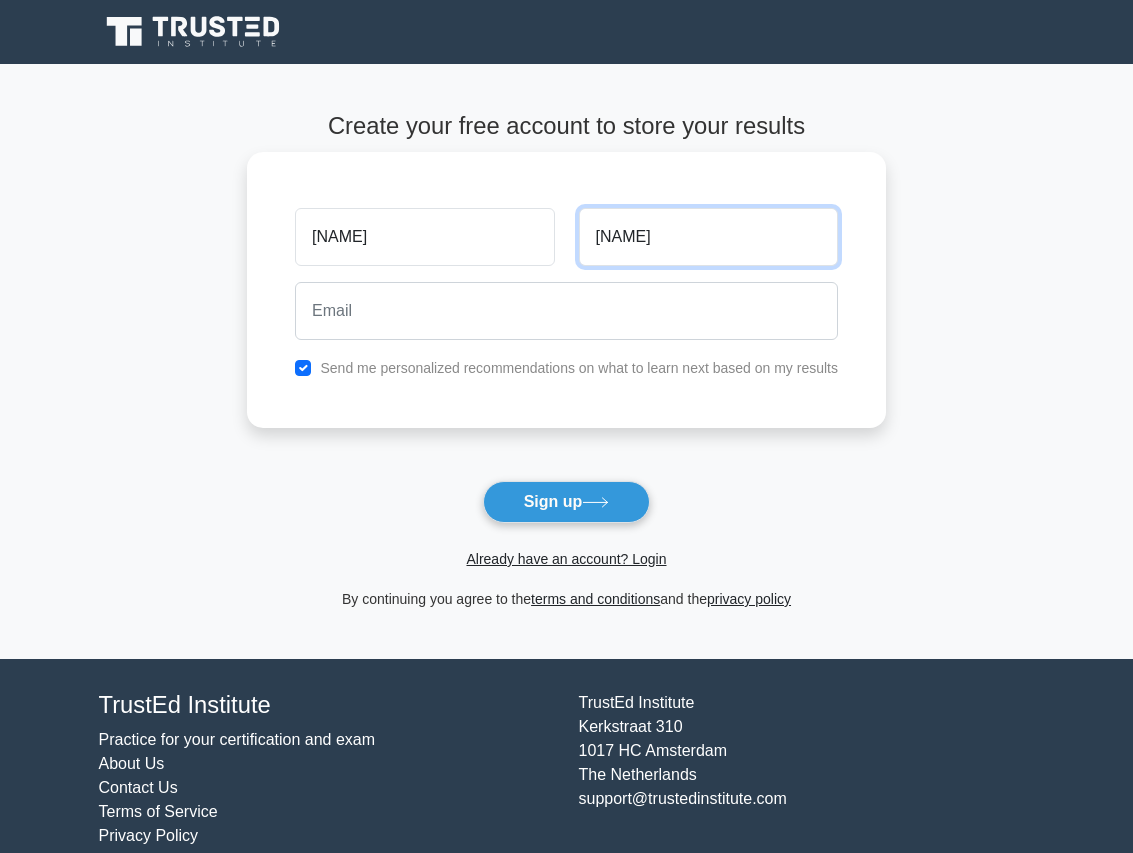 type on "dalvair" 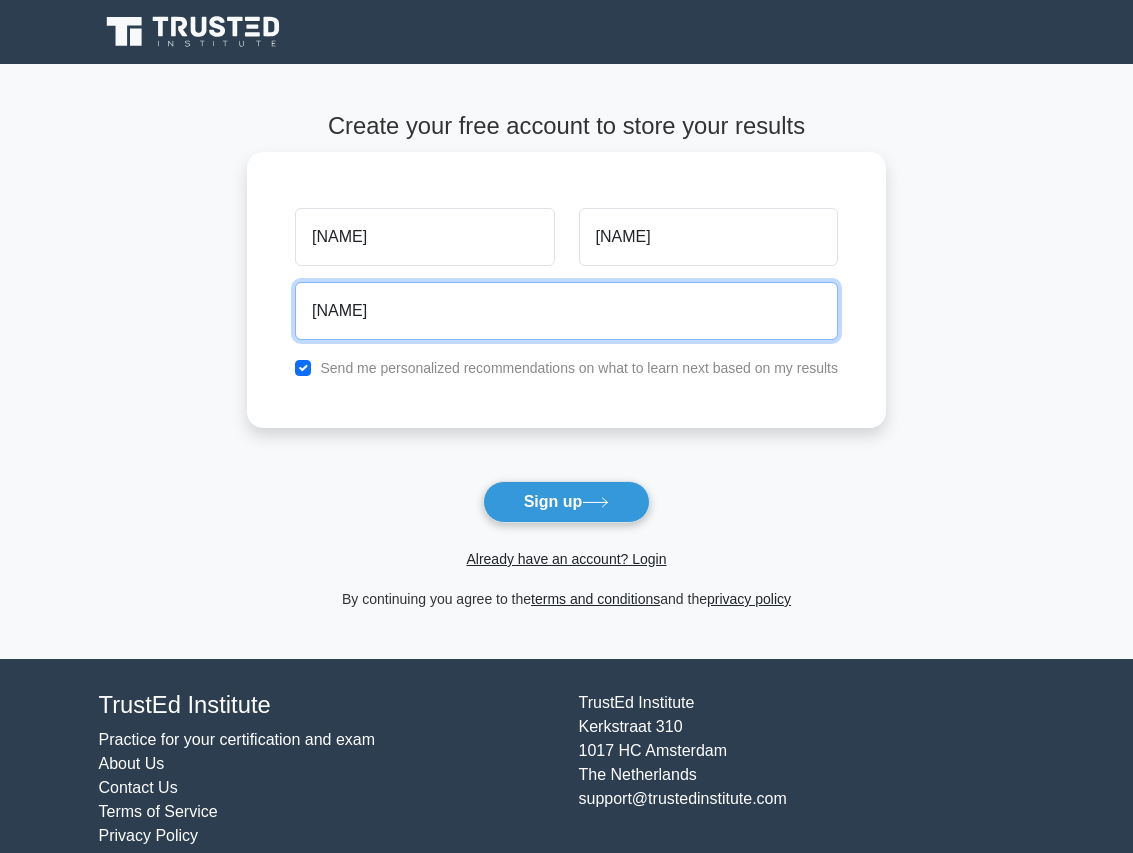 type on "kaidalvair@hotmail.co.uk" 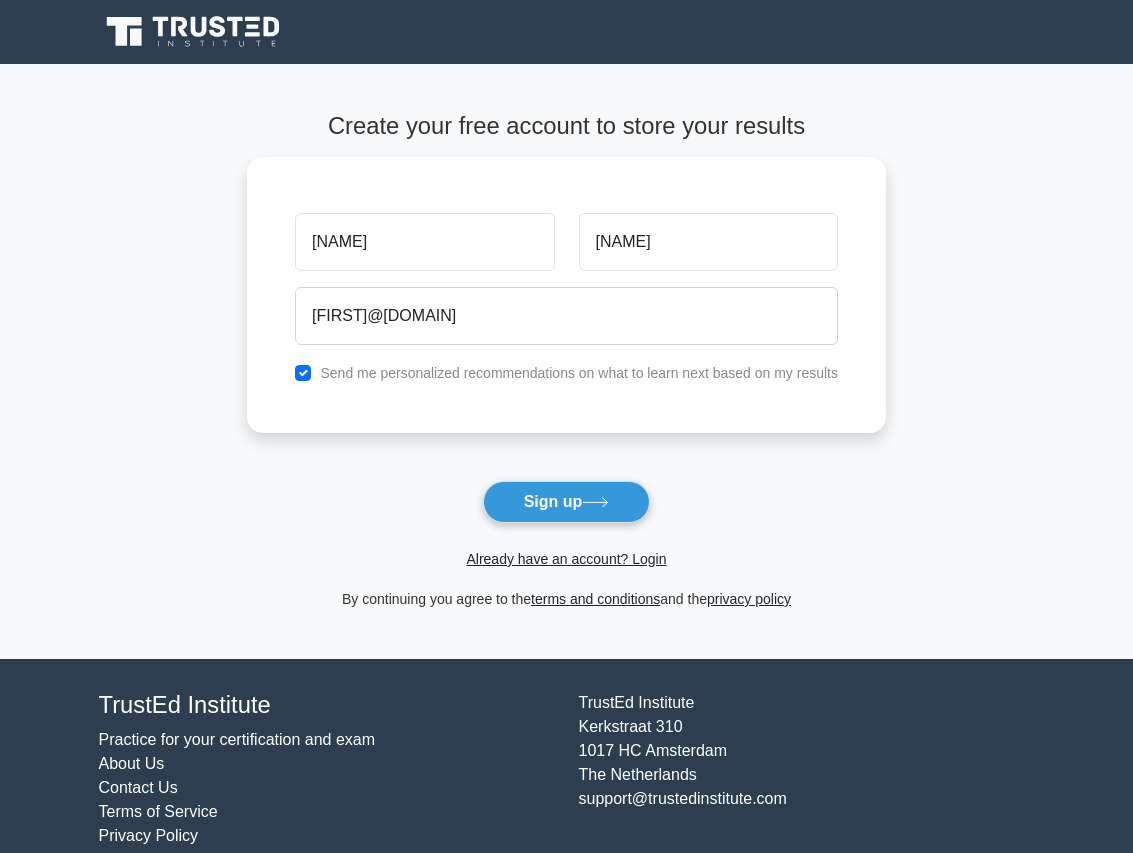 click on "Already have an account? Login" at bounding box center (566, 547) 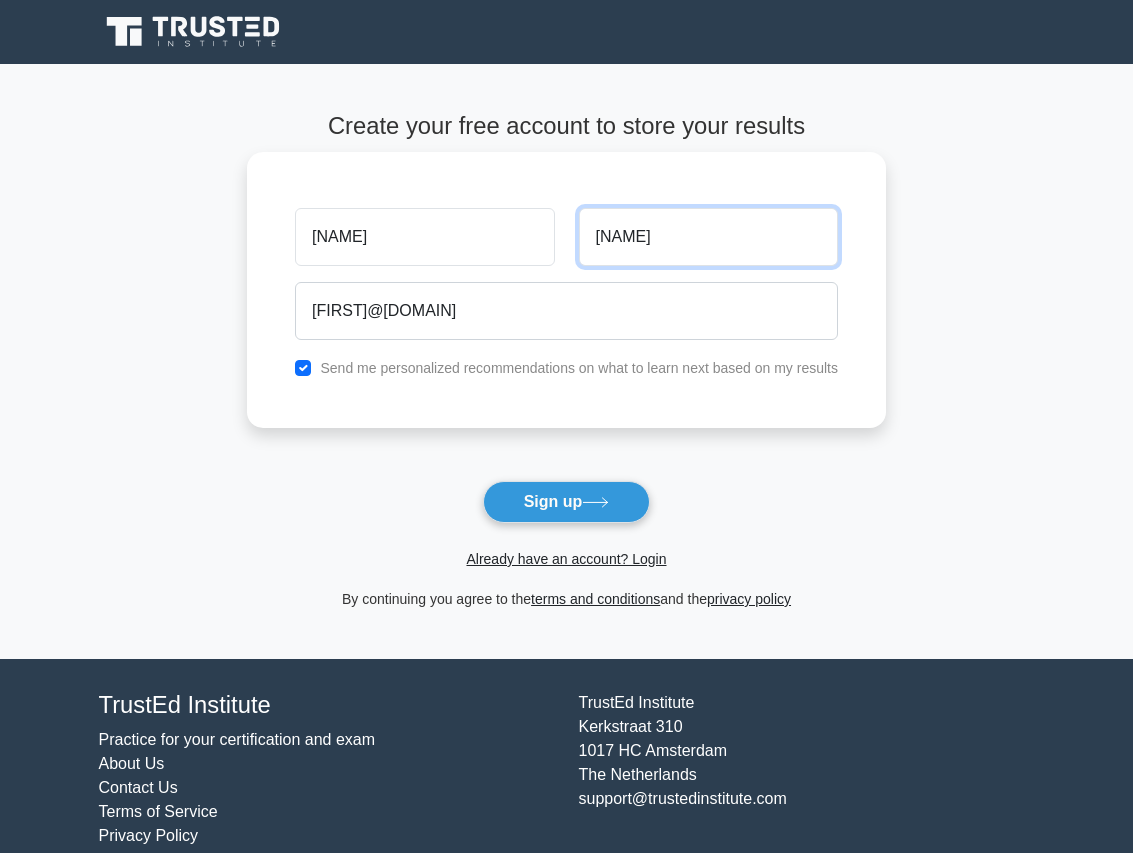 drag, startPoint x: 727, startPoint y: 239, endPoint x: 562, endPoint y: 239, distance: 165 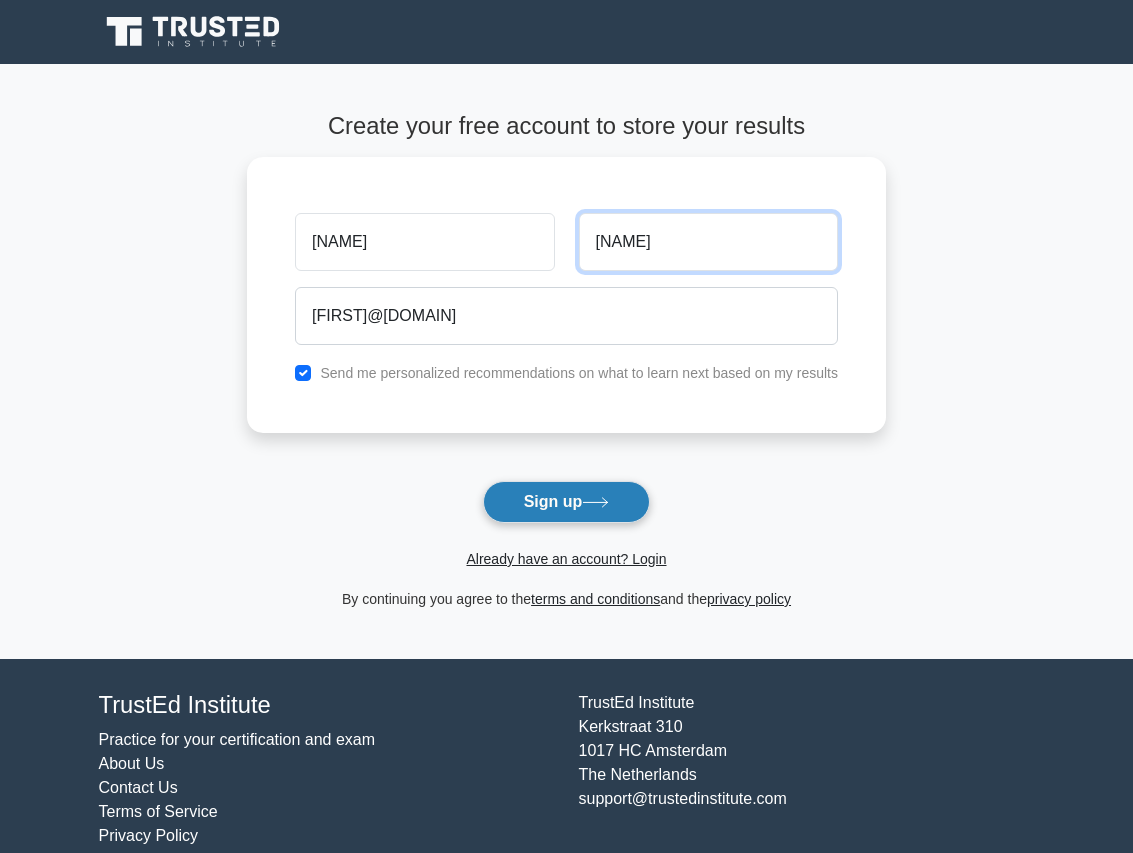 type on "singh" 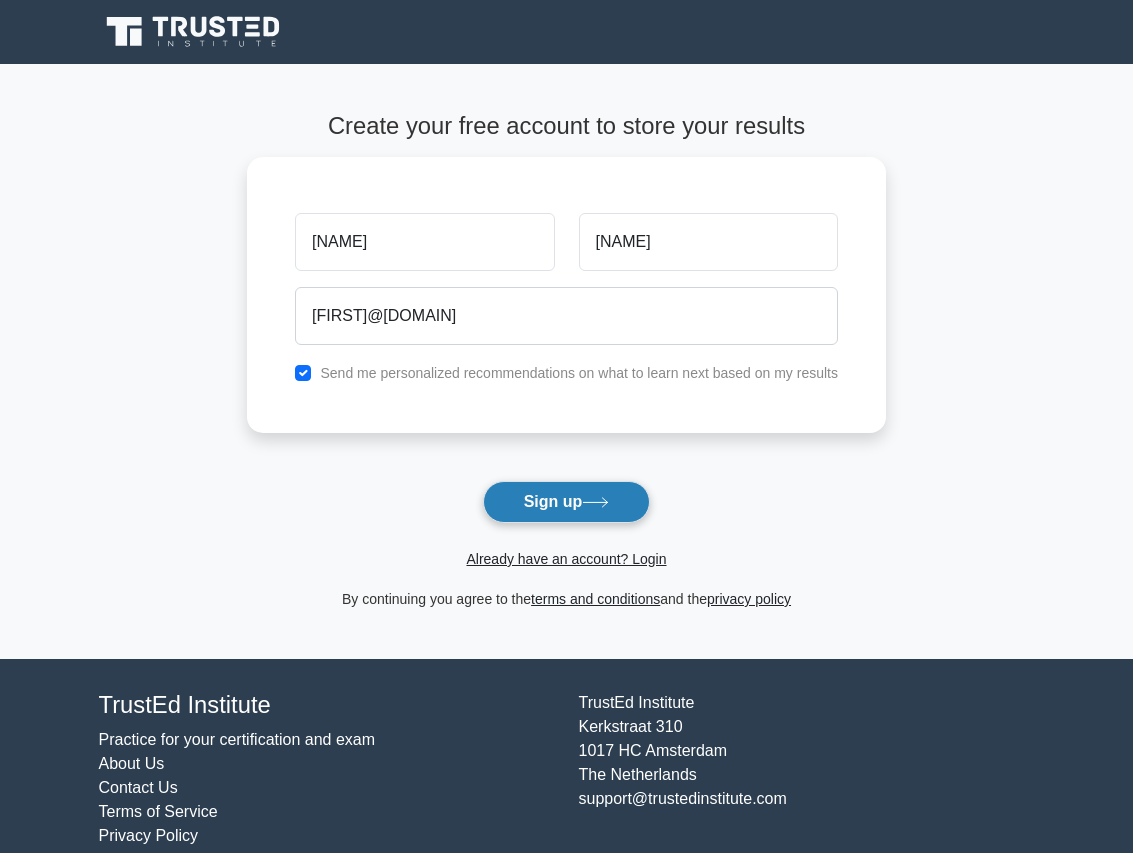 click on "Sign up" at bounding box center (567, 502) 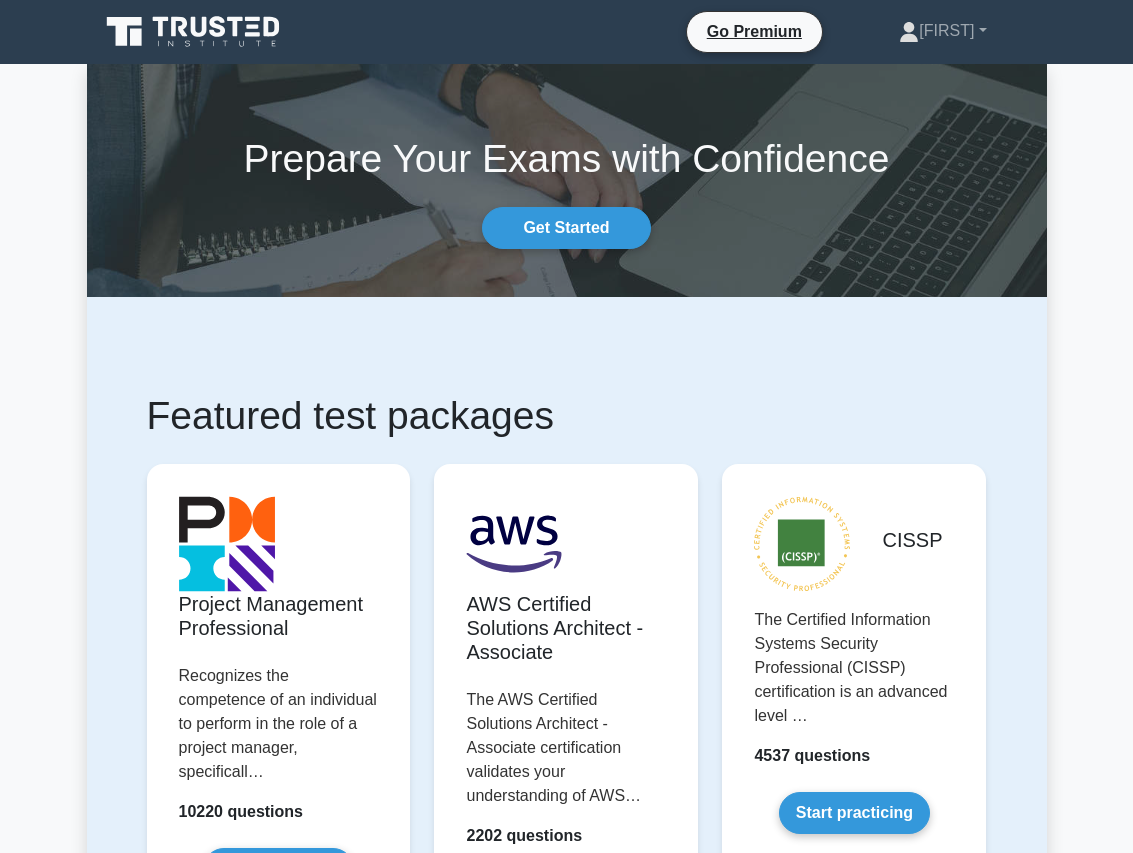 scroll, scrollTop: 0, scrollLeft: 0, axis: both 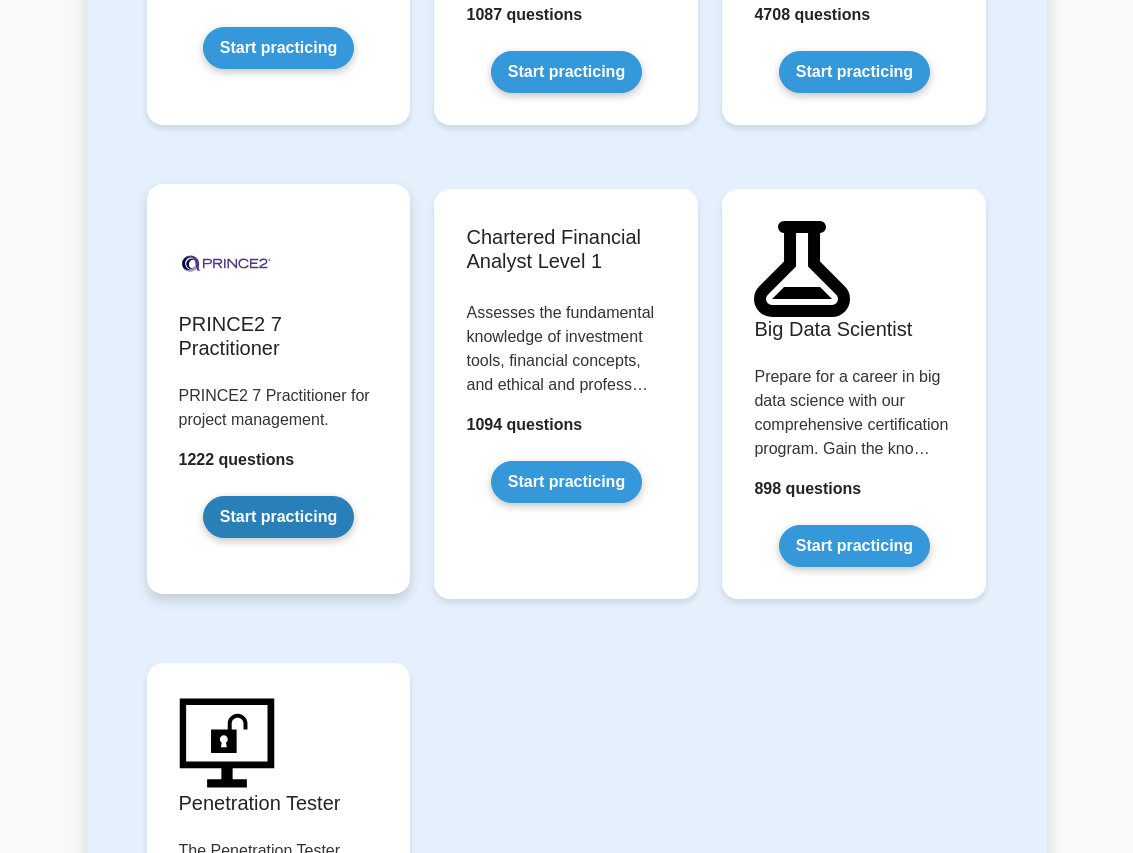 click on "Start practicing" at bounding box center (278, 517) 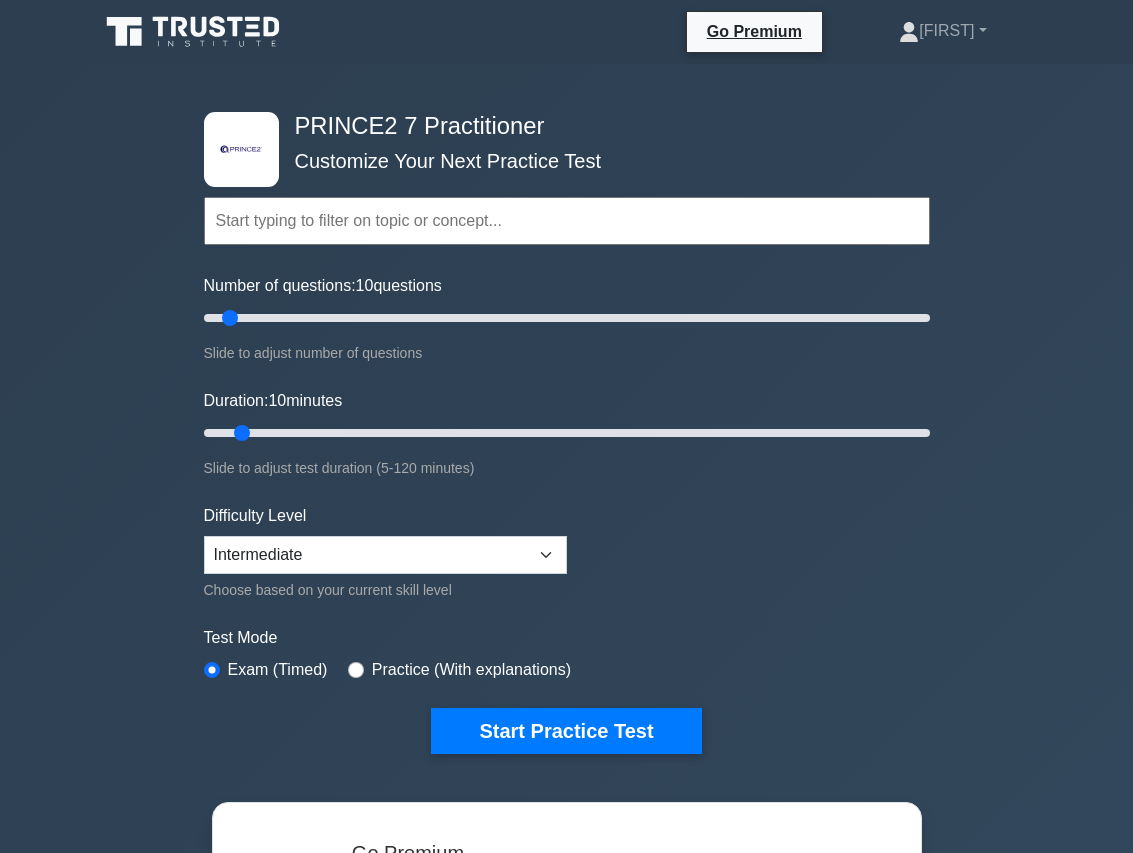 scroll, scrollTop: 0, scrollLeft: 0, axis: both 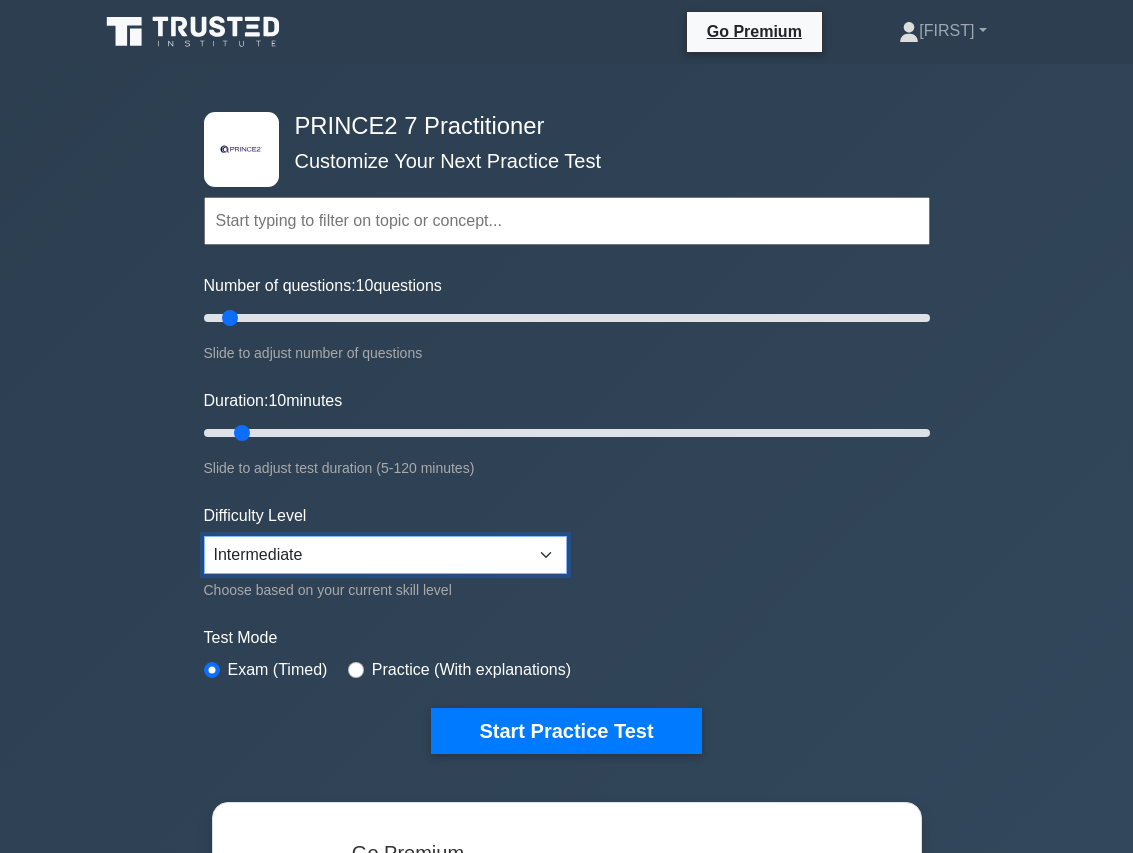 click on "Beginner
Intermediate
Expert" at bounding box center (385, 555) 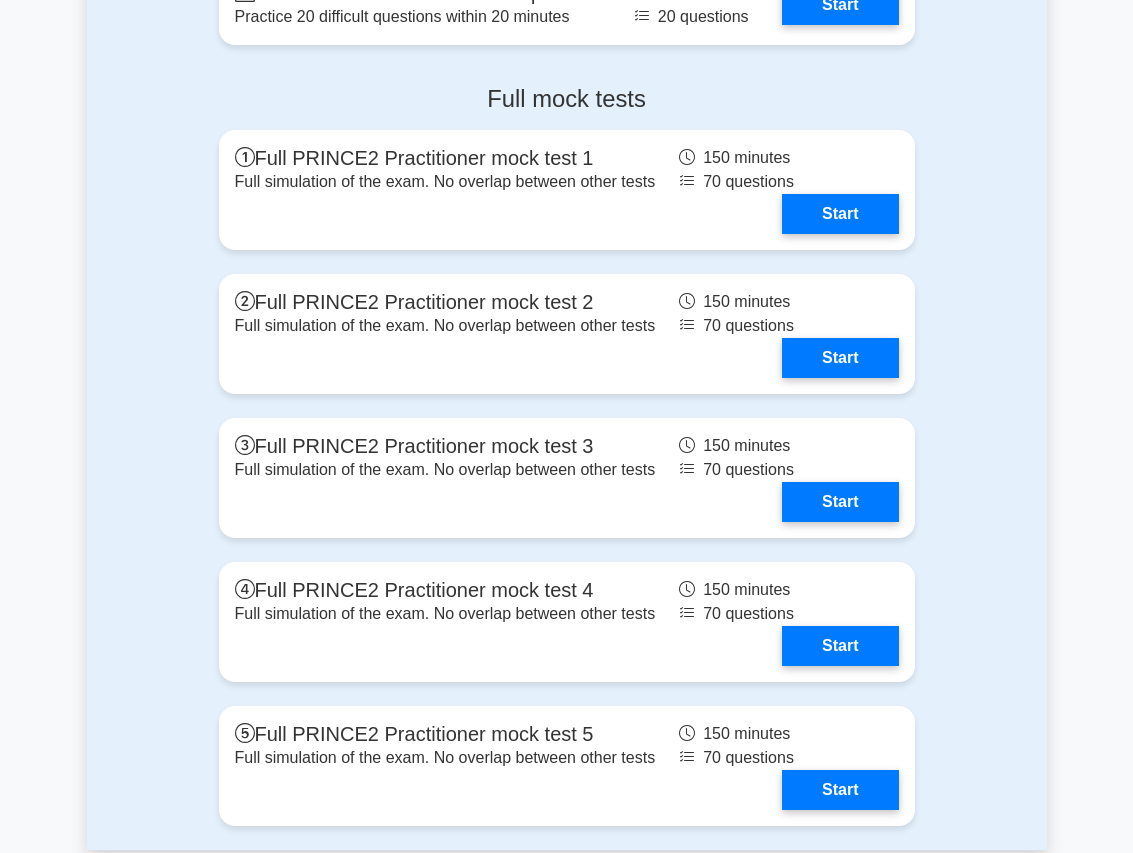 scroll, scrollTop: 2482, scrollLeft: 0, axis: vertical 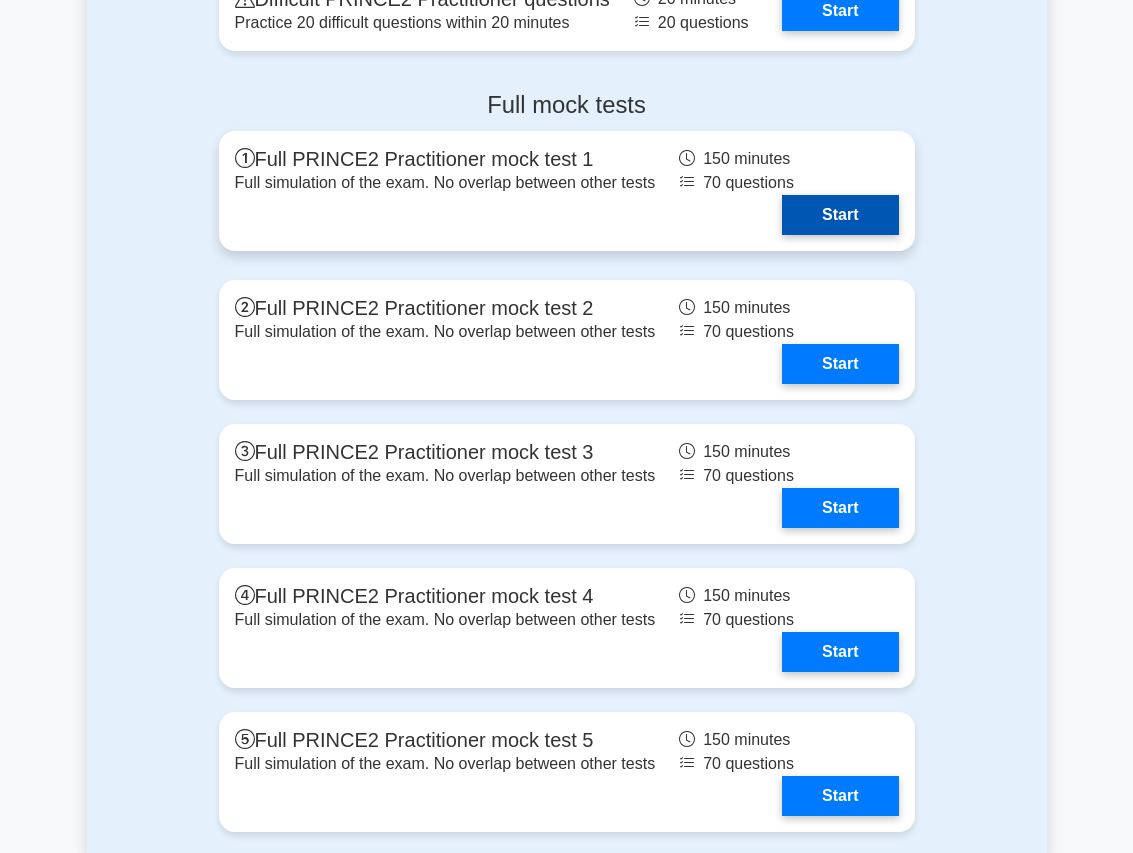 click on "Start" at bounding box center [840, 215] 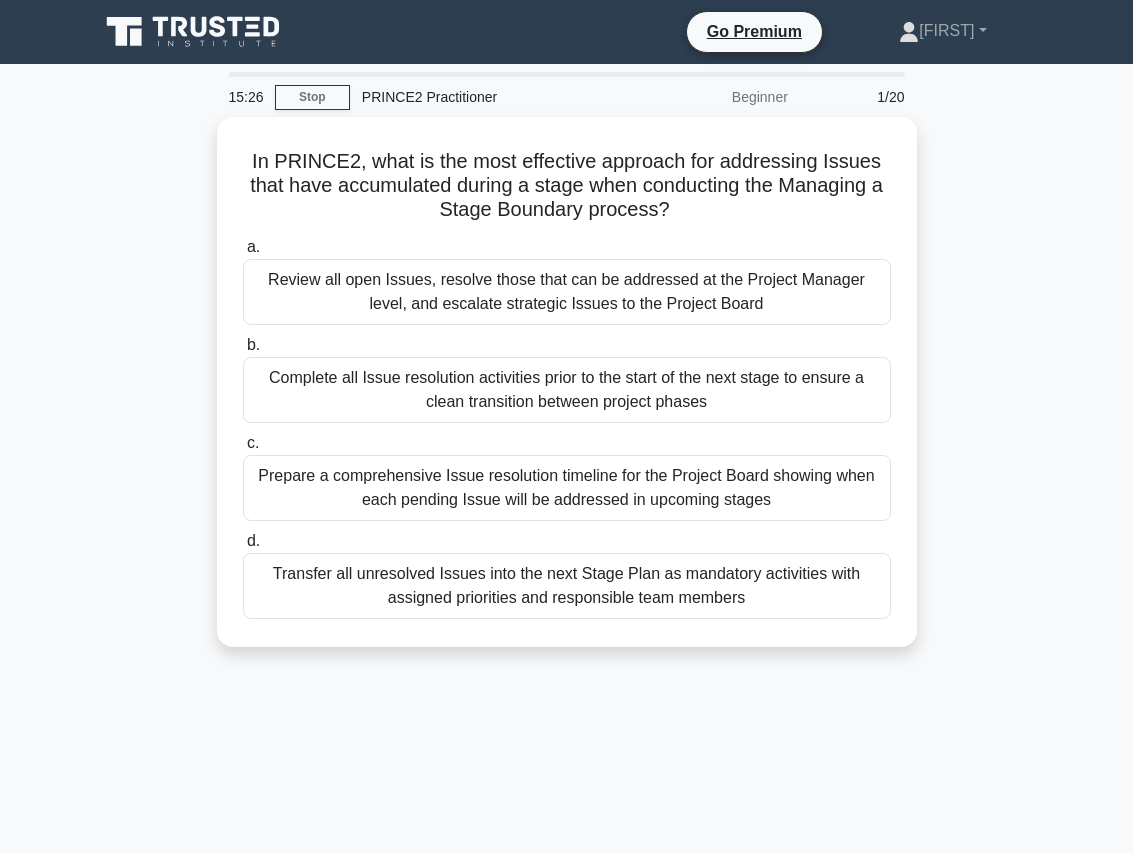 scroll, scrollTop: 0, scrollLeft: 0, axis: both 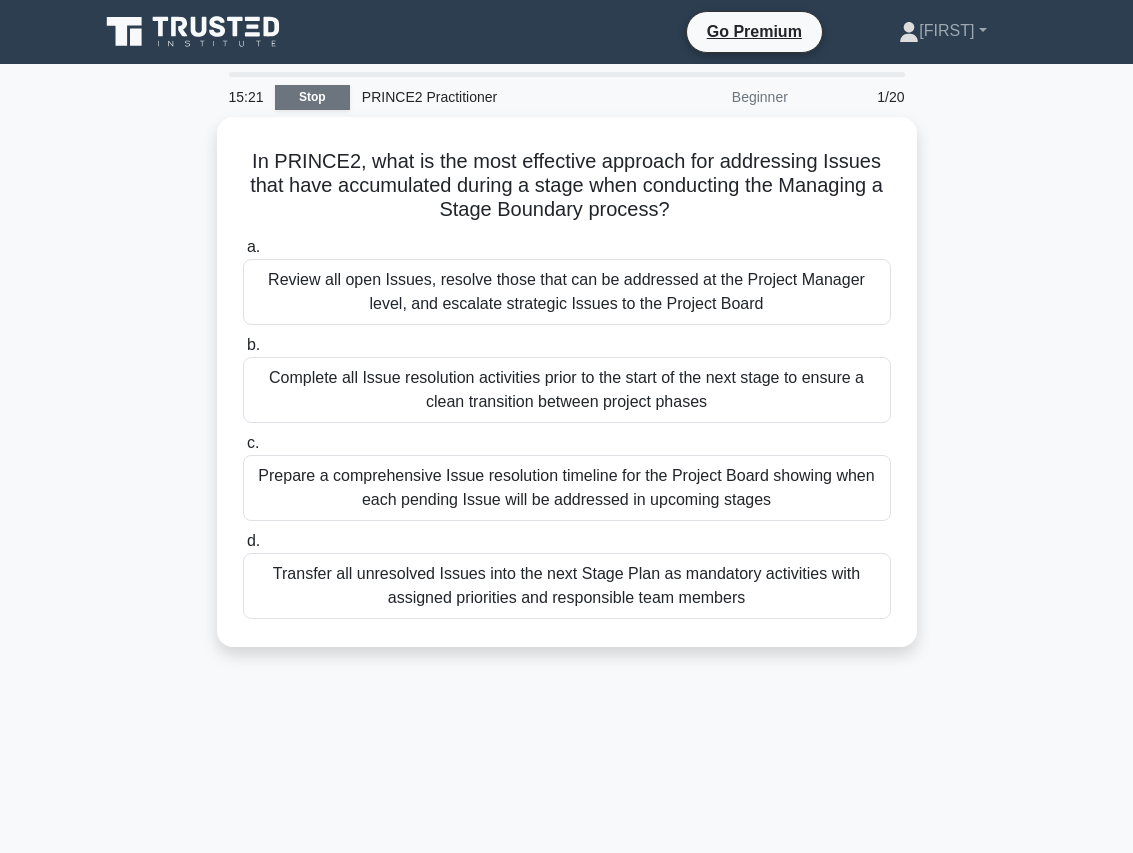 click on "Stop" at bounding box center (312, 97) 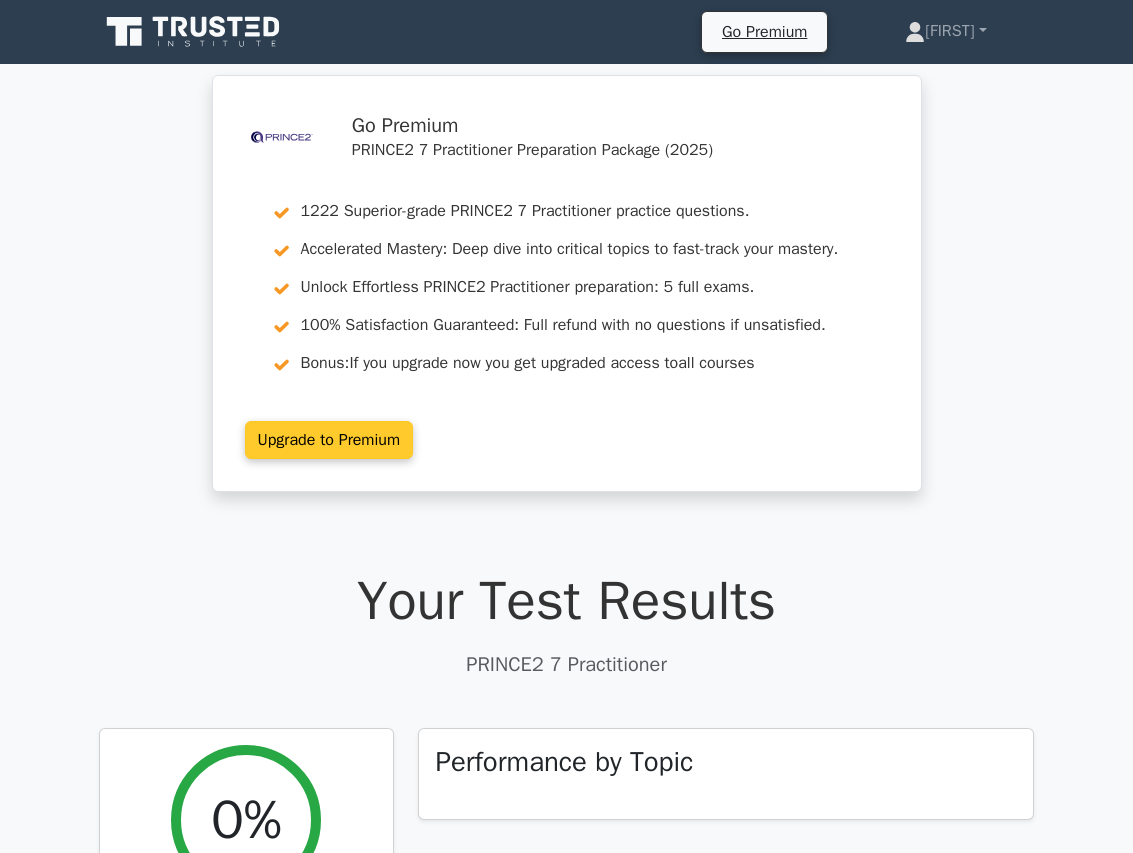 scroll, scrollTop: 0, scrollLeft: 0, axis: both 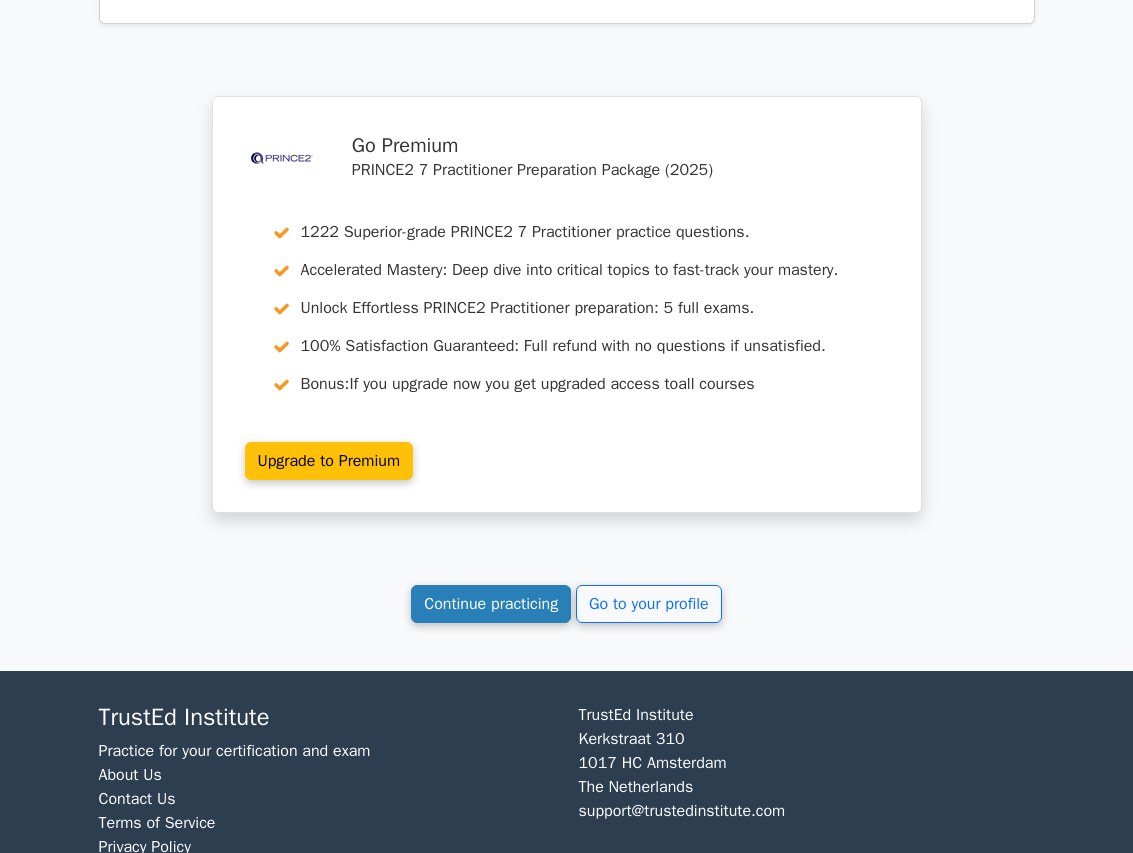 click on "Continue practicing" at bounding box center (491, 604) 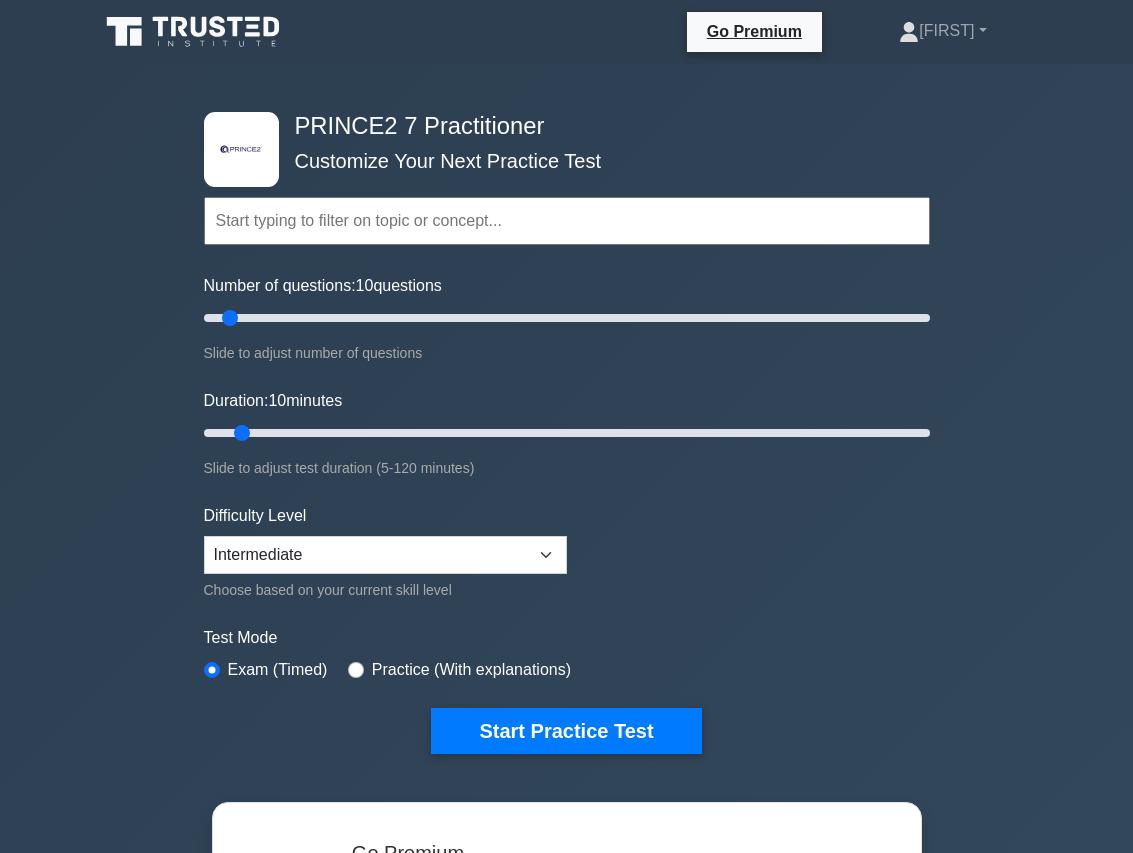 scroll, scrollTop: 0, scrollLeft: 0, axis: both 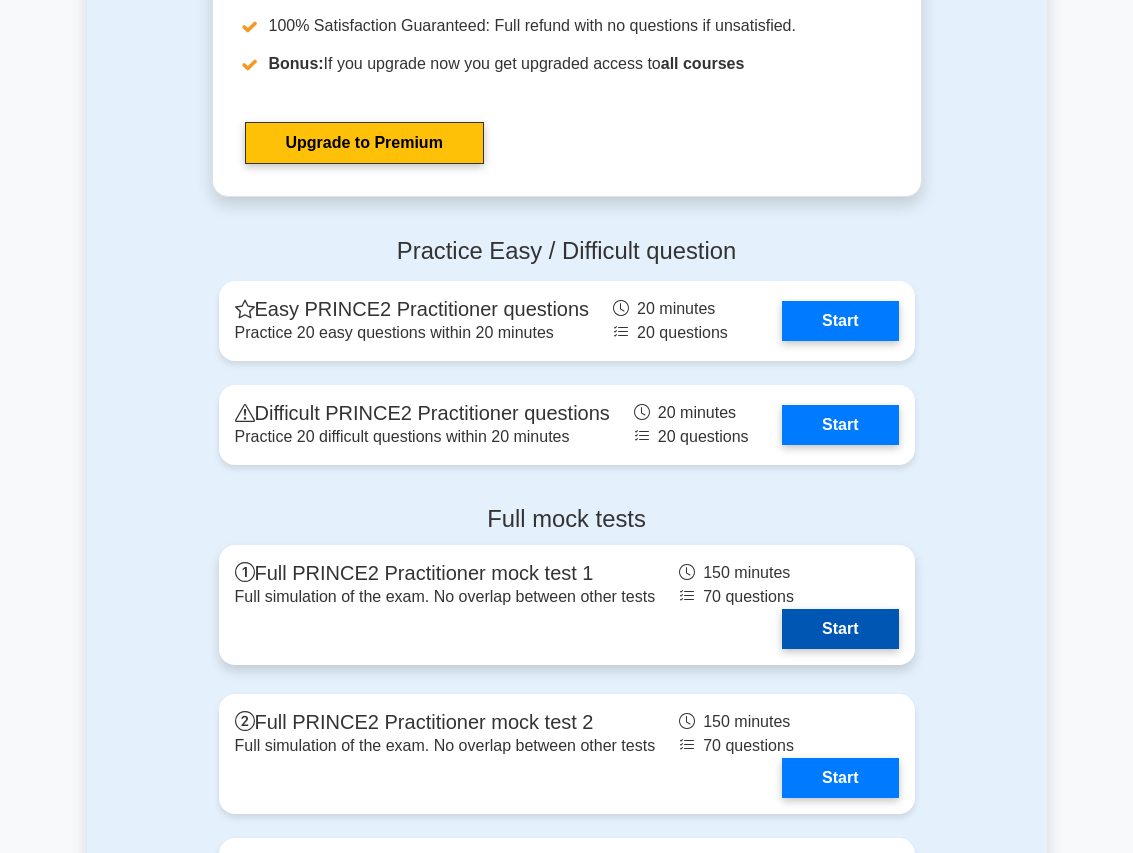 click on "Start" at bounding box center (840, 629) 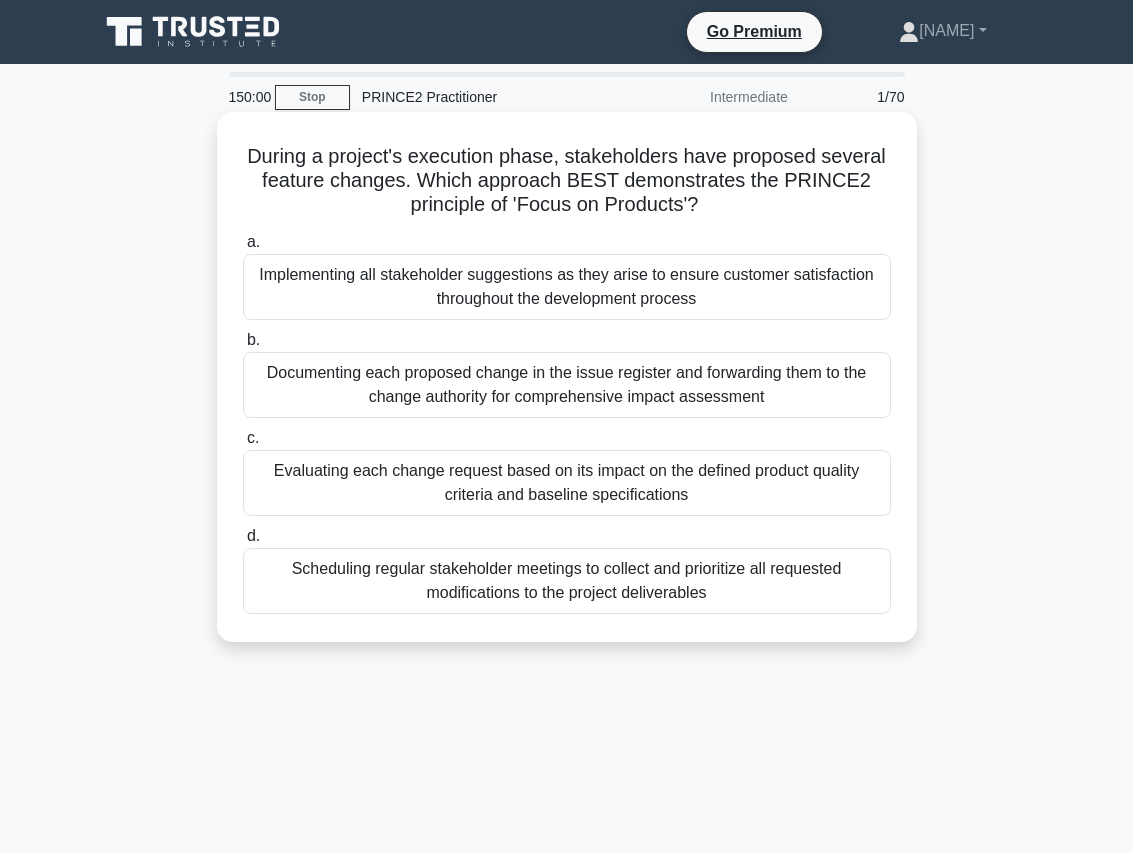 scroll, scrollTop: 0, scrollLeft: 0, axis: both 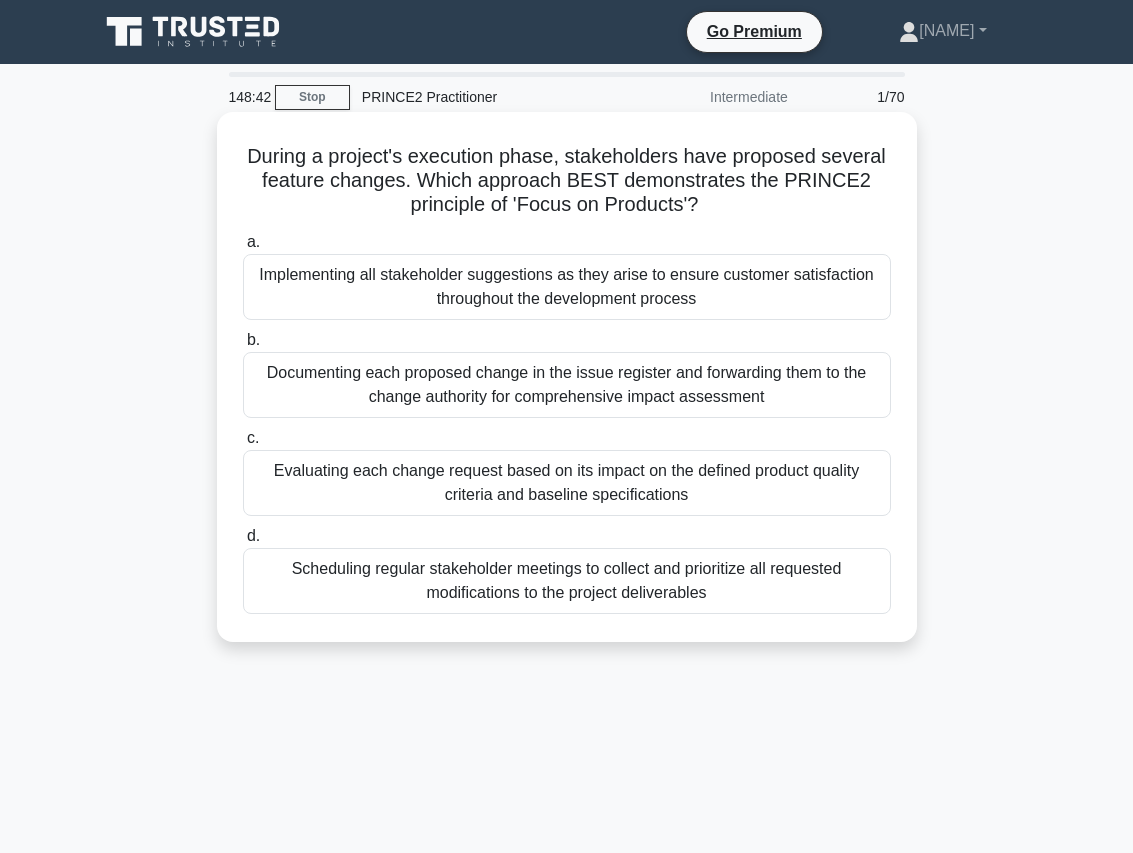 click on "Evaluating each change request based on its impact on the defined product quality criteria and baseline specifications" at bounding box center (567, 483) 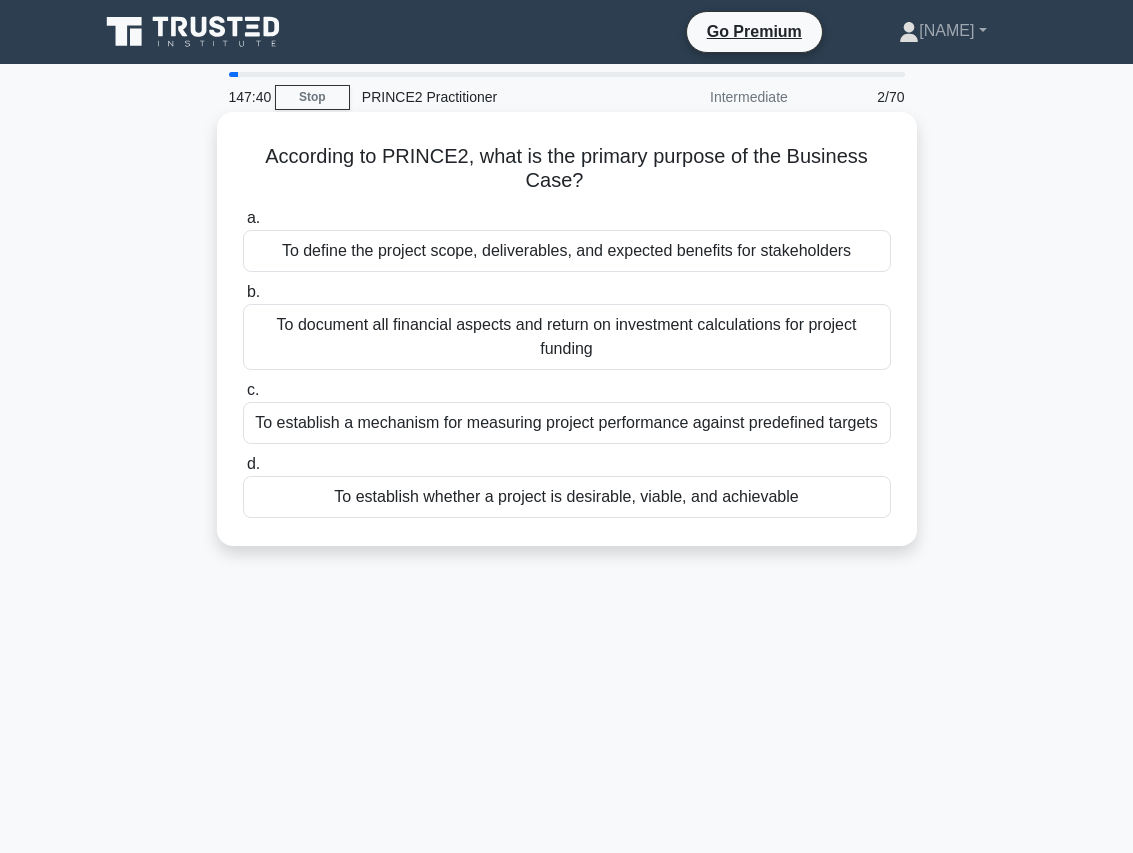 click on "To define the project scope, deliverables, and expected benefits for stakeholders" at bounding box center [567, 251] 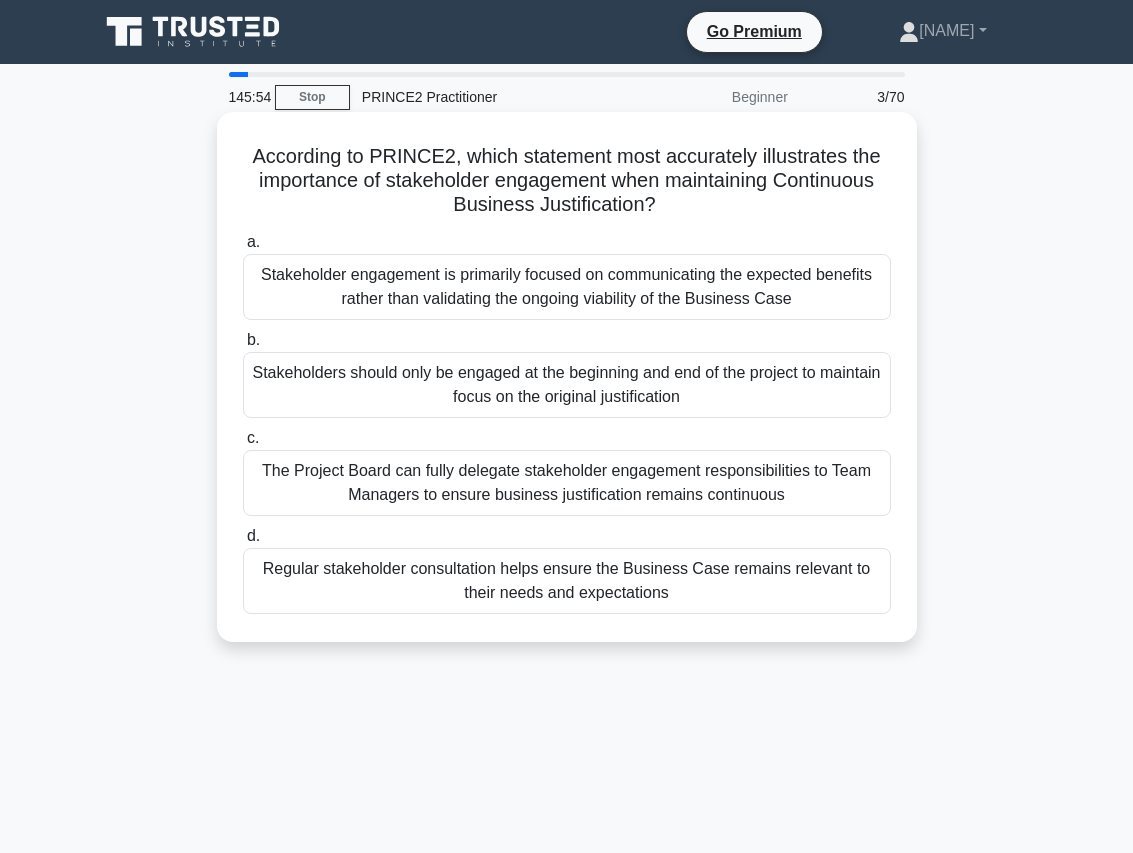 click on "The Project Board can fully delegate stakeholder engagement responsibilities to Team Managers to ensure business justification remains continuous" at bounding box center [567, 483] 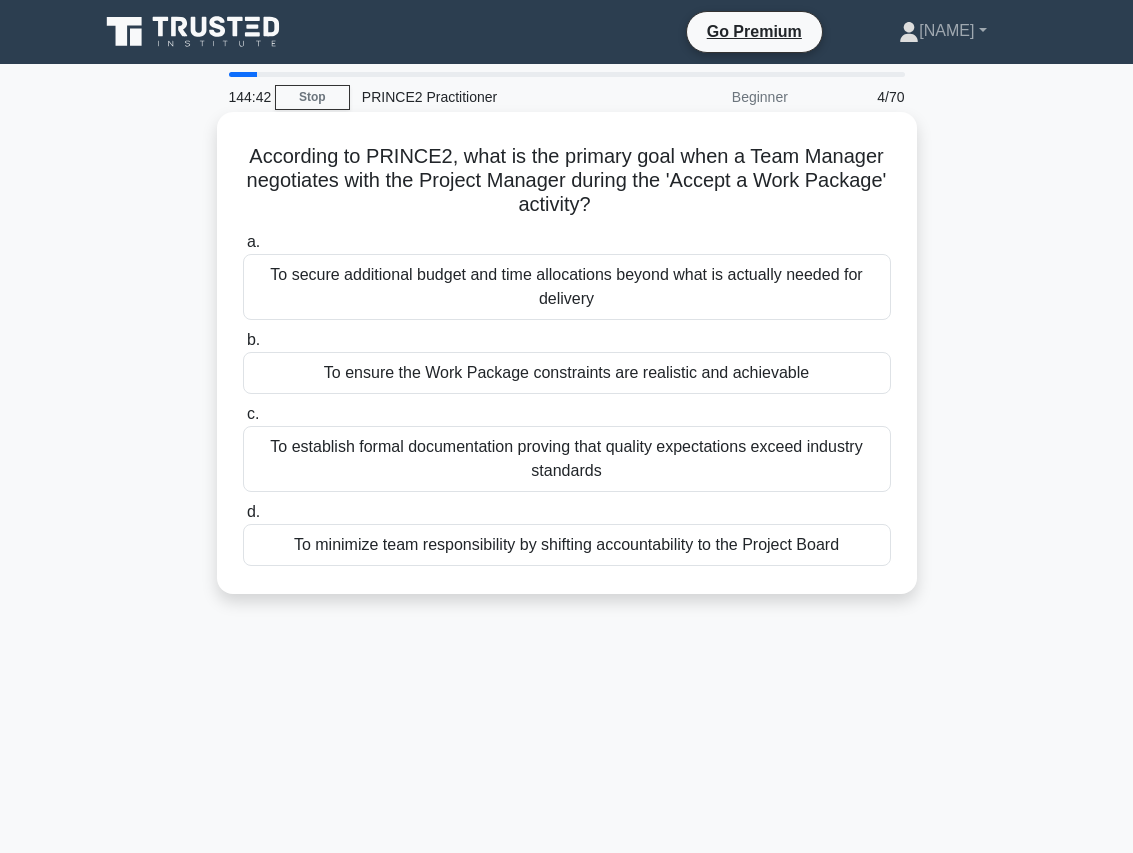 click on "To ensure the Work Package constraints are realistic and achievable" at bounding box center [567, 373] 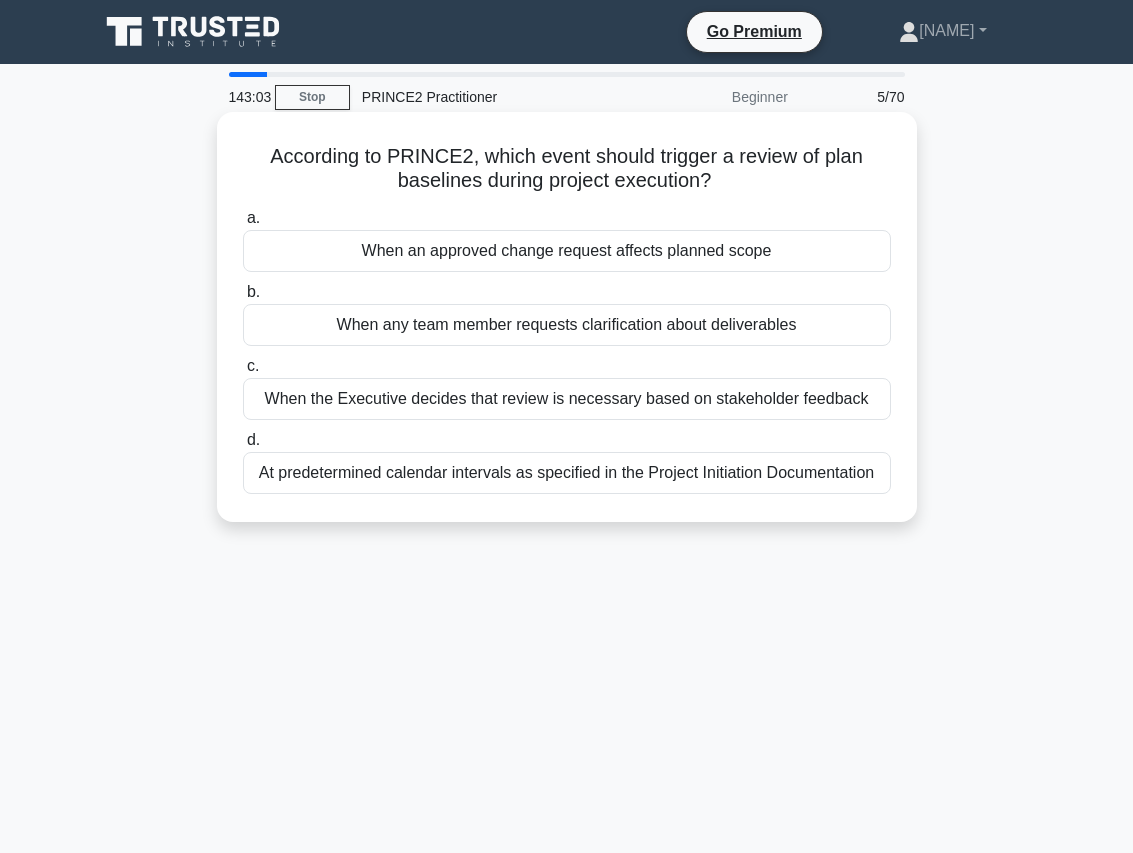 click on "When an approved change request affects planned scope" at bounding box center [567, 251] 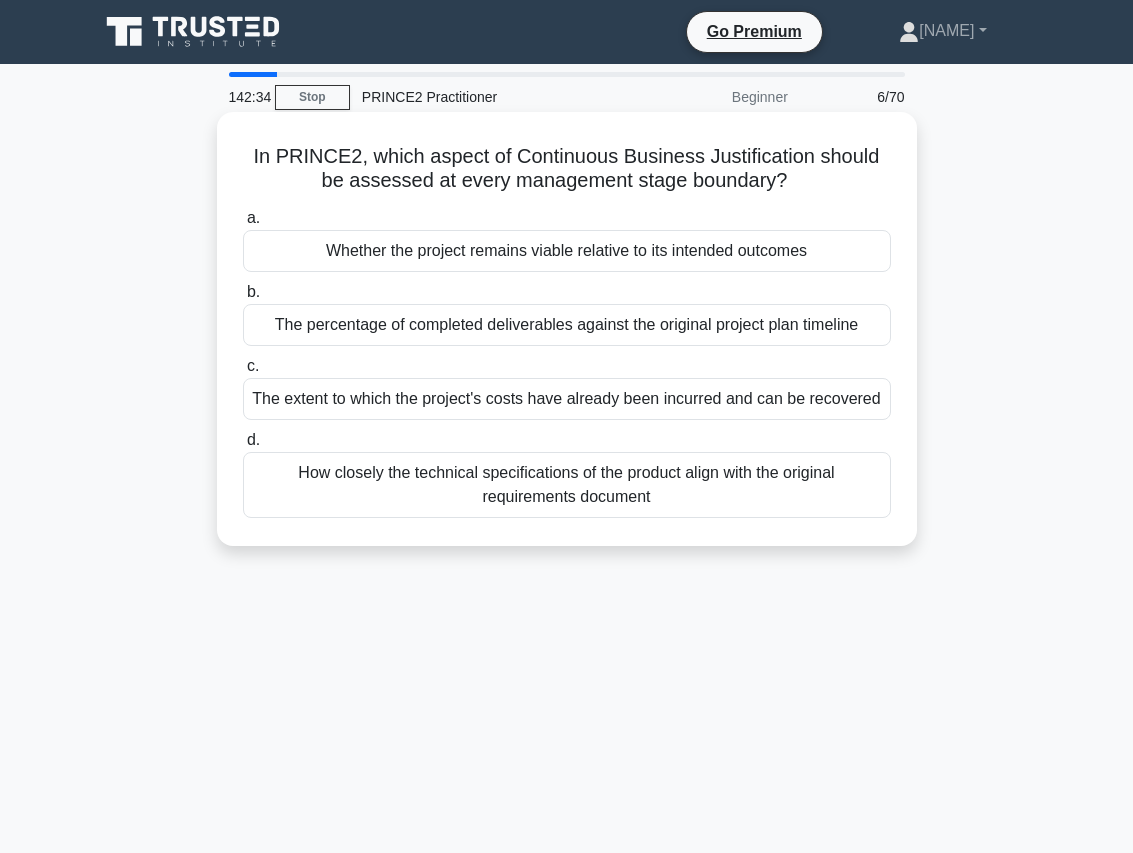 click on "Whether the project remains viable relative to its intended outcomes" at bounding box center [567, 251] 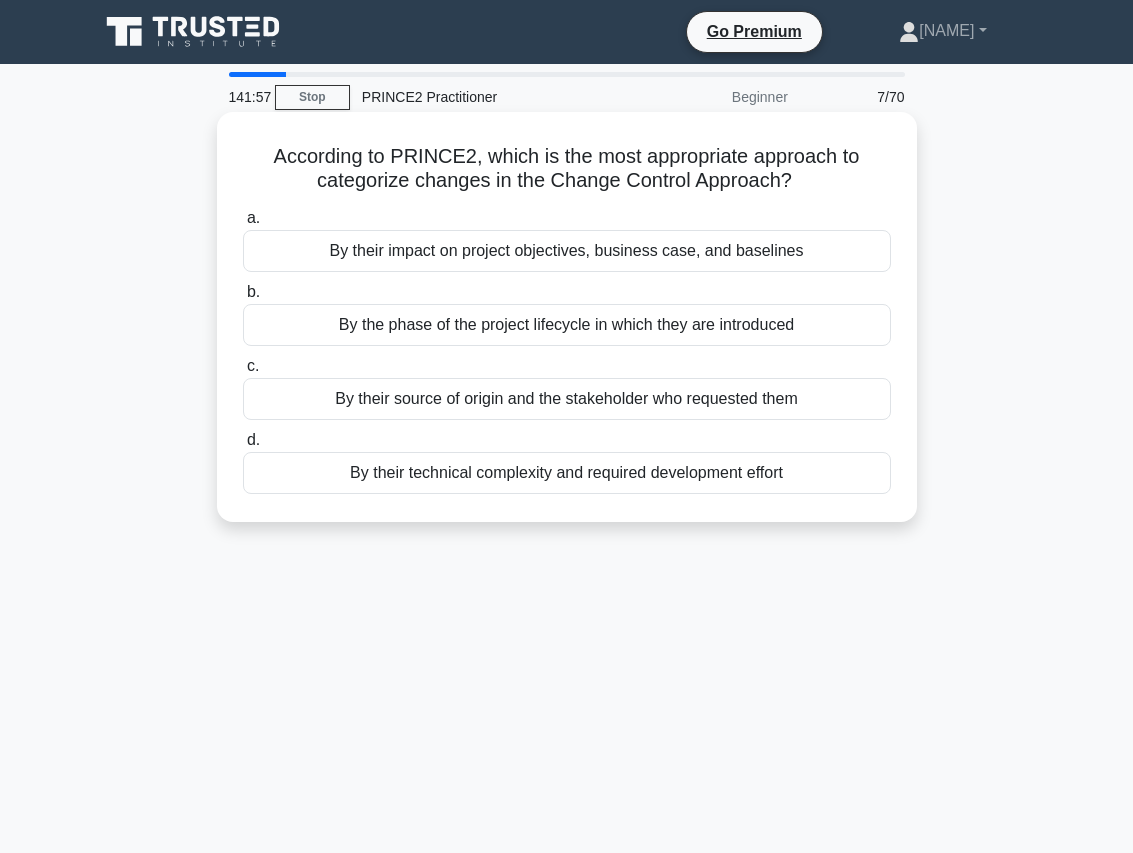 click on "By their impact on project objectives, business case, and baselines" at bounding box center [567, 251] 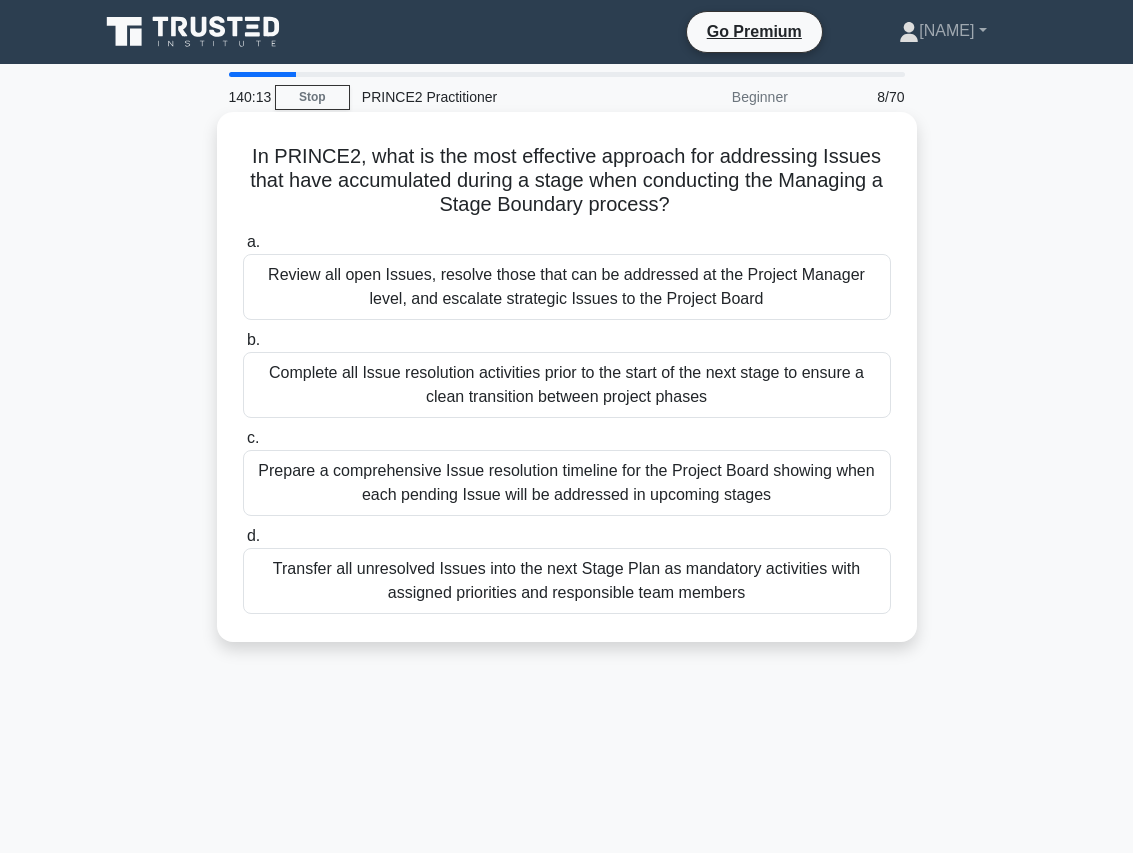 click on "Complete all Issue resolution activities prior to the start of the next stage to ensure a clean transition between project phases" at bounding box center (567, 385) 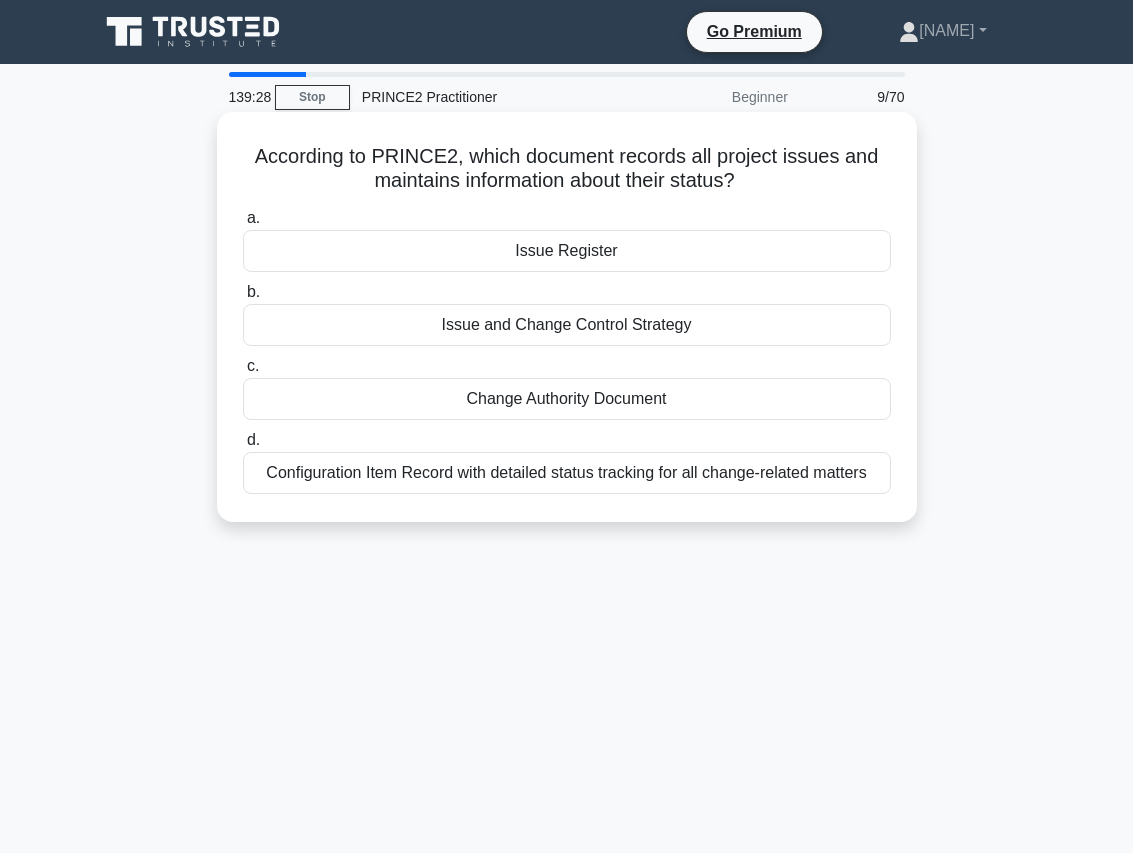 click on "Issue Register" at bounding box center [567, 251] 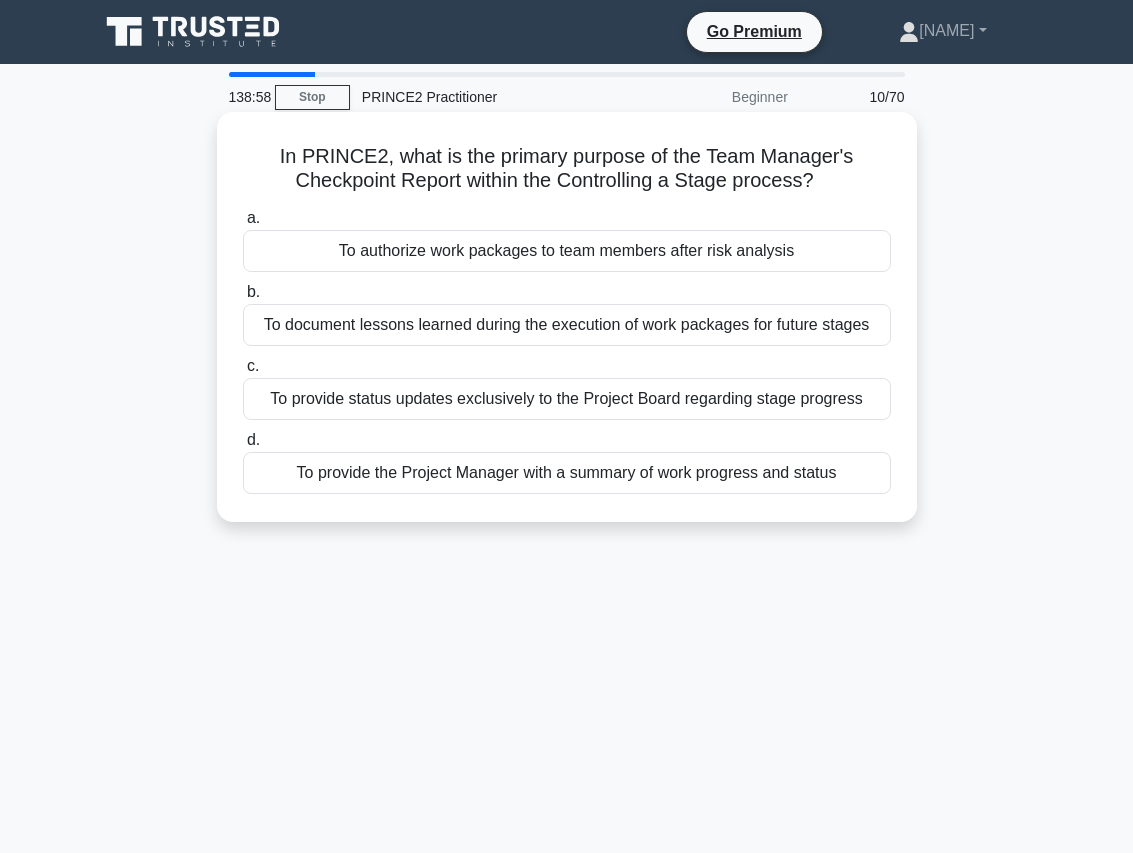 click on "To provide the Project Manager with a summary of work progress and status" at bounding box center [567, 473] 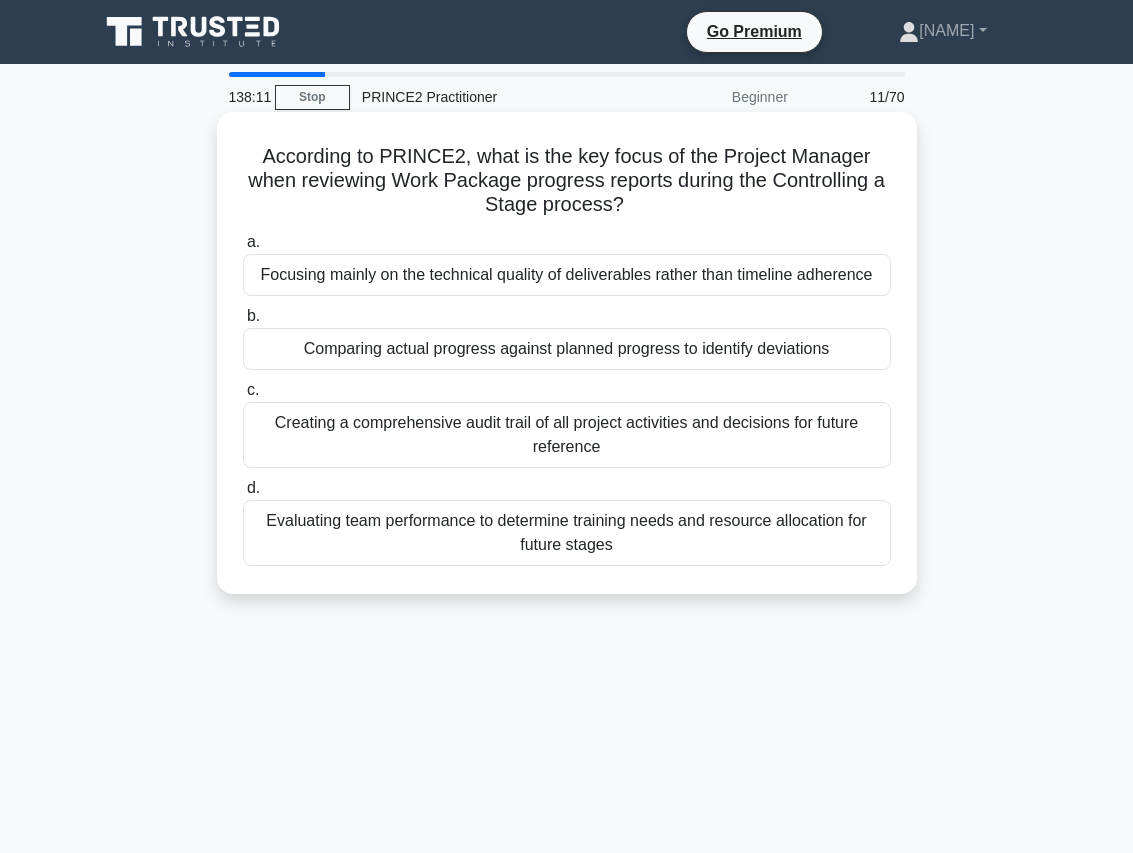 click on "Comparing actual progress against planned progress to identify deviations" at bounding box center (567, 349) 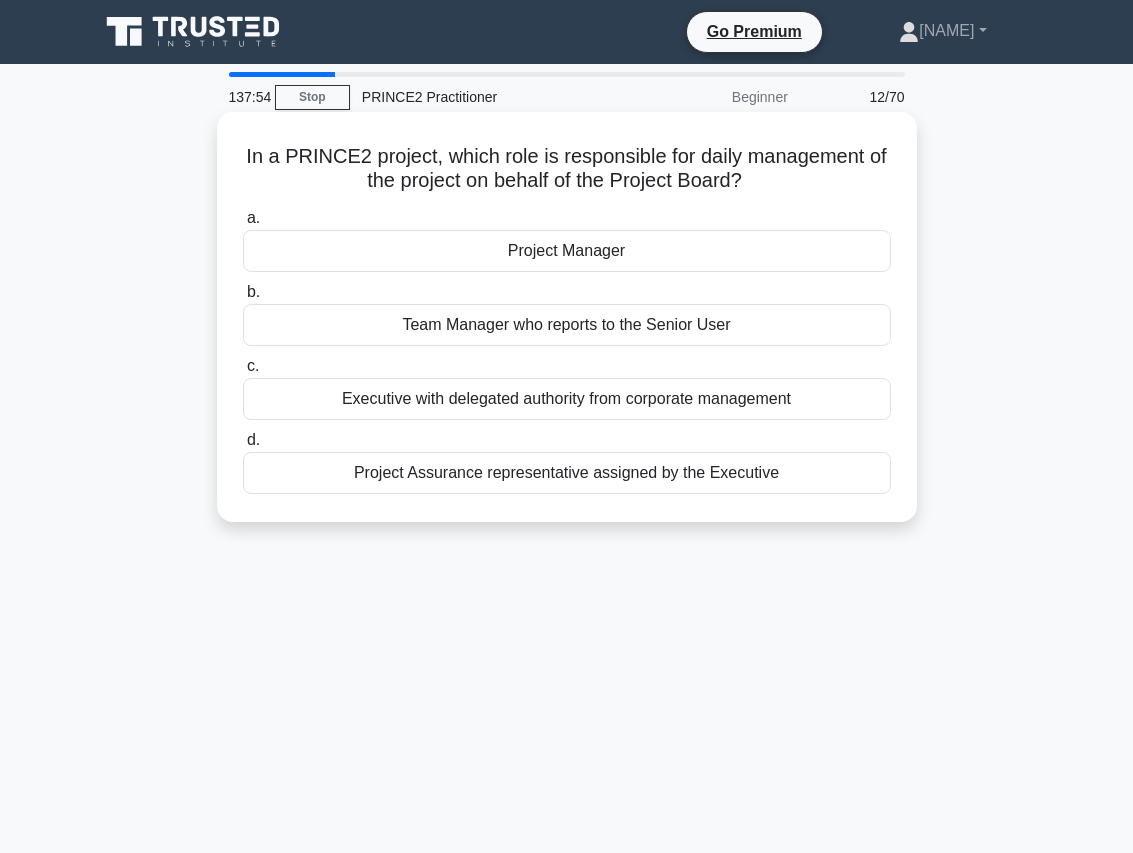 click on "Project Manager" at bounding box center [567, 251] 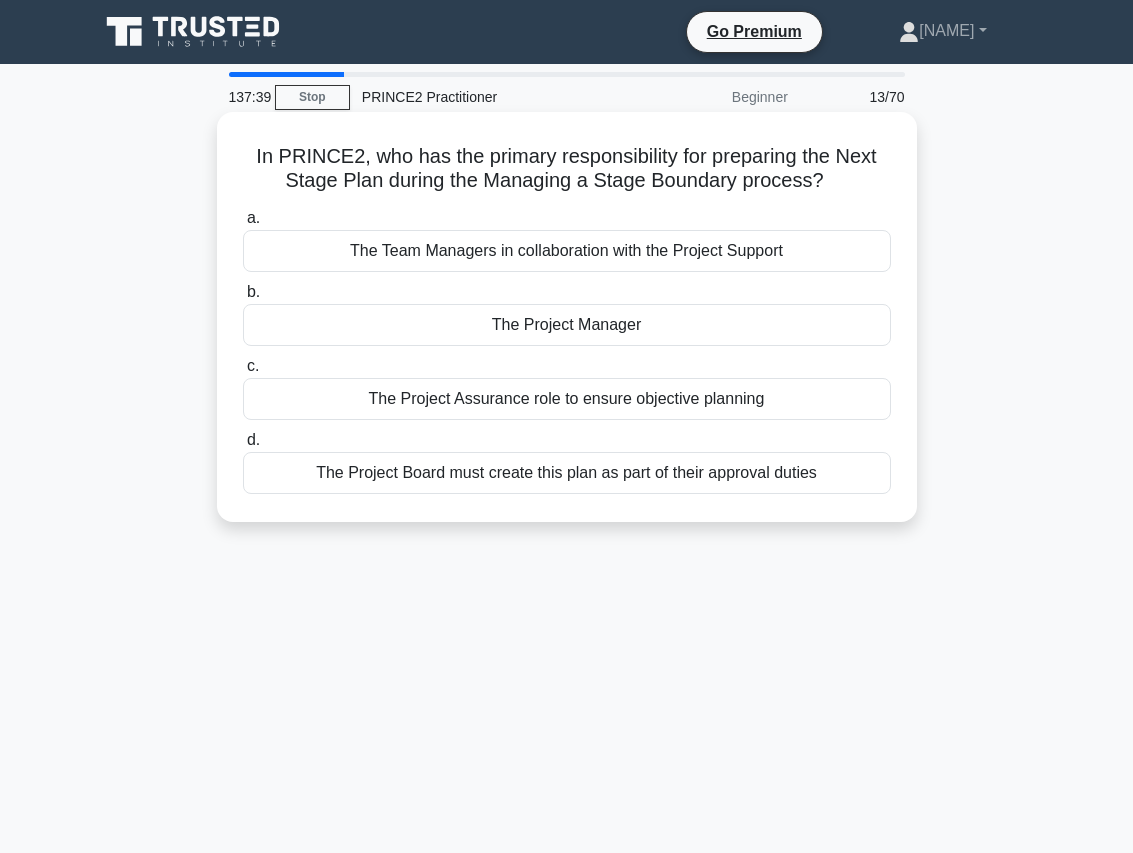 click on "The Project Manager" at bounding box center (567, 325) 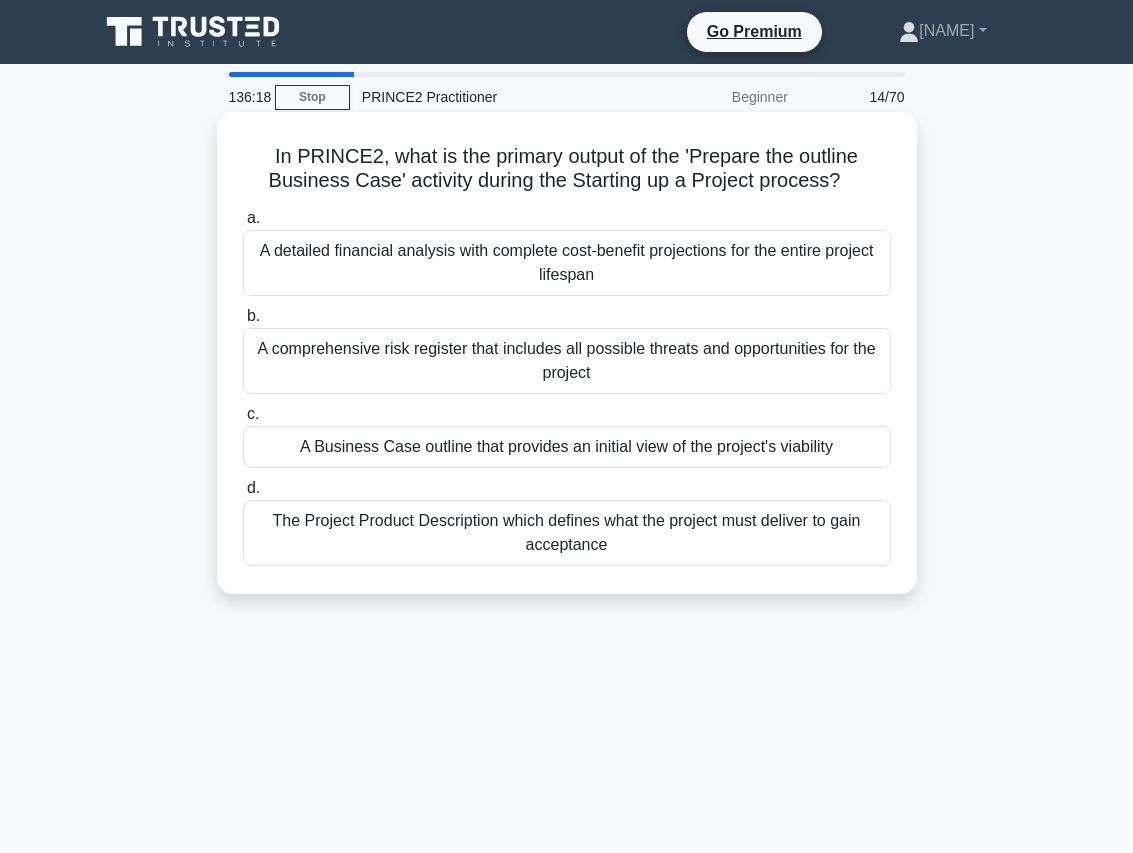 click on "The Project Product Description which defines what the project must deliver to gain acceptance" at bounding box center [567, 533] 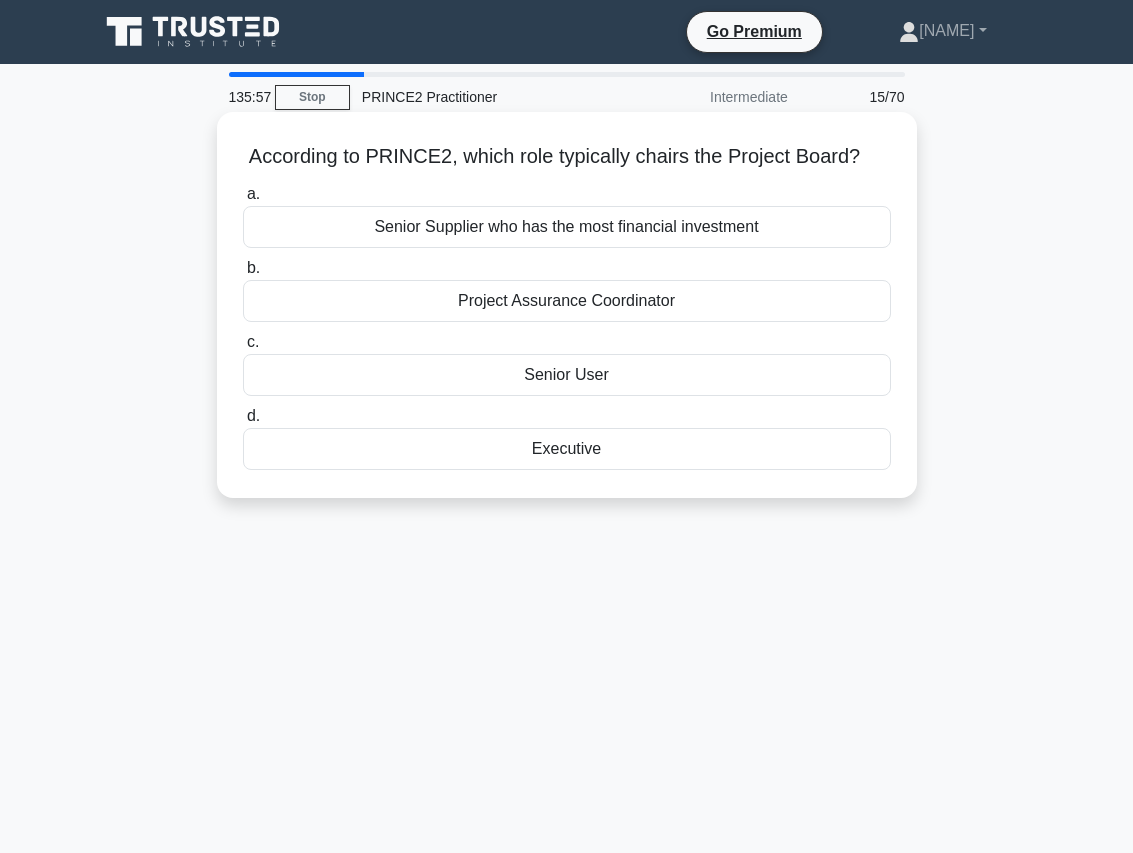 click on "Executive" at bounding box center (567, 449) 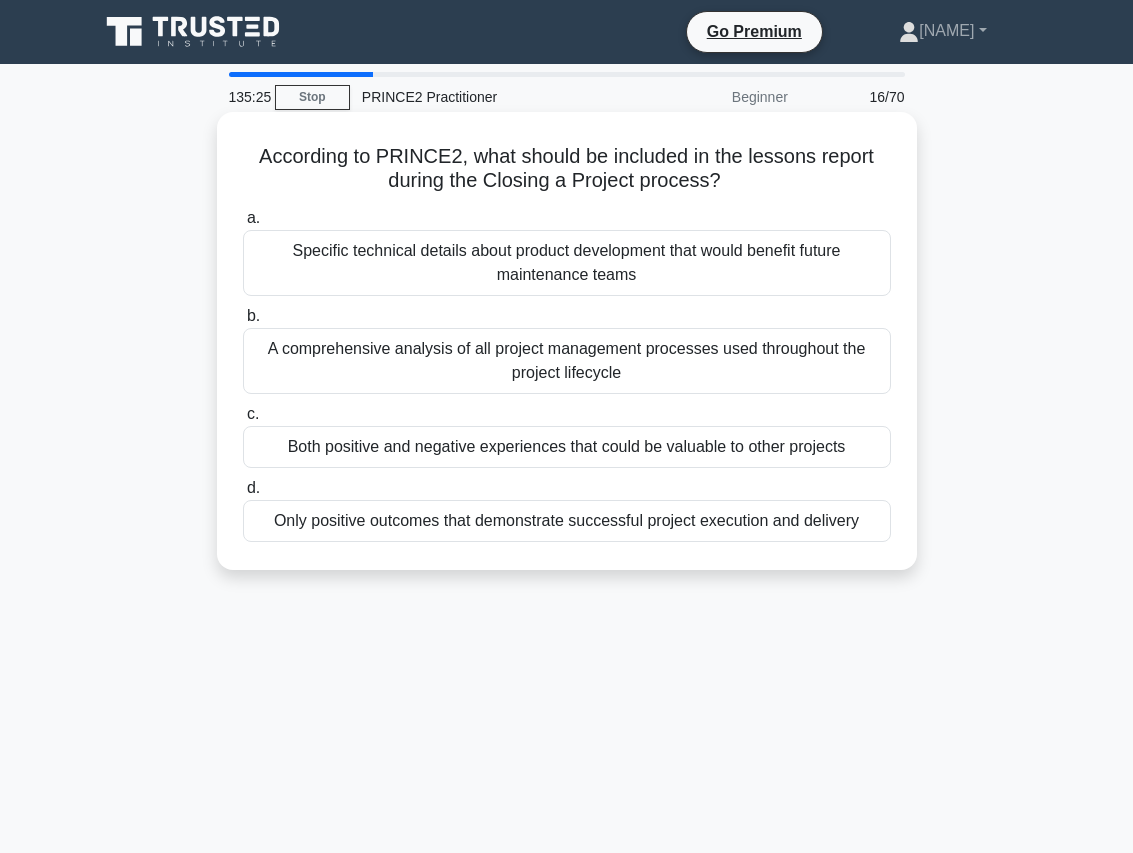 click on "Both positive and negative experiences that could be valuable to other projects" at bounding box center (567, 447) 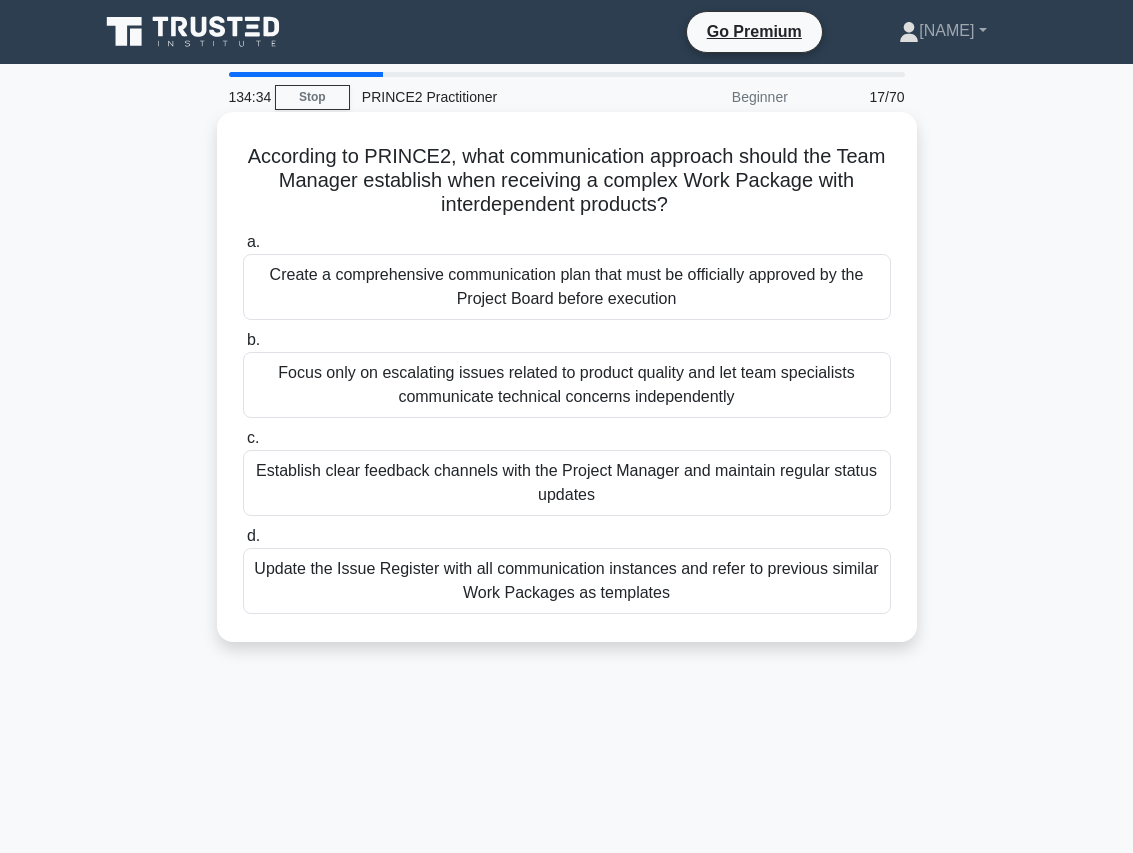 click on "Create a comprehensive communication plan that must be officially approved by the Project Board before execution" at bounding box center (567, 287) 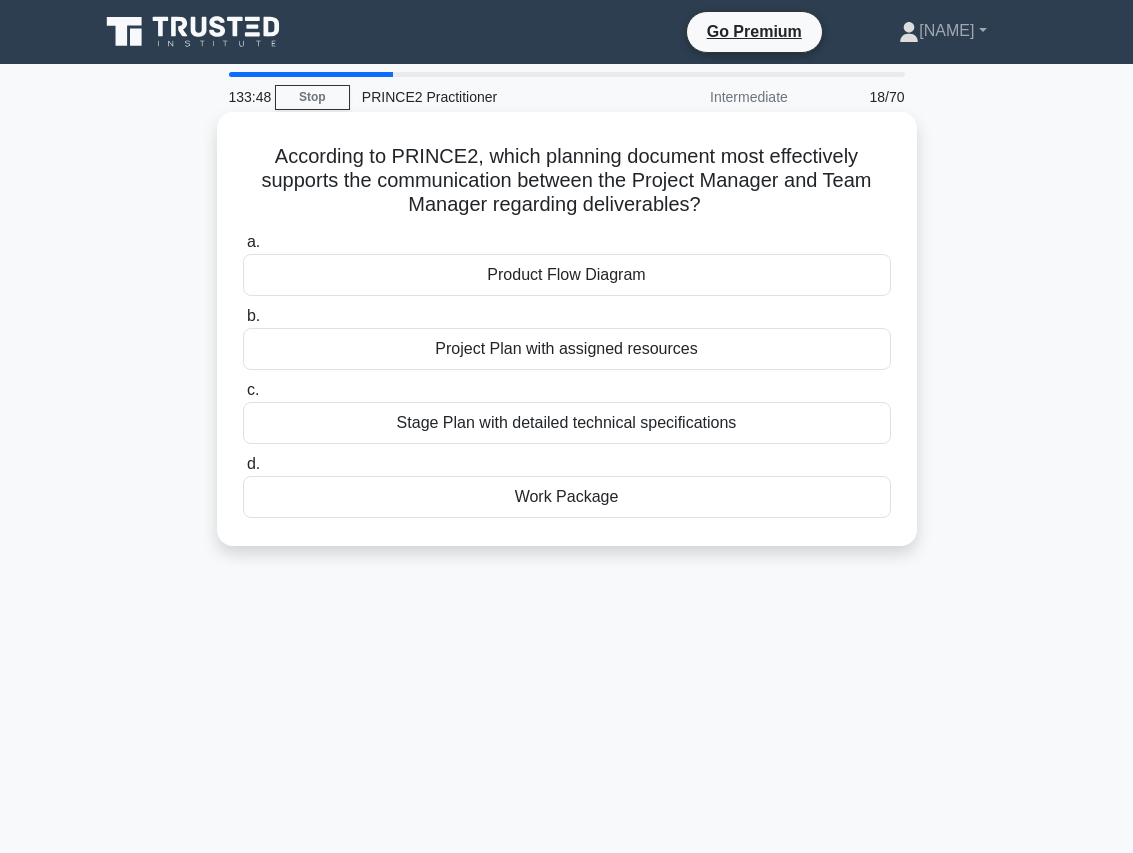 click on "Stage Plan with detailed technical specifications" at bounding box center [567, 423] 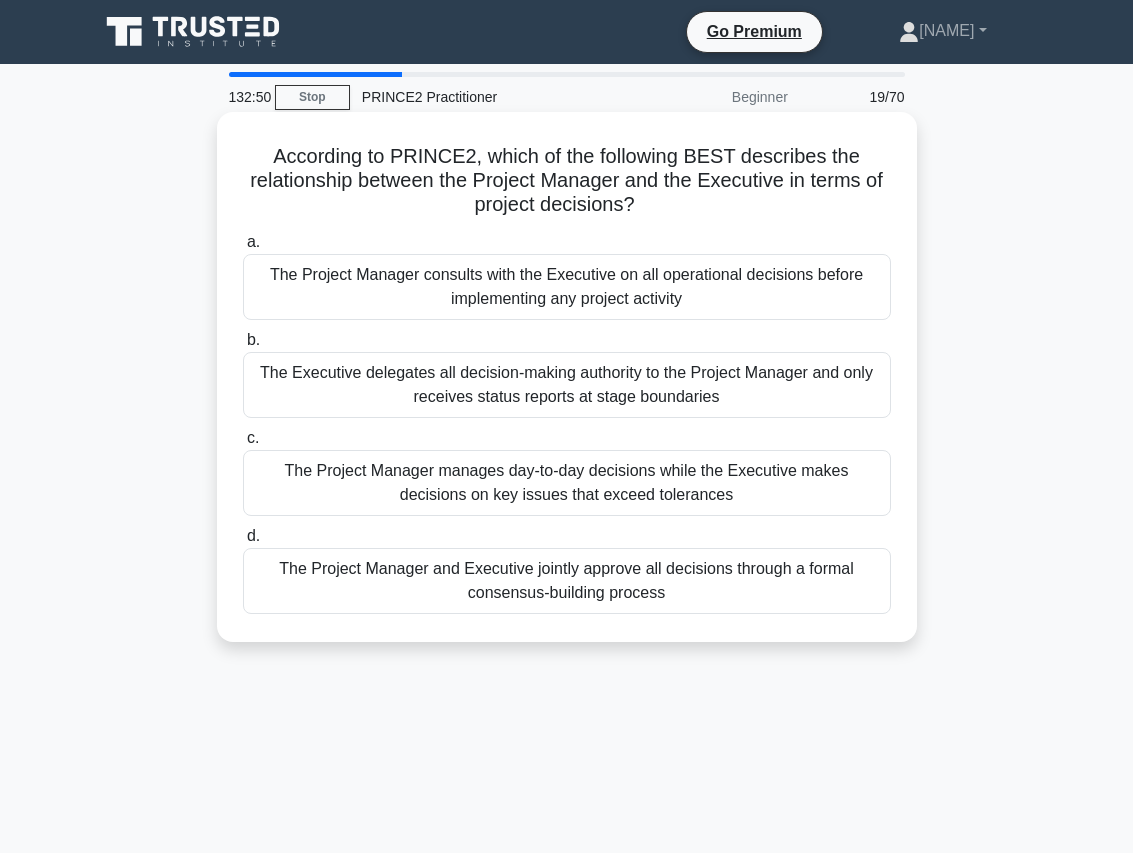 click on "The Project Manager manages day-to-day decisions while the Executive makes decisions on key issues that exceed tolerances" at bounding box center [567, 483] 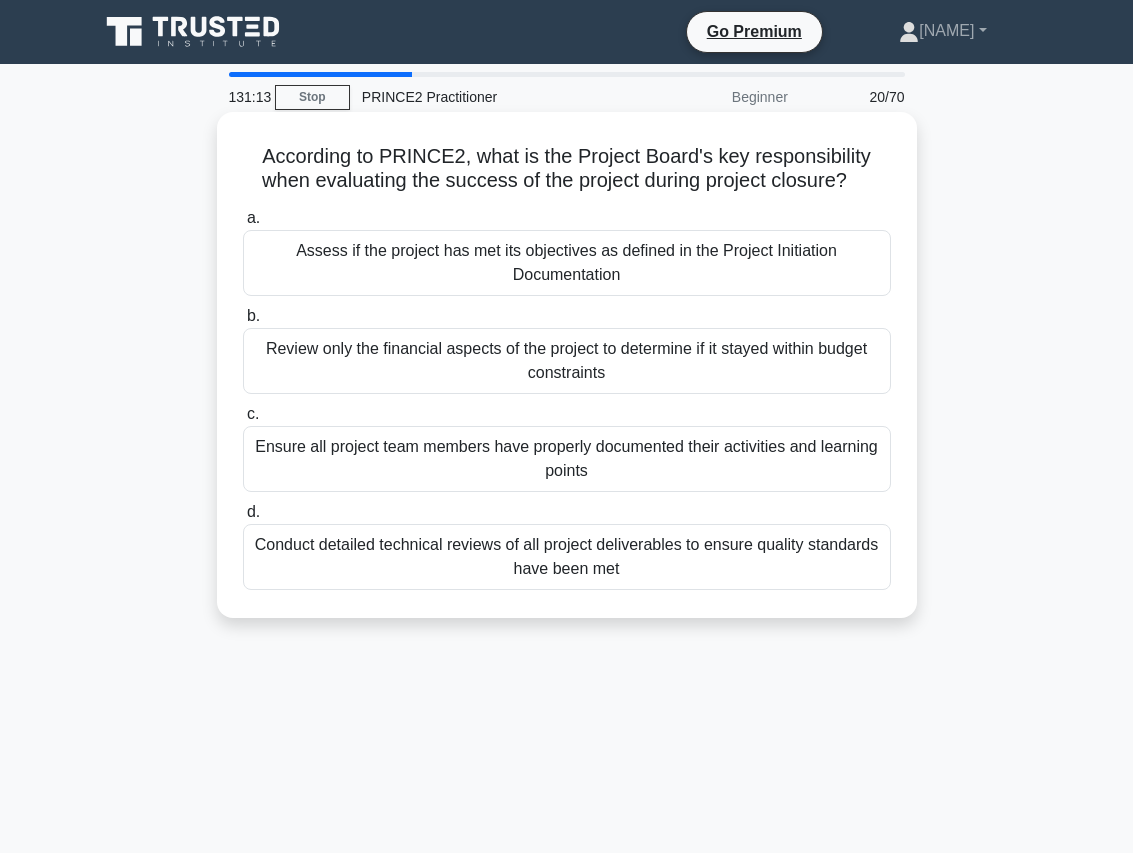 click on "Assess if the project has met its objectives as defined in the Project Initiation Documentation" at bounding box center (567, 263) 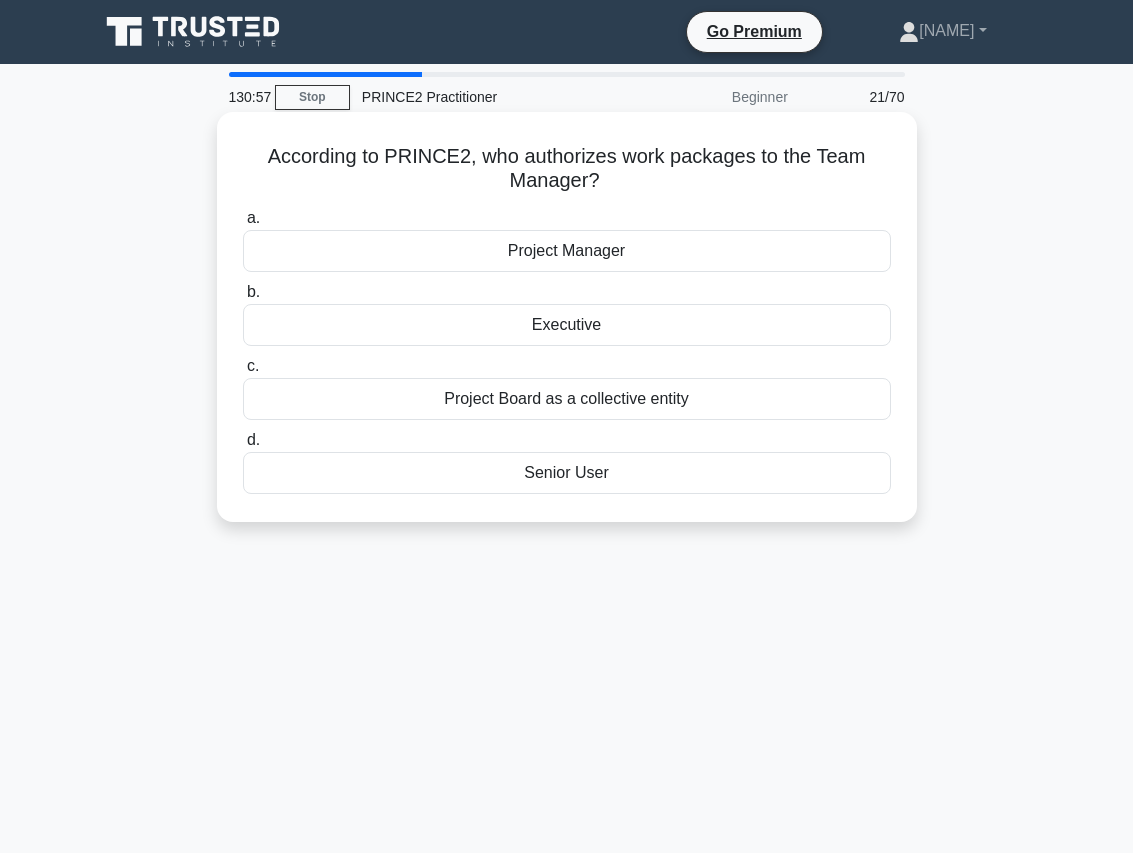 click on "Project Manager" at bounding box center (567, 251) 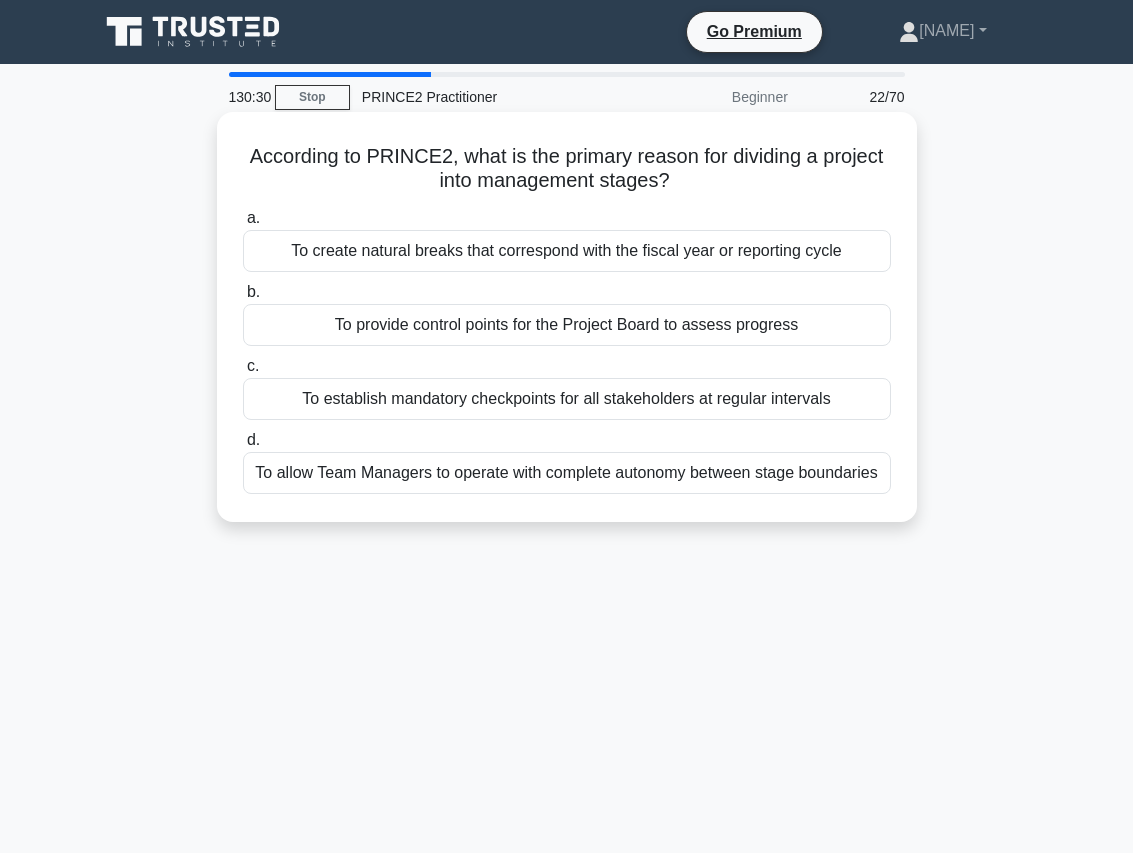 click on "To provide control points for the Project Board to assess progress" at bounding box center [567, 325] 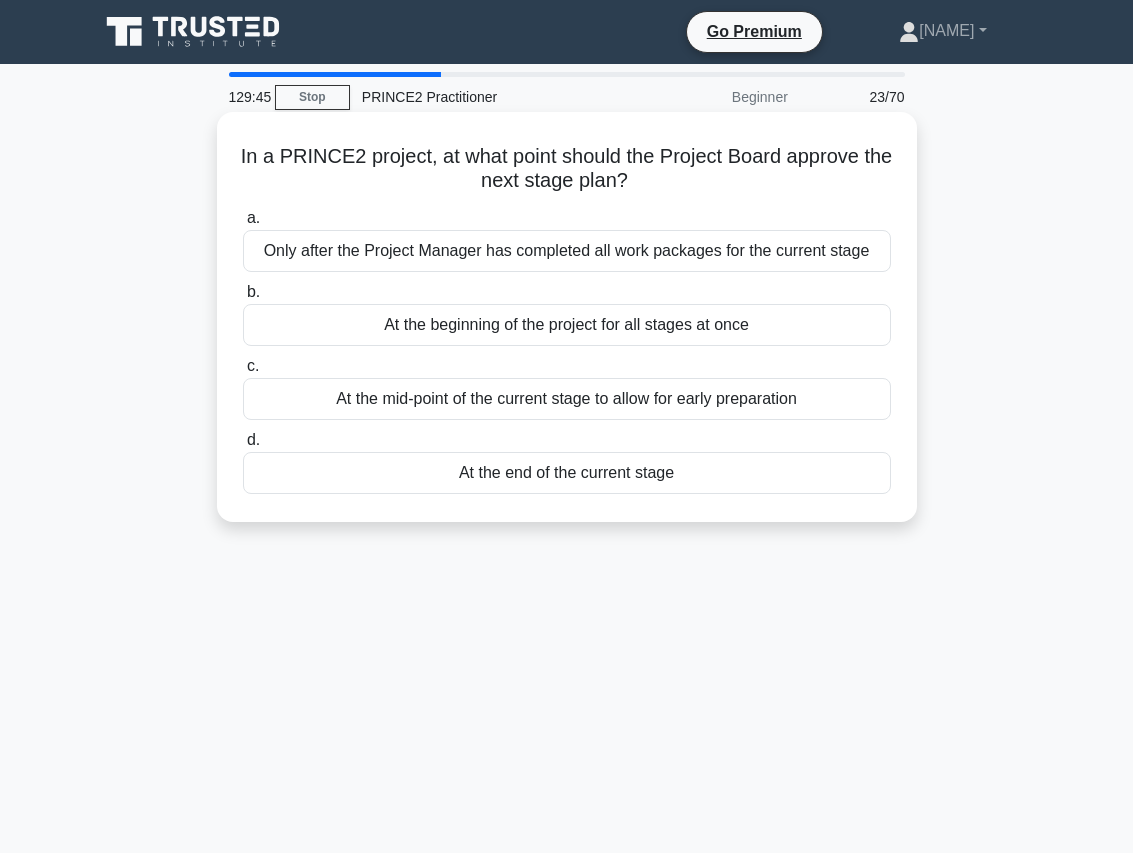 click on "At the end of the current stage" at bounding box center [567, 473] 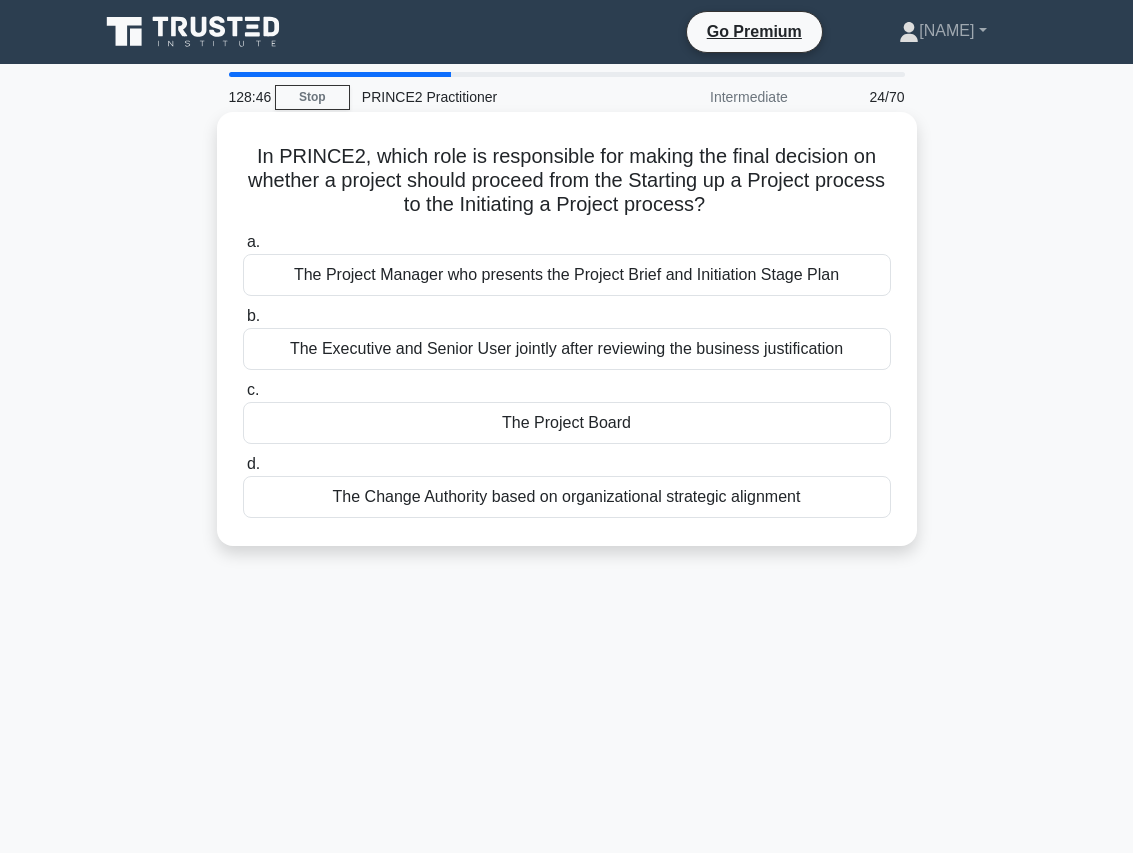 click on "The Project Board" at bounding box center [567, 423] 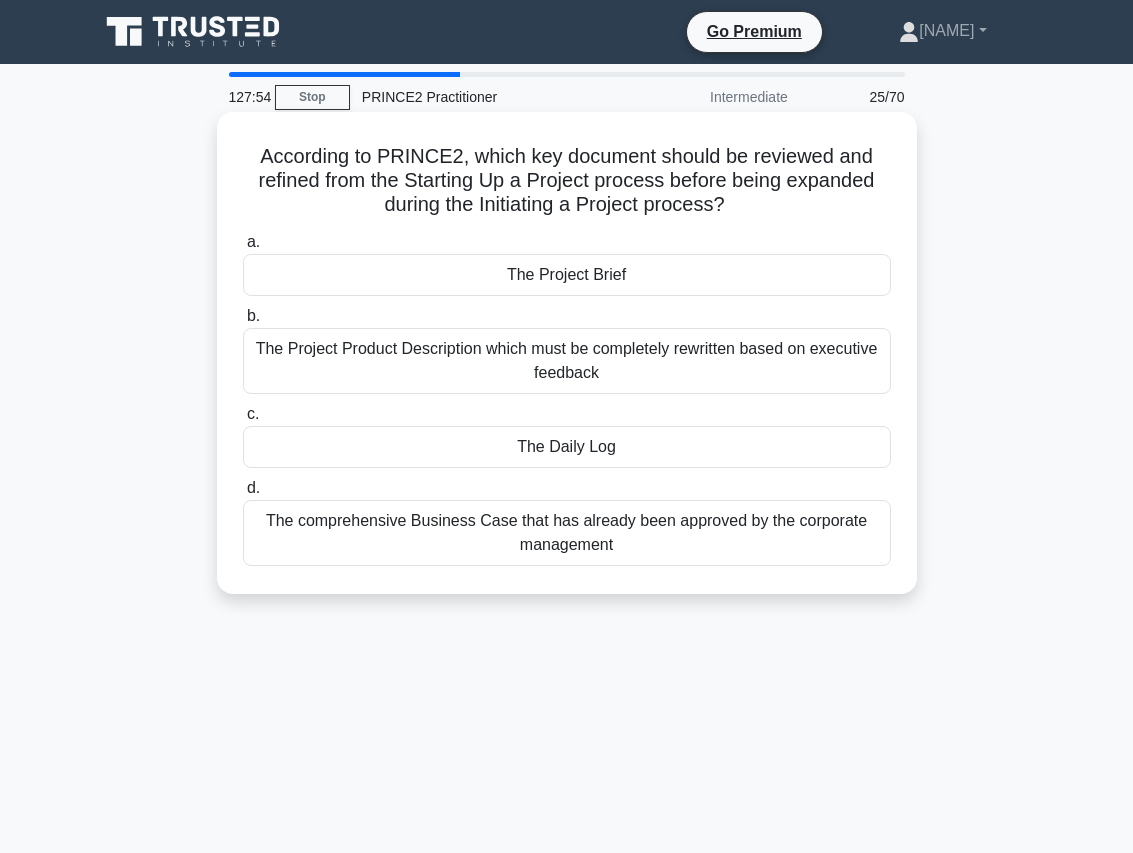 click on "The Project Brief" at bounding box center (567, 275) 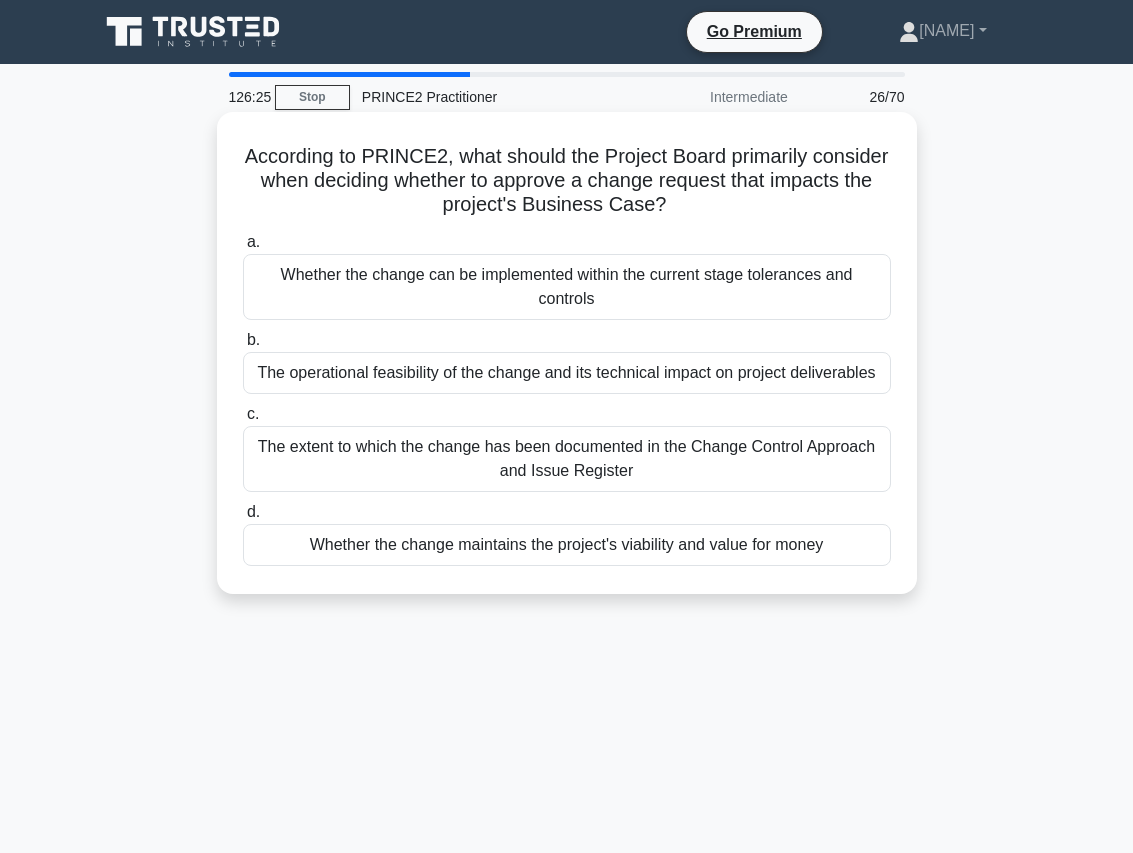 click on "Whether the change maintains the project's viability and value for money" at bounding box center (567, 545) 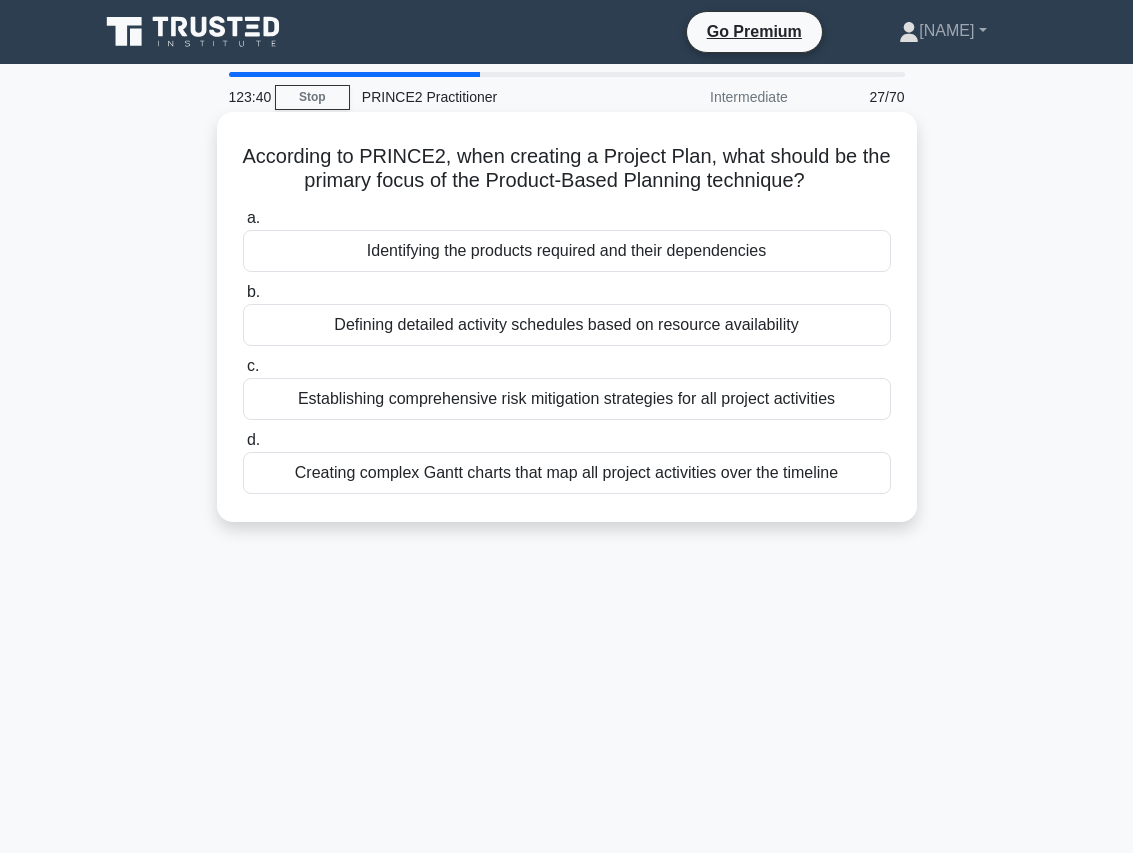 click on "Identifying the products required and their dependencies" at bounding box center (567, 251) 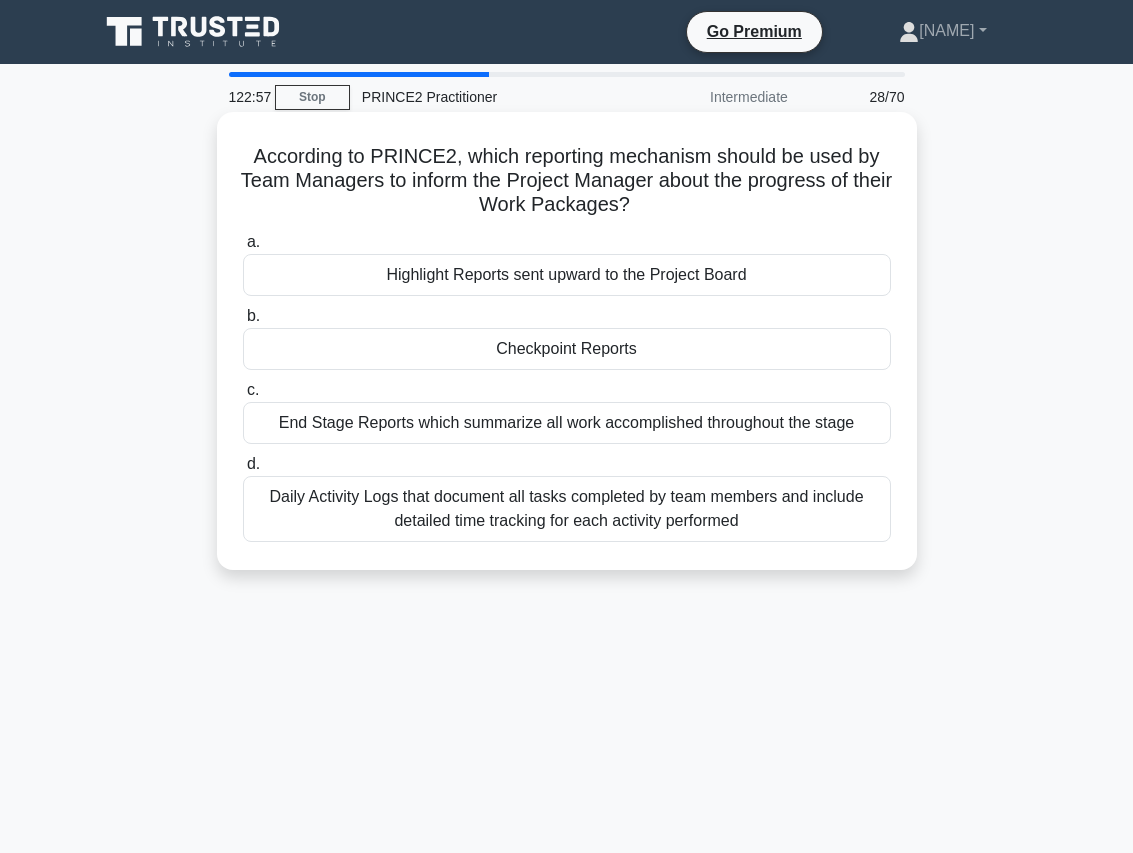click on "Checkpoint Reports" at bounding box center (567, 349) 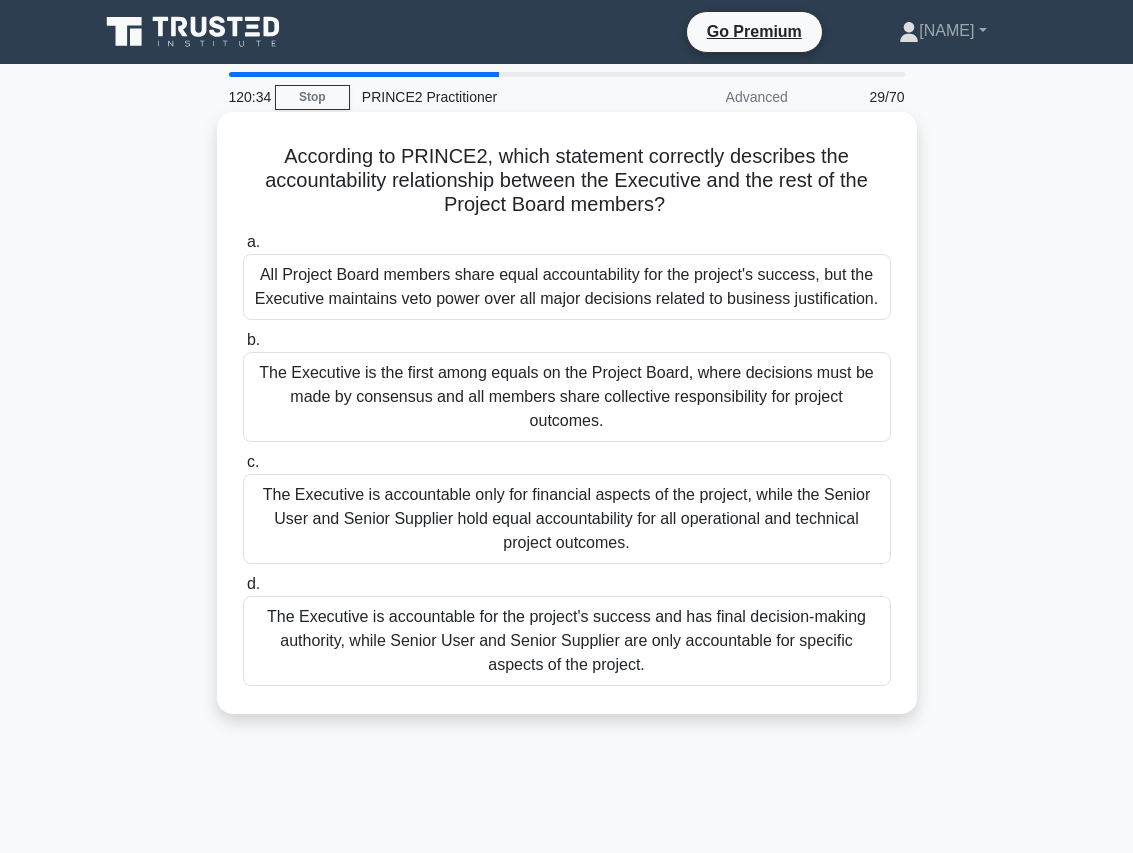 click on "The Executive is accountable for the project's success and has final decision-making authority, while Senior User and Senior Supplier are only accountable for specific aspects of the project." at bounding box center (567, 641) 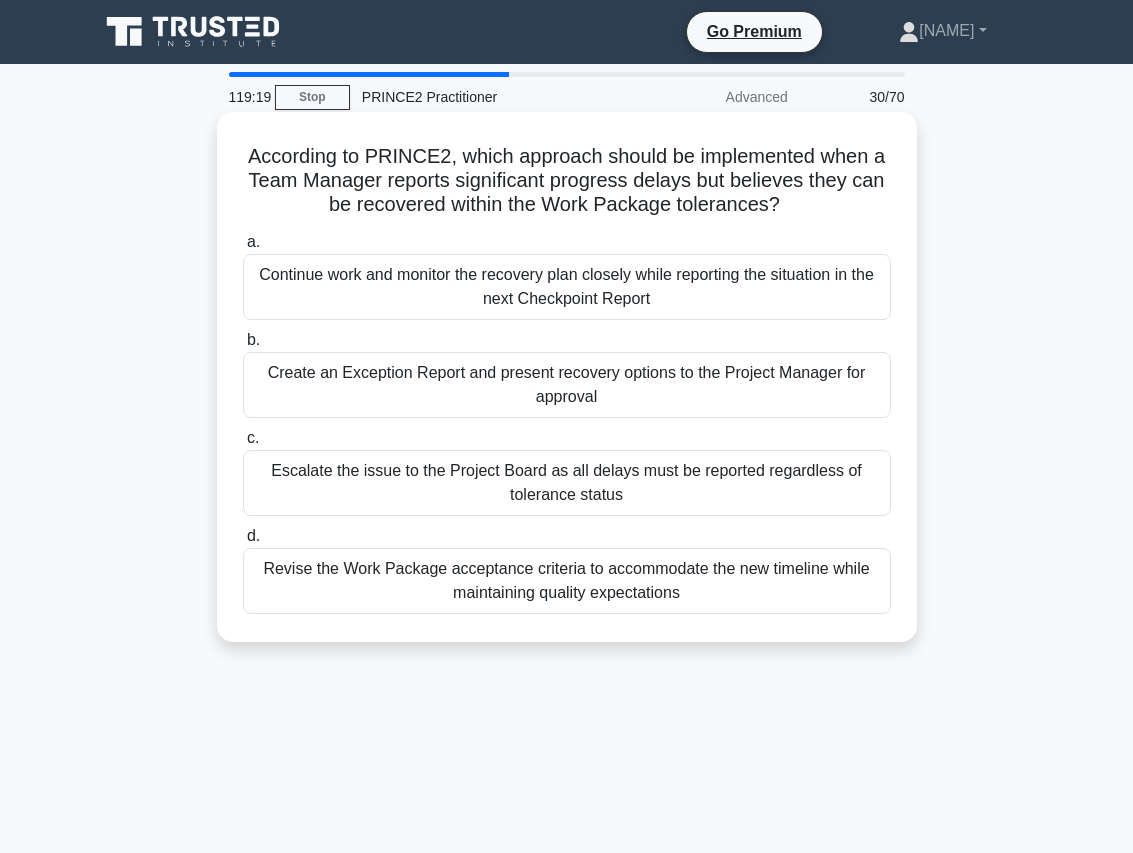 click on "Continue work and monitor the recovery plan closely while reporting the situation in the next Checkpoint Report" at bounding box center (567, 287) 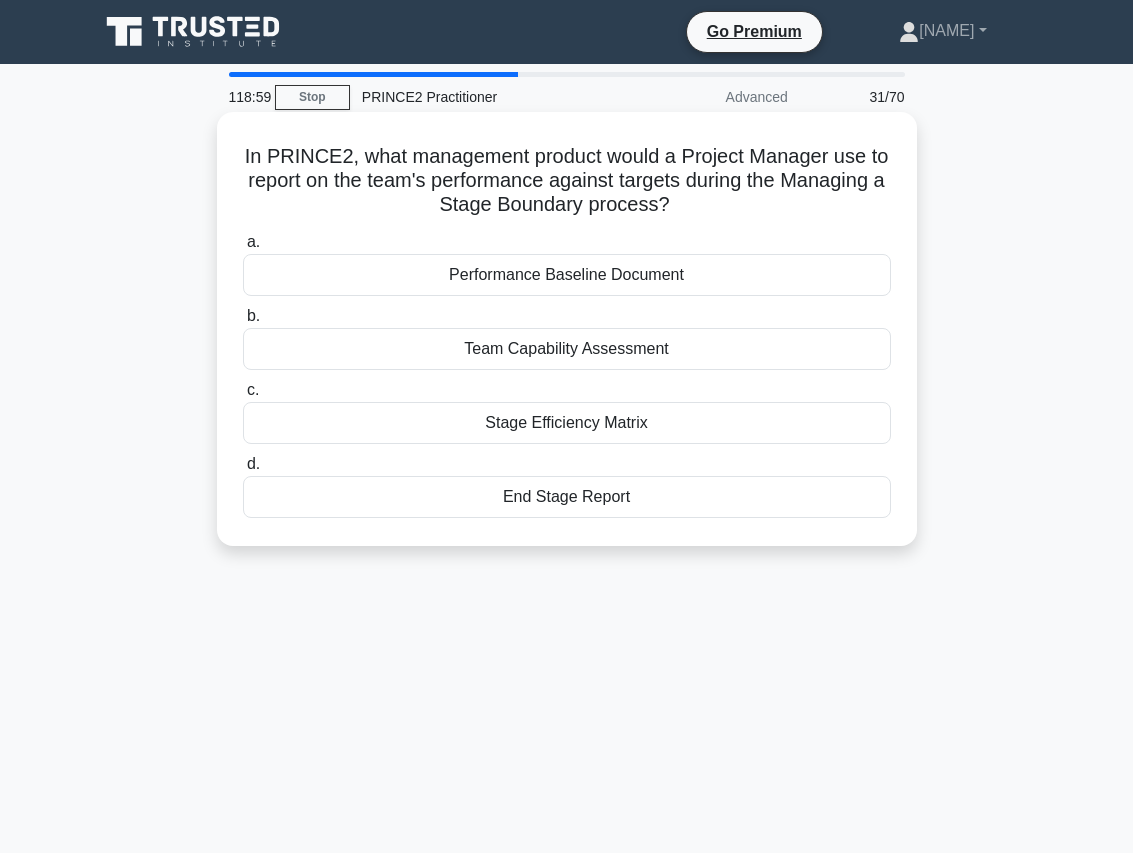 click on "End Stage Report" at bounding box center [567, 497] 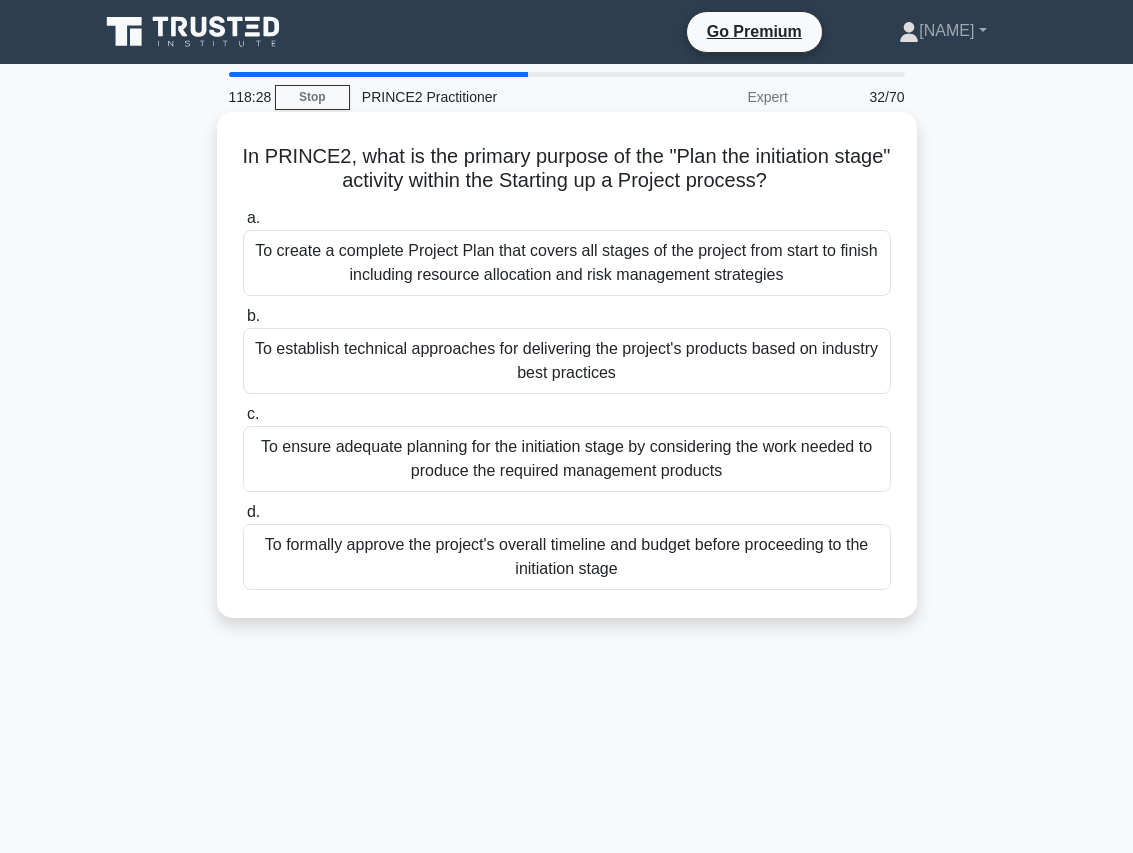 click on "To ensure adequate planning for the initiation stage by considering the work needed to produce the required management products" at bounding box center [567, 459] 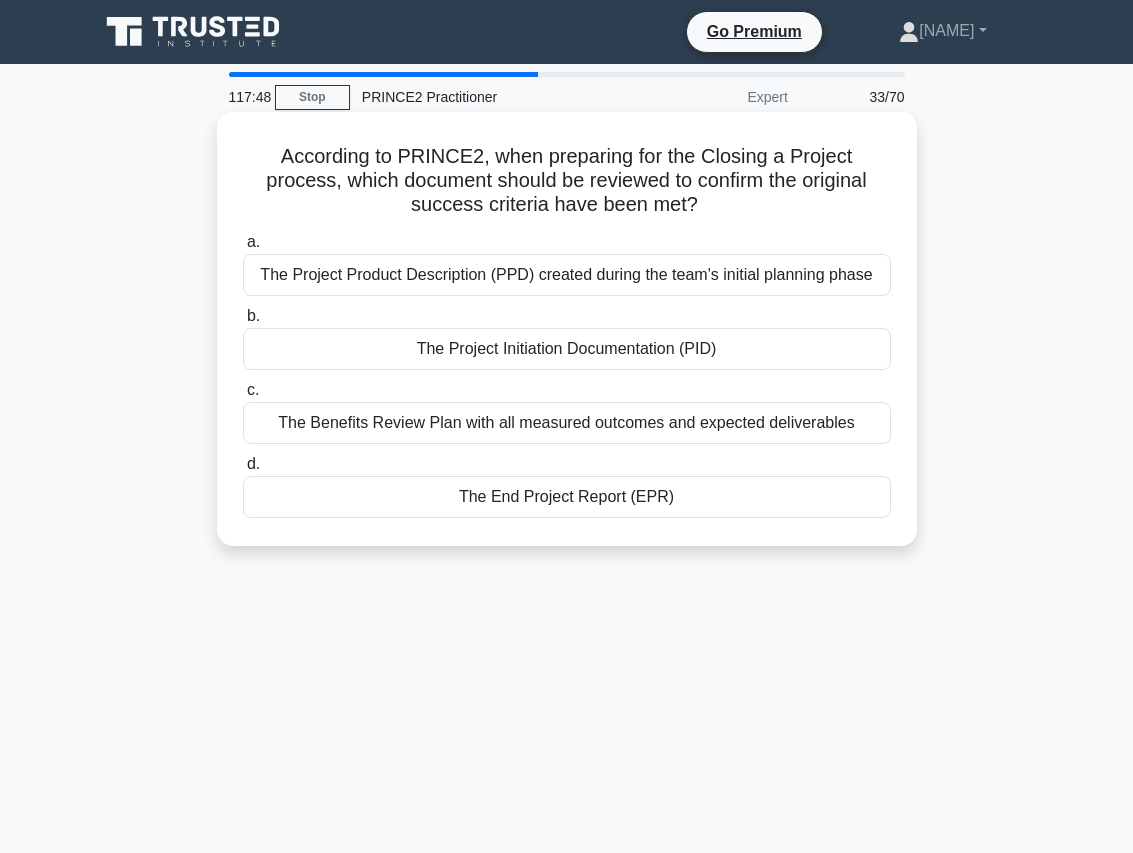 click on "The Benefits Review Plan with all measured outcomes and expected deliverables" at bounding box center [567, 423] 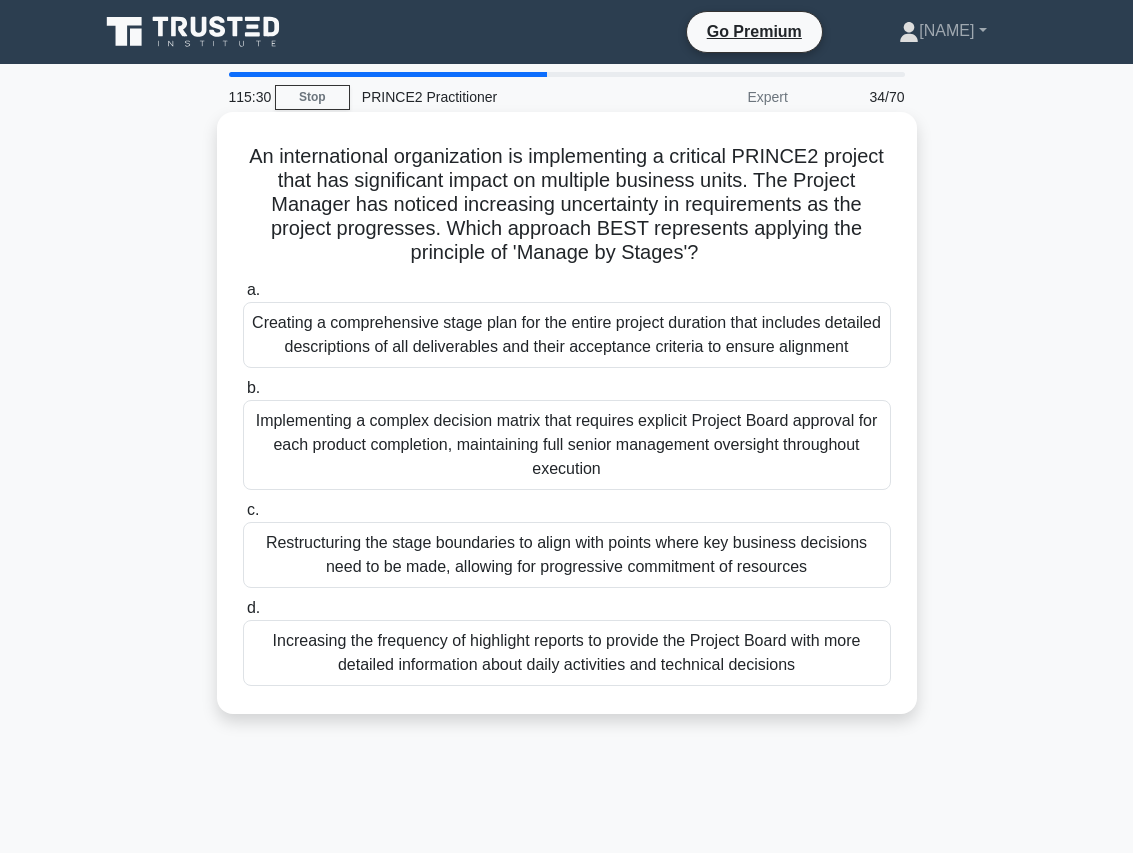 click on "Creating a comprehensive stage plan for the entire project duration that includes detailed descriptions of all deliverables and their acceptance criteria to ensure alignment" at bounding box center [567, 335] 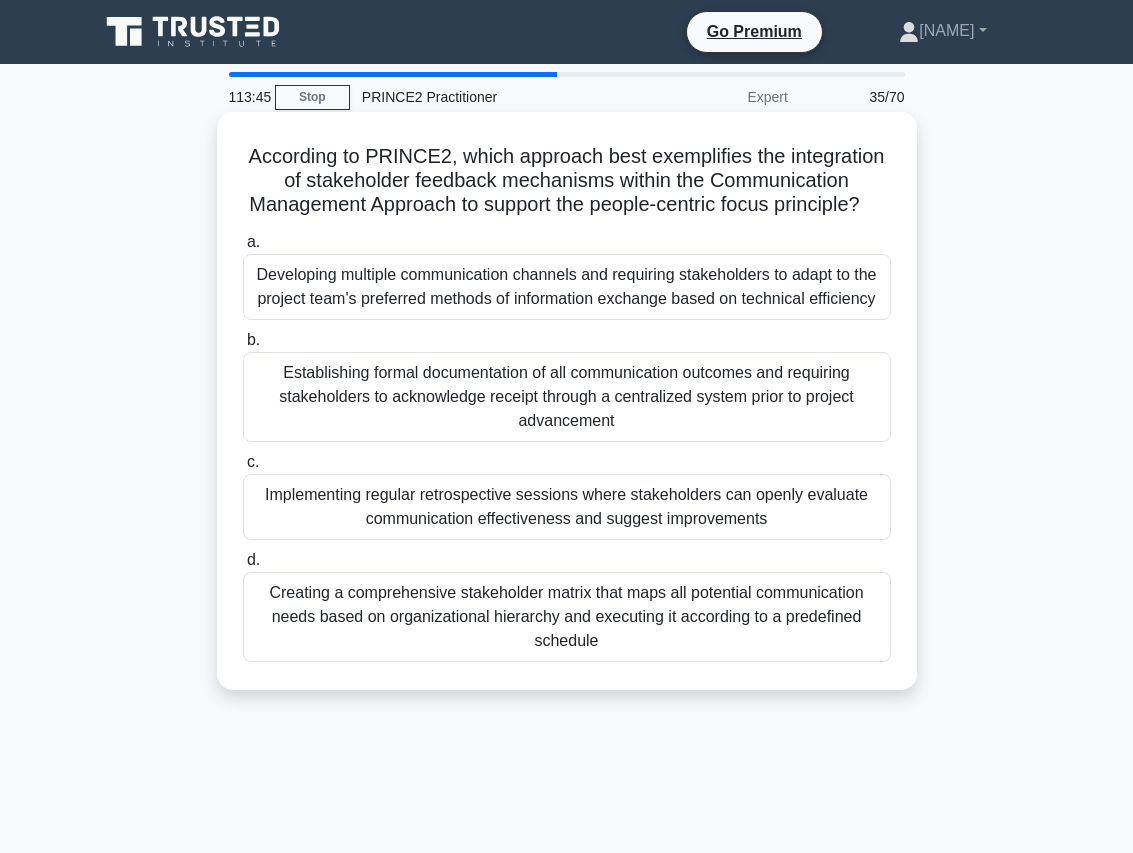 click on "Establishing formal documentation of all communication outcomes and requiring stakeholders to acknowledge receipt through a centralized system prior to project advancement" at bounding box center (567, 397) 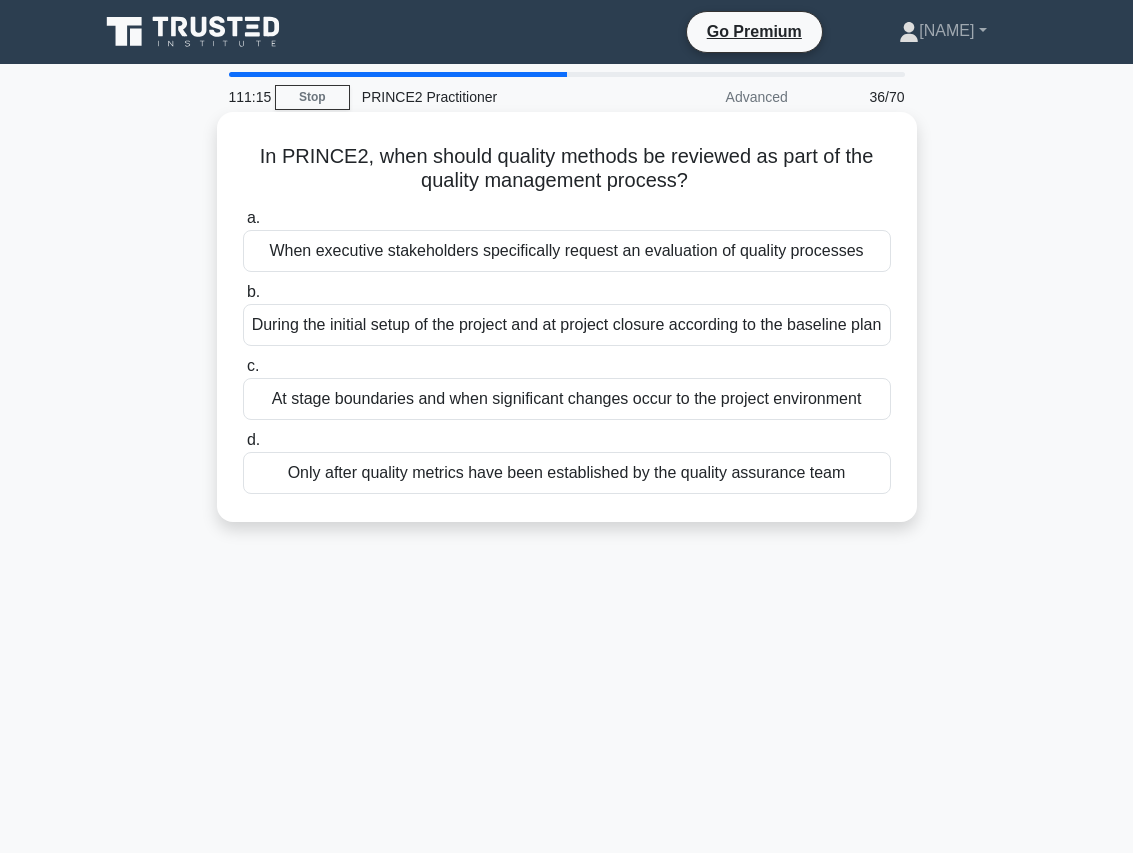 click on "Only after quality metrics have been established by the quality assurance team" at bounding box center (567, 473) 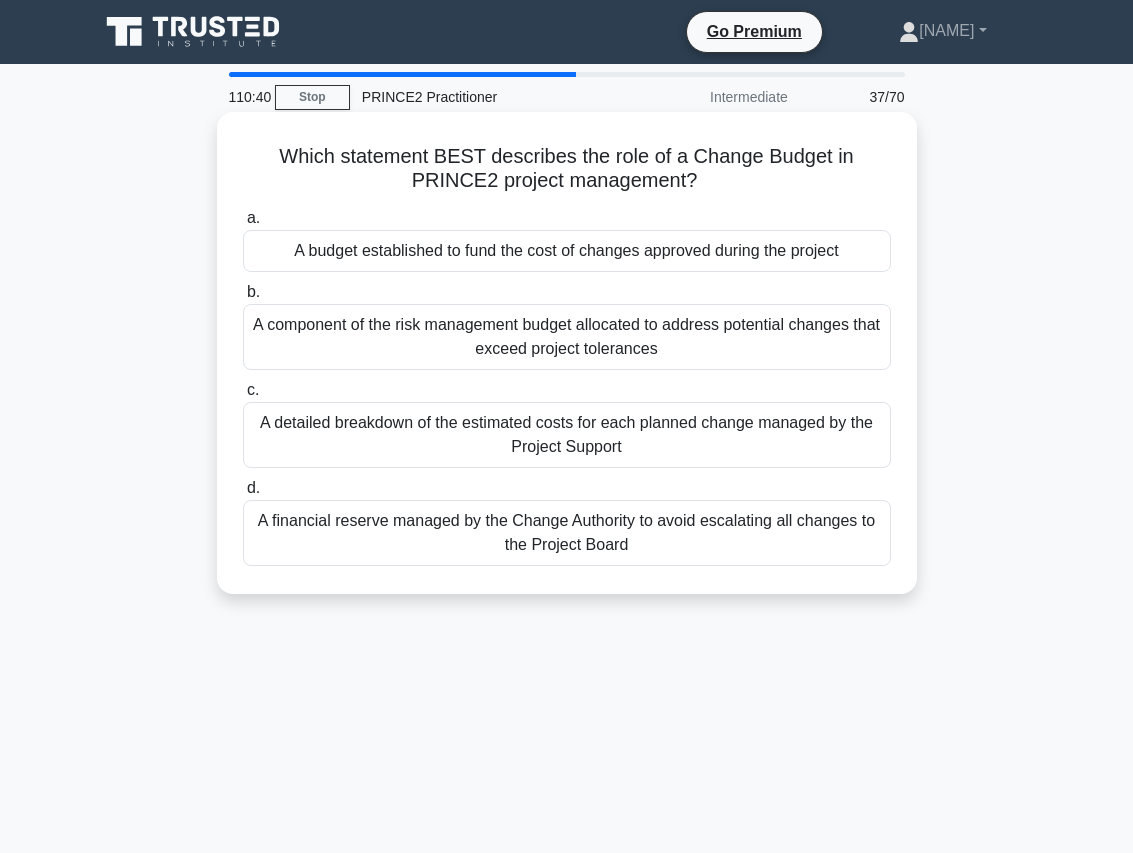 click on "A budget established to fund the cost of changes approved during the project" at bounding box center (567, 251) 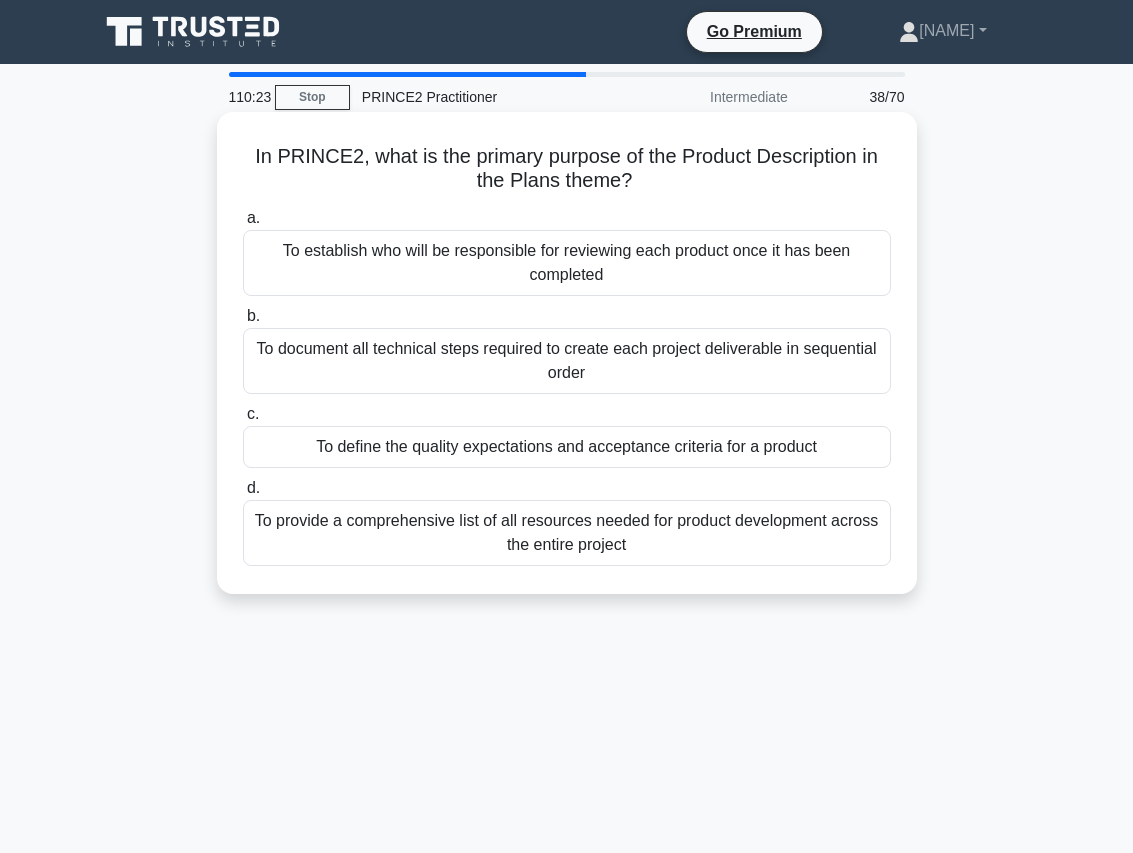 click on "To define the quality expectations and acceptance criteria for a product" at bounding box center [567, 447] 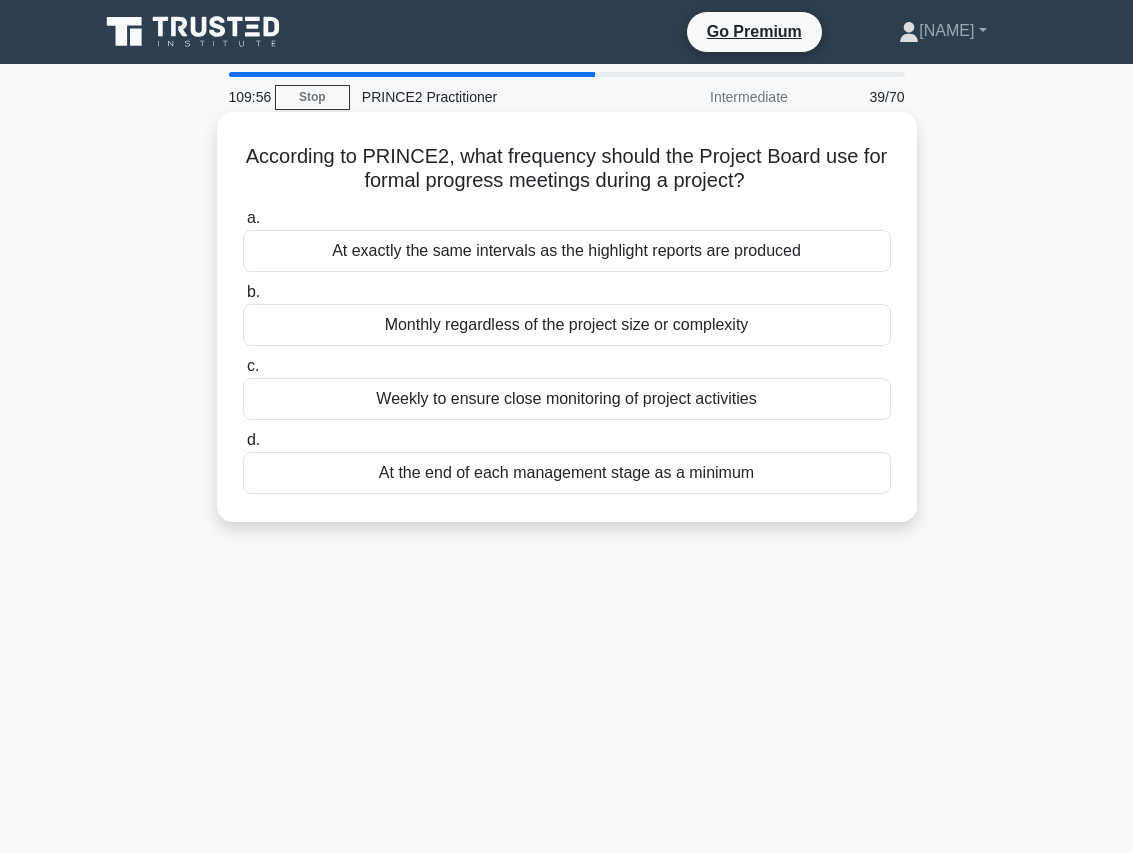click on "At the end of each management stage as a minimum" at bounding box center [567, 473] 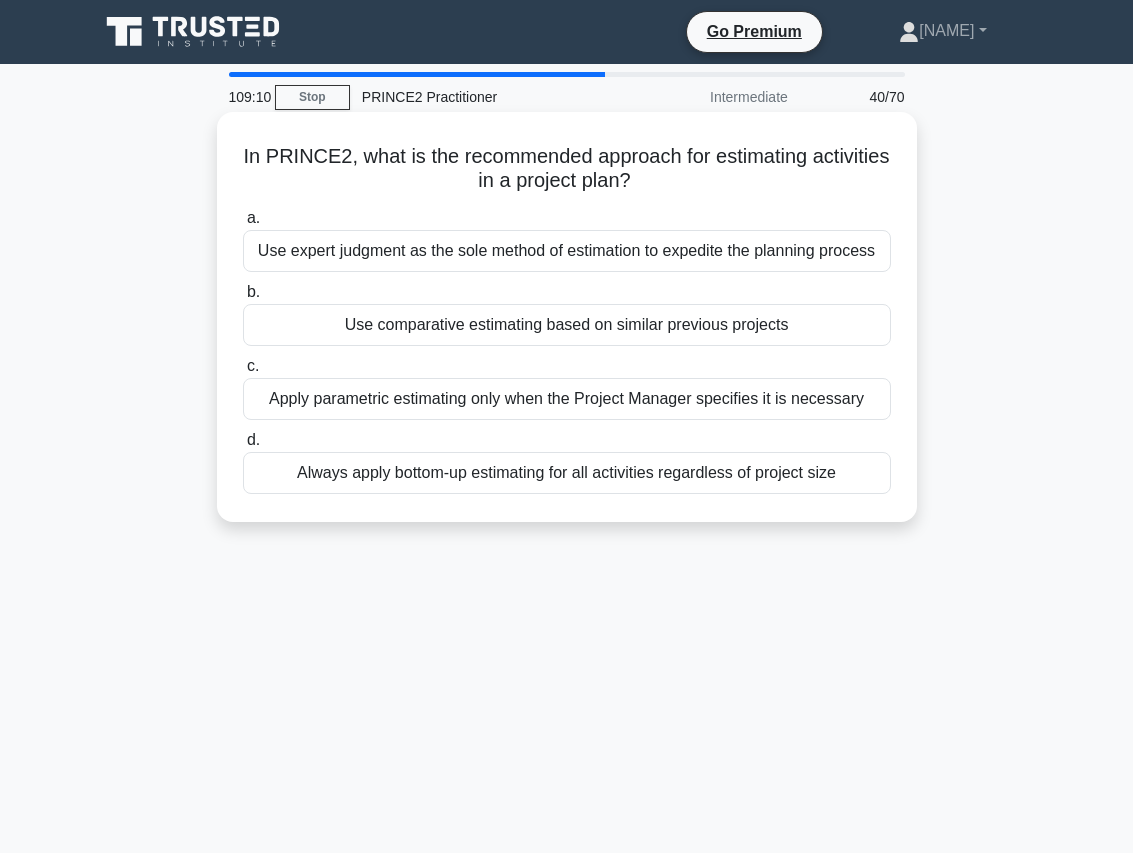 click on "Use comparative estimating based on similar previous projects" at bounding box center [567, 325] 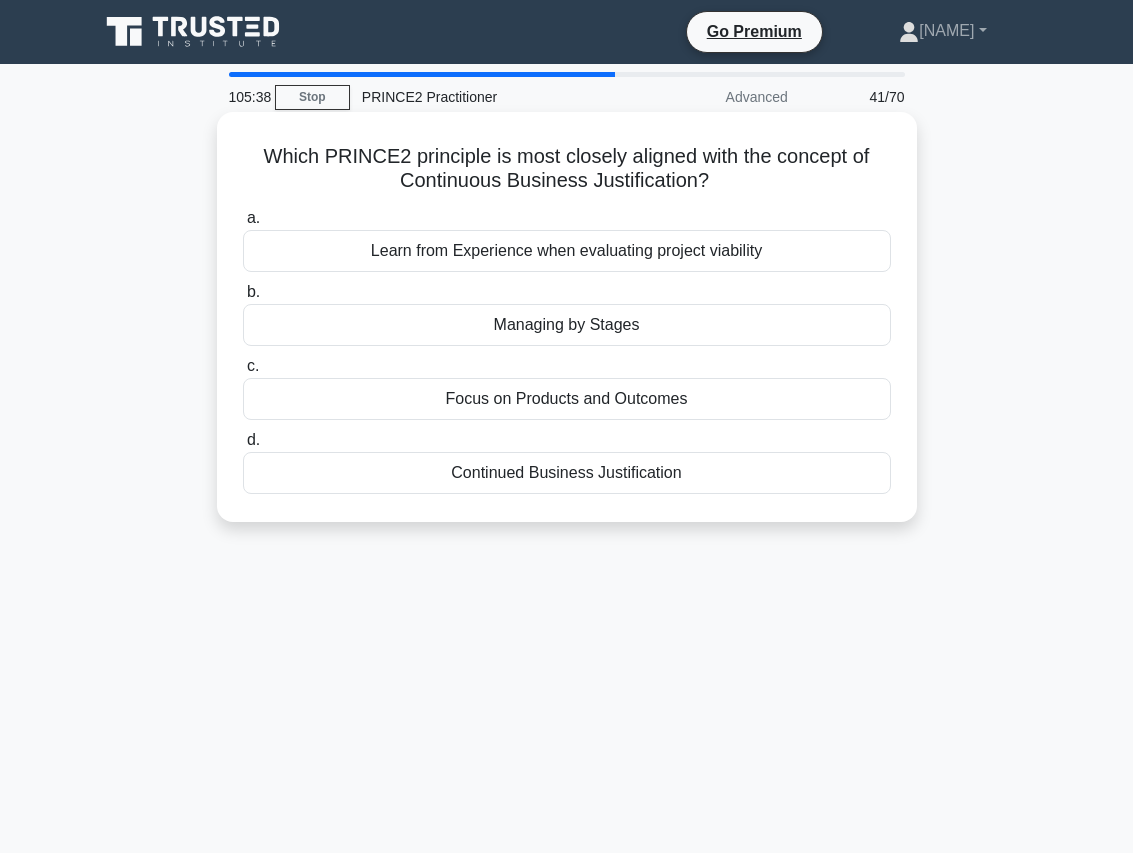 click on "Managing by Stages" at bounding box center (567, 325) 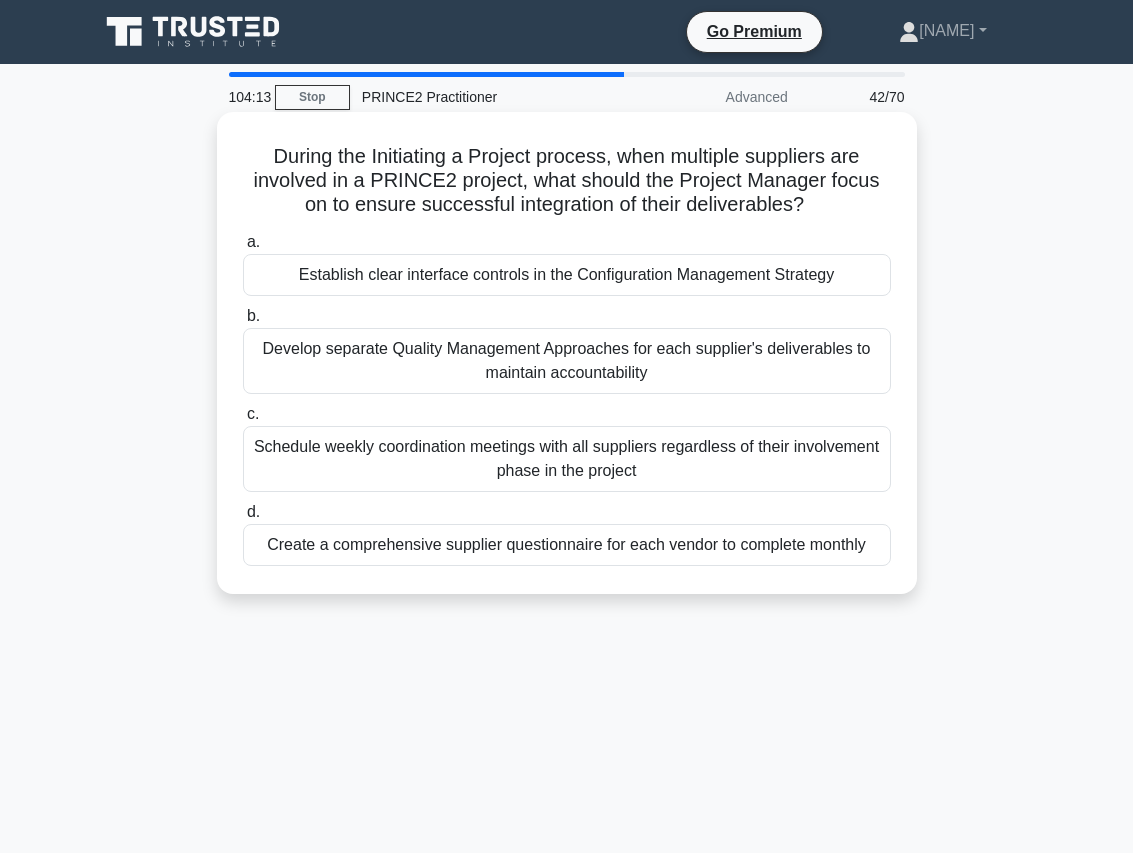 click on "Develop separate Quality Management Approaches for each supplier's deliverables to maintain accountability" at bounding box center (567, 361) 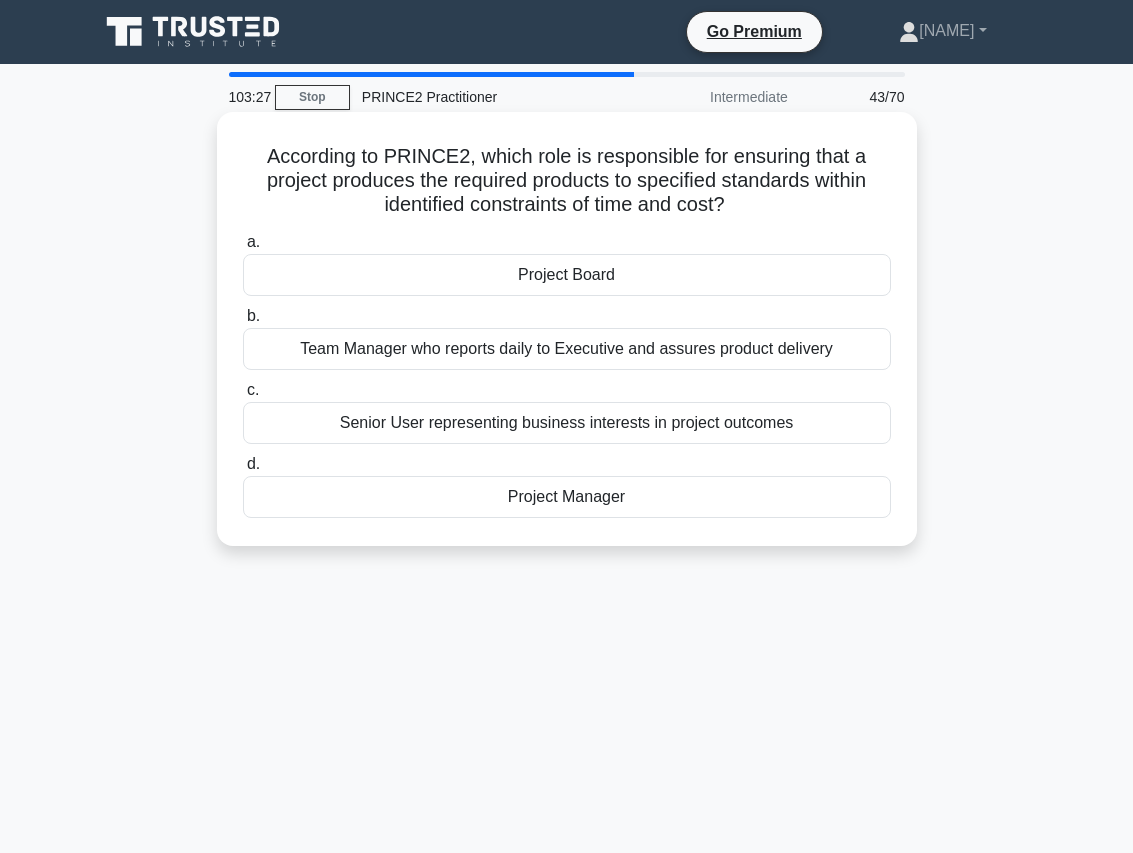 click on "Project Manager" at bounding box center (567, 497) 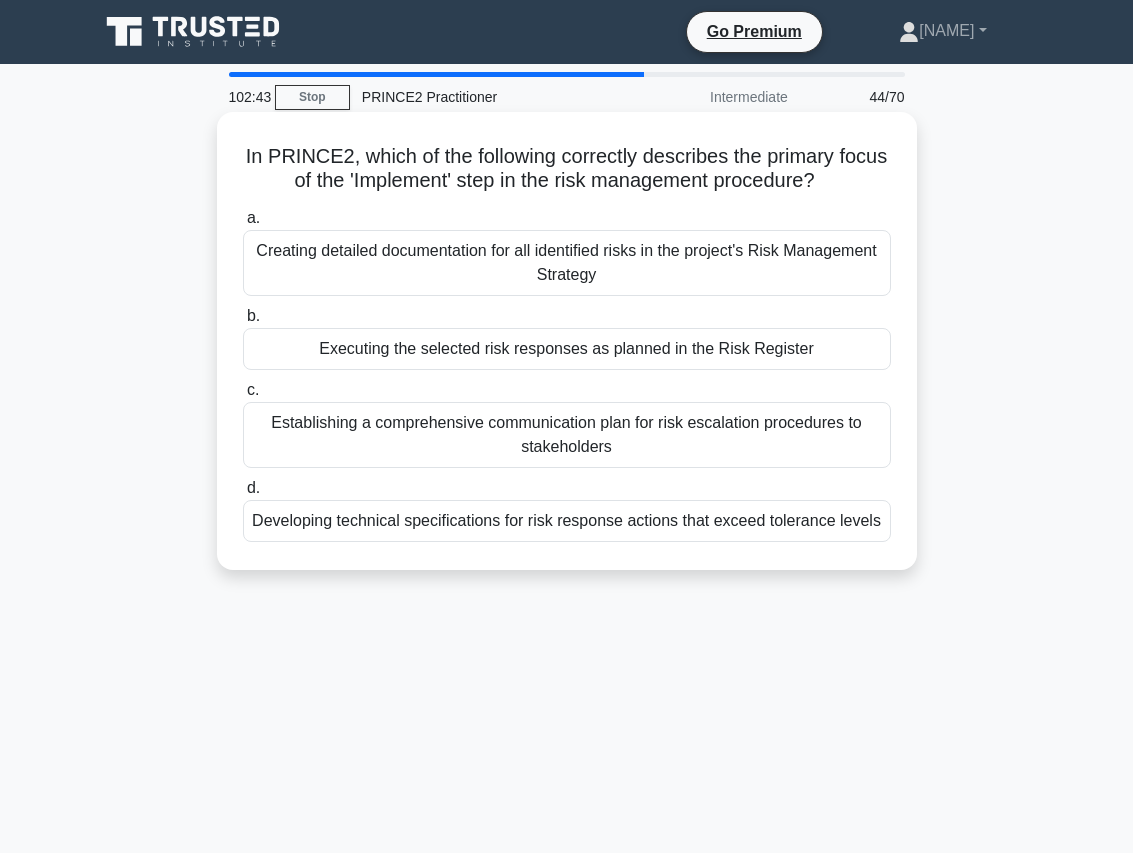 click on "Executing the selected risk responses as planned in the Risk Register" at bounding box center (567, 349) 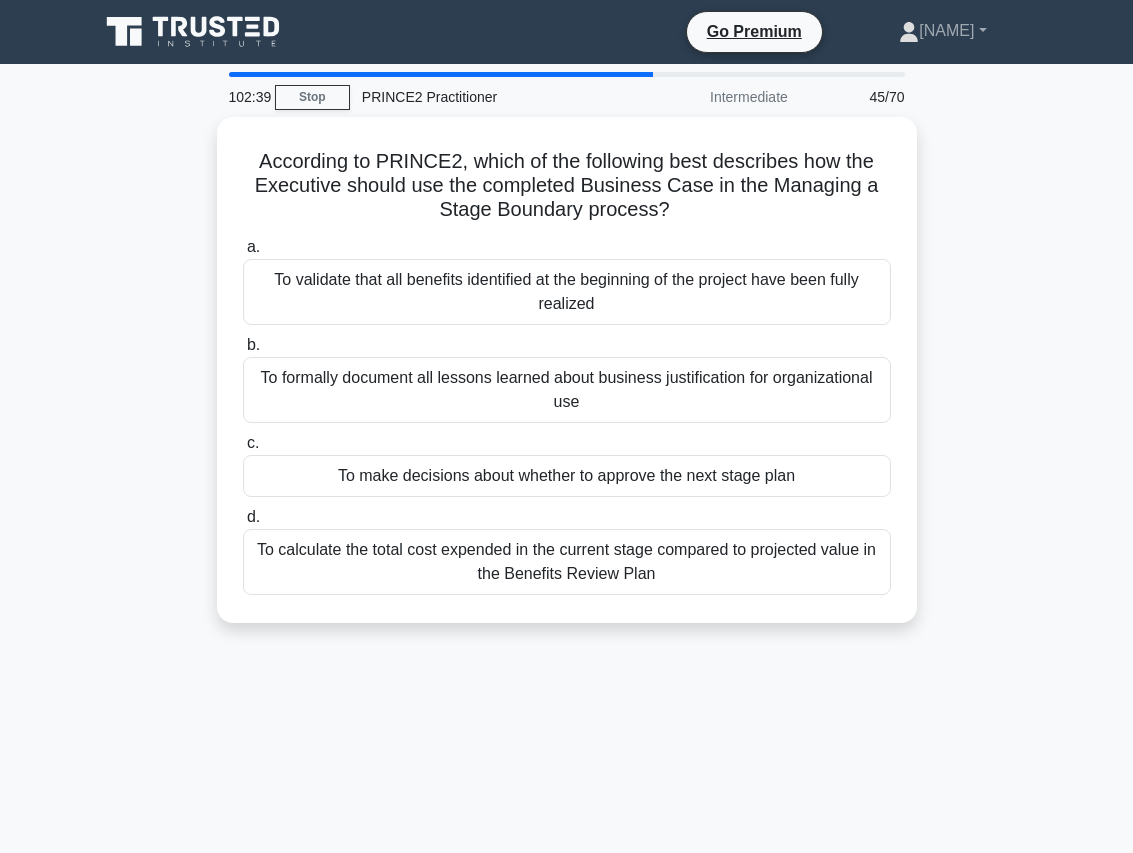 click on "According to PRINCE2, which of the following best describes how the Executive should use the completed Business Case in the Managing a Stage Boundary process?
.spinner_0XTQ{transform-origin:center;animation:spinner_y6GP .75s linear infinite}@keyframes spinner_y6GP{100%{transform:rotate(360deg)}}
a.
To validate that all benefits identified at the beginning of the project have been fully realized
b." at bounding box center [567, 382] 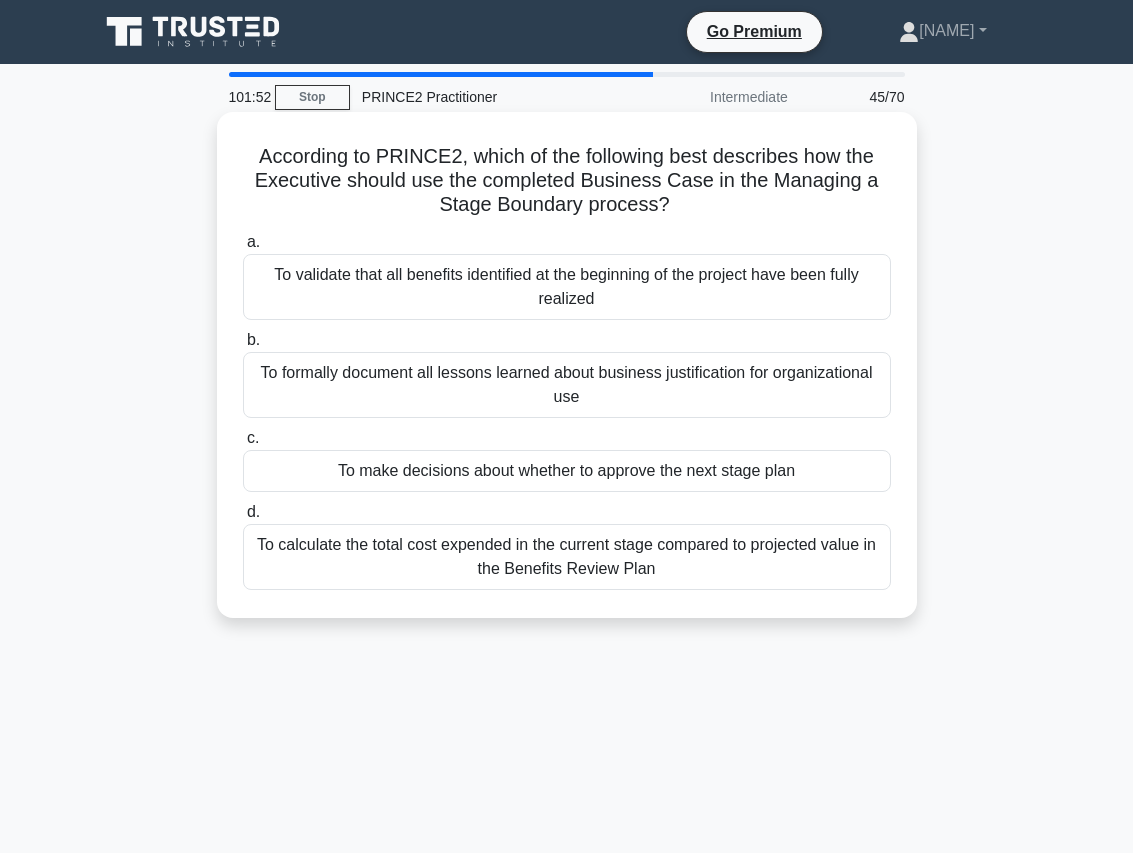 click on "To make decisions about whether to approve the next stage plan" at bounding box center [567, 471] 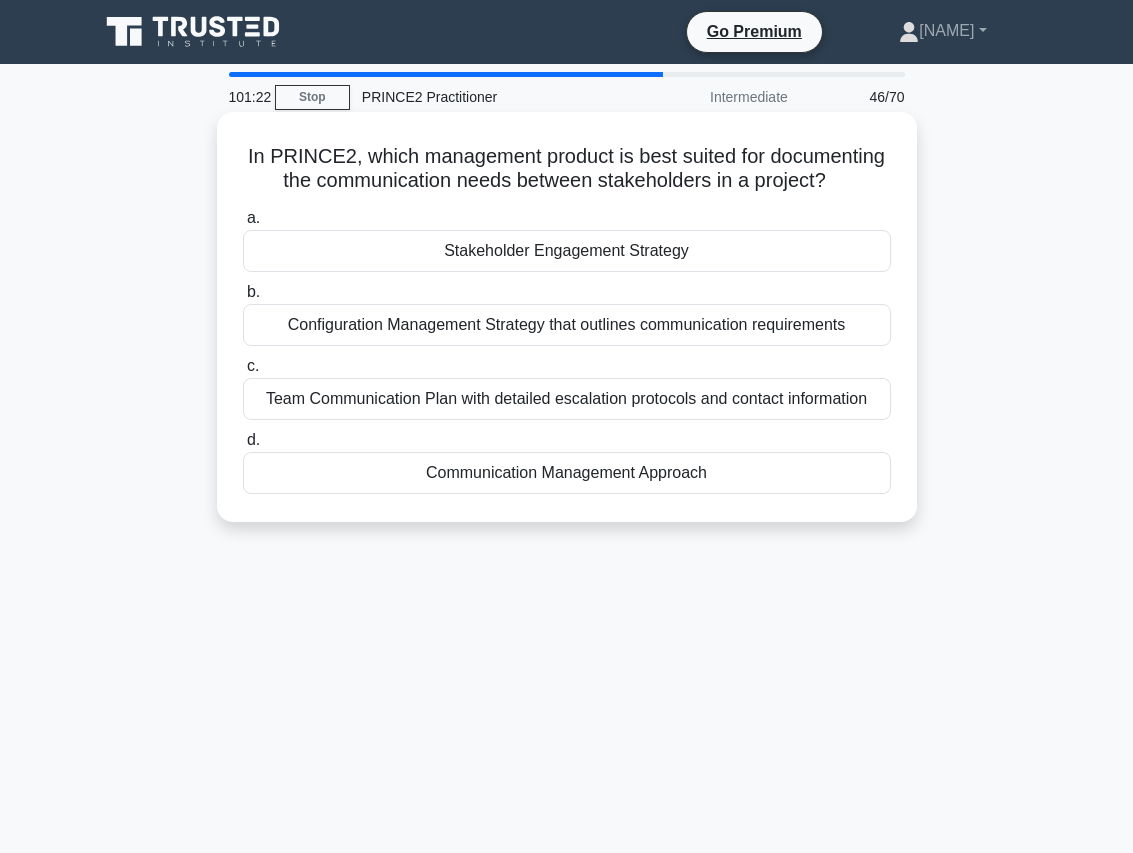 click on "Communication Management Approach" at bounding box center [567, 473] 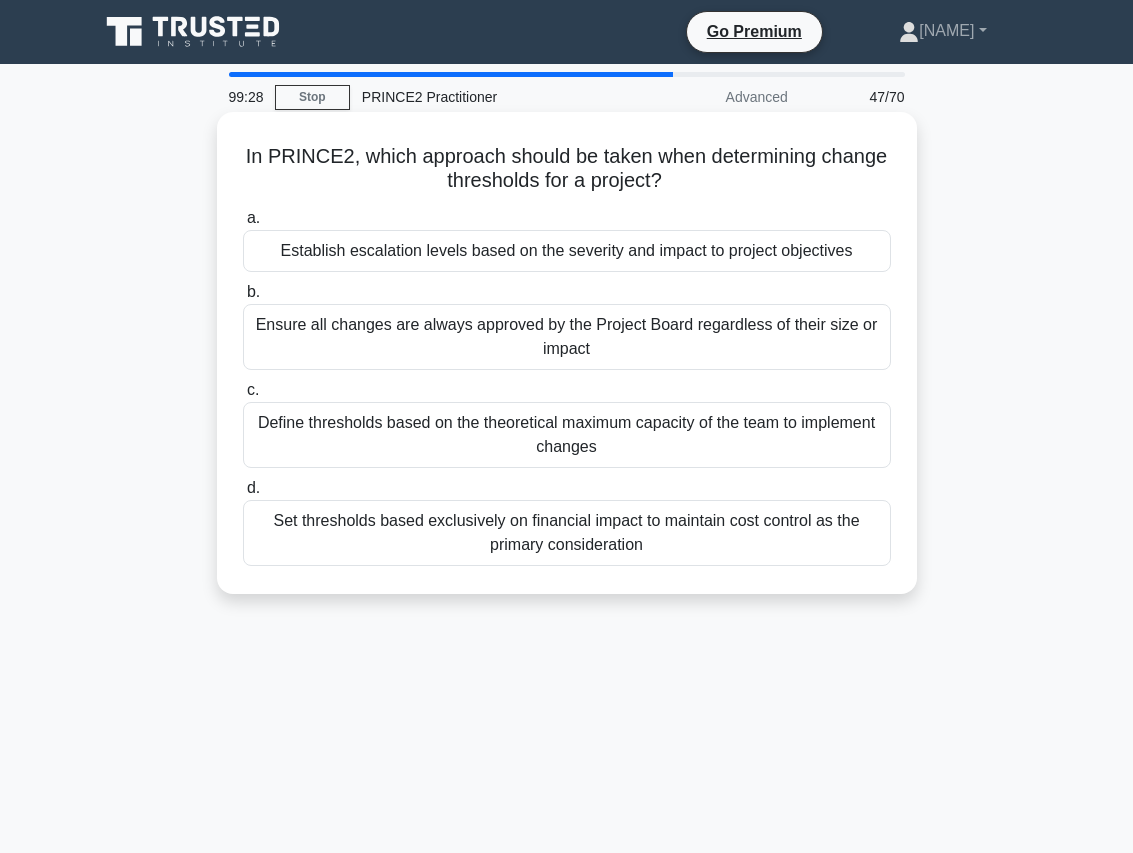 click on "Ensure all changes are always approved by the Project Board regardless of their size or impact" at bounding box center (567, 337) 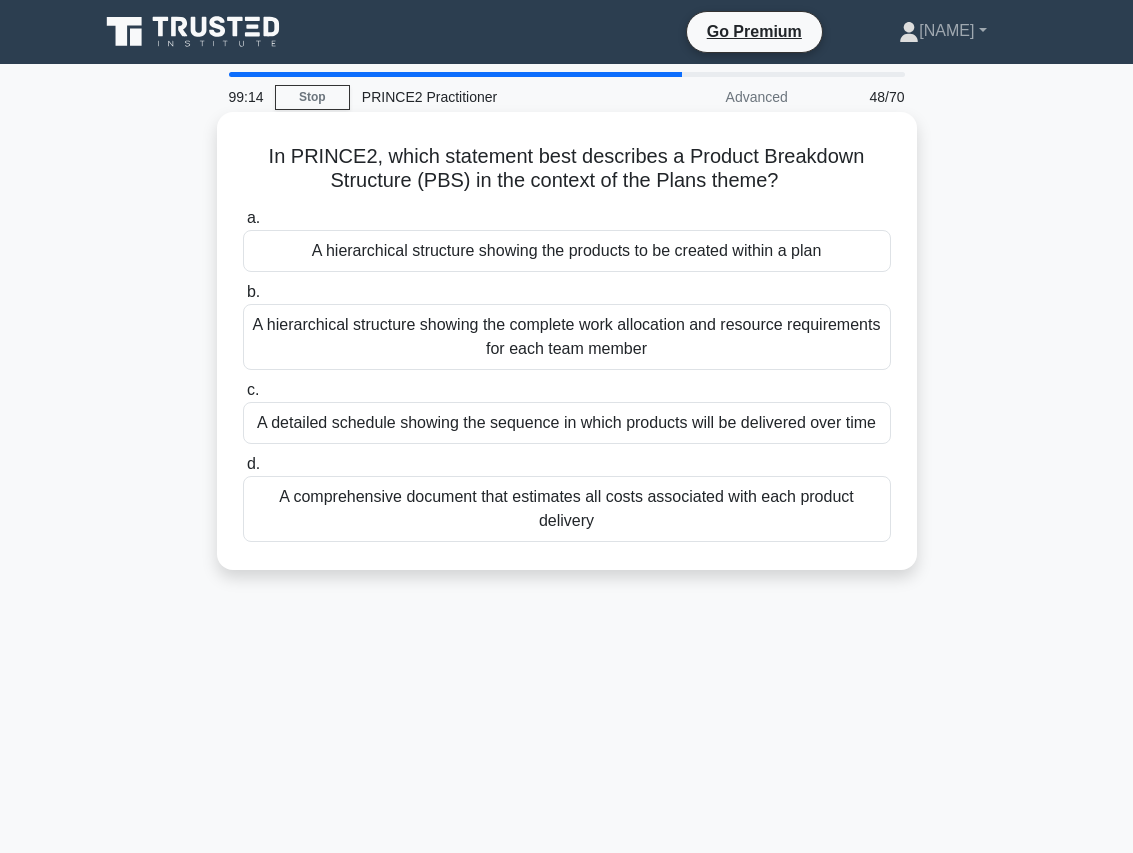 click on "A detailed schedule showing the sequence in which products will be delivered over time" at bounding box center [567, 423] 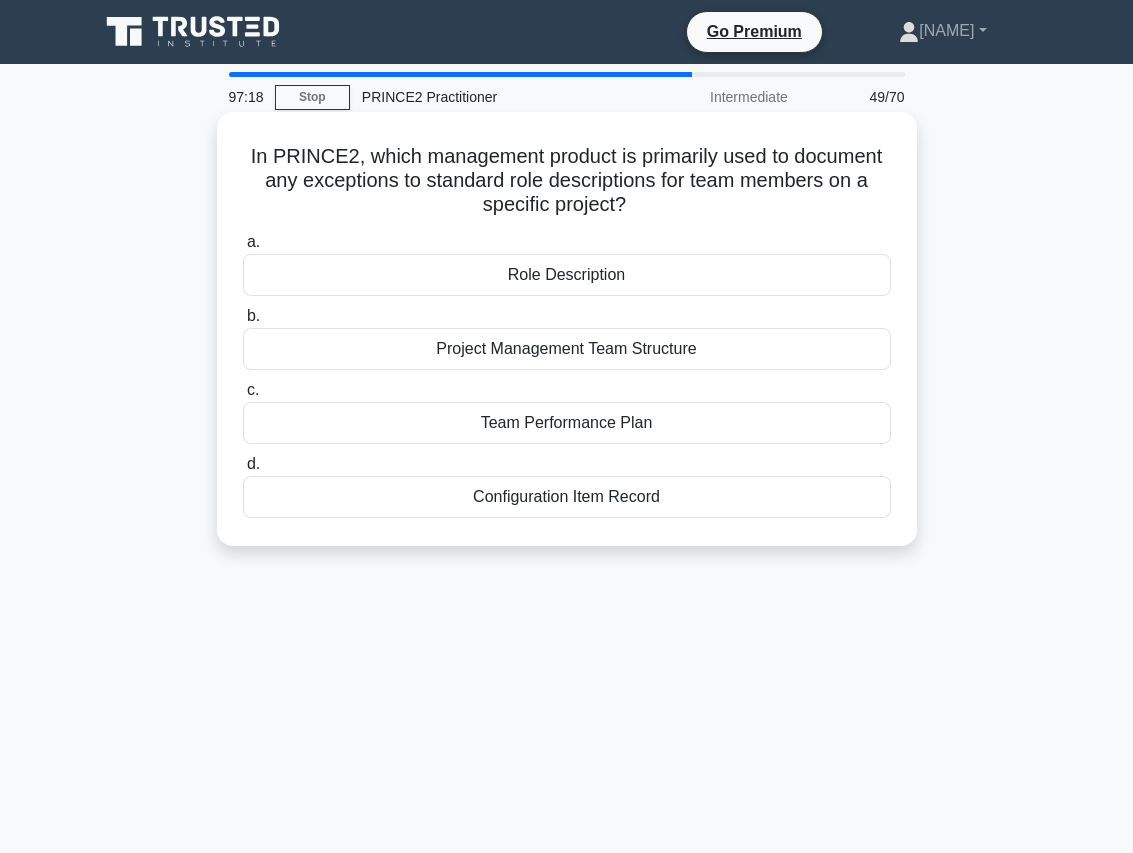 click on "Role Description" at bounding box center [567, 275] 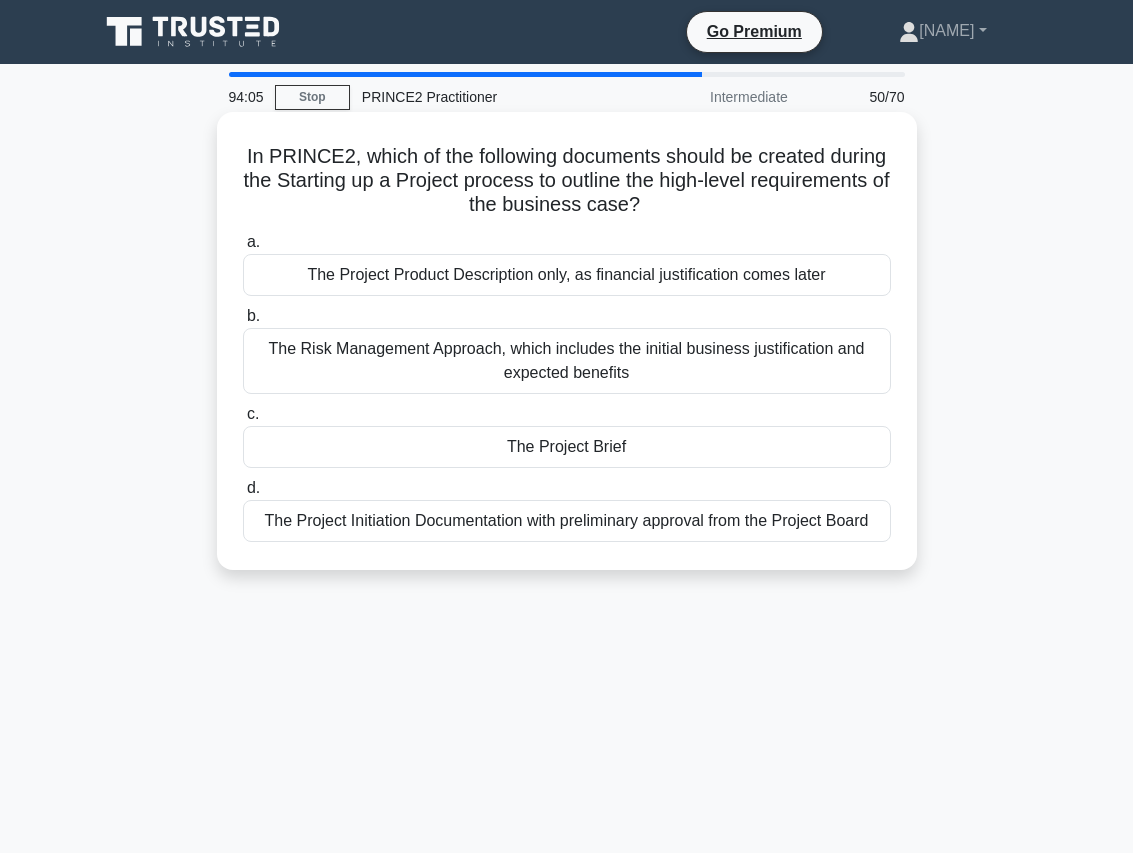 click on "The Project Product Description only, as financial justification comes later" at bounding box center [567, 275] 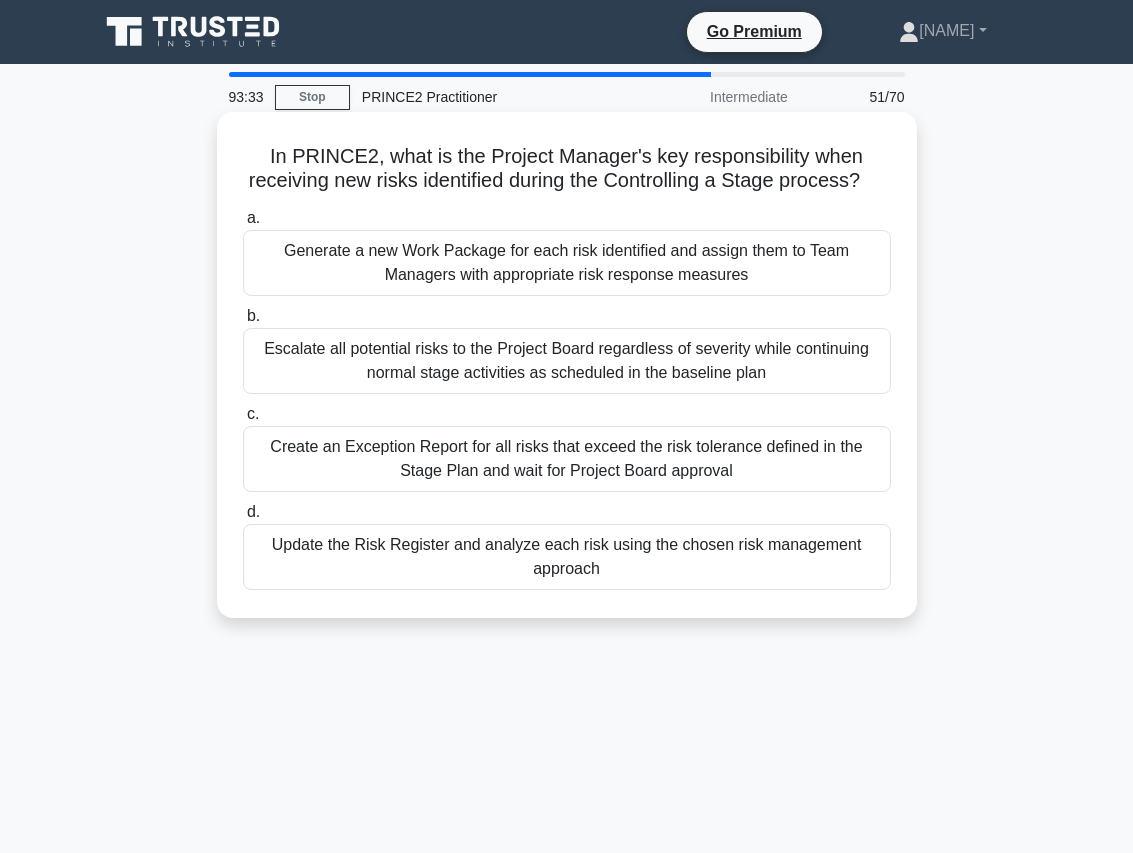 click on "Create an Exception Report for all risks that exceed the risk tolerance defined in the Stage Plan and wait for Project Board approval" at bounding box center [567, 459] 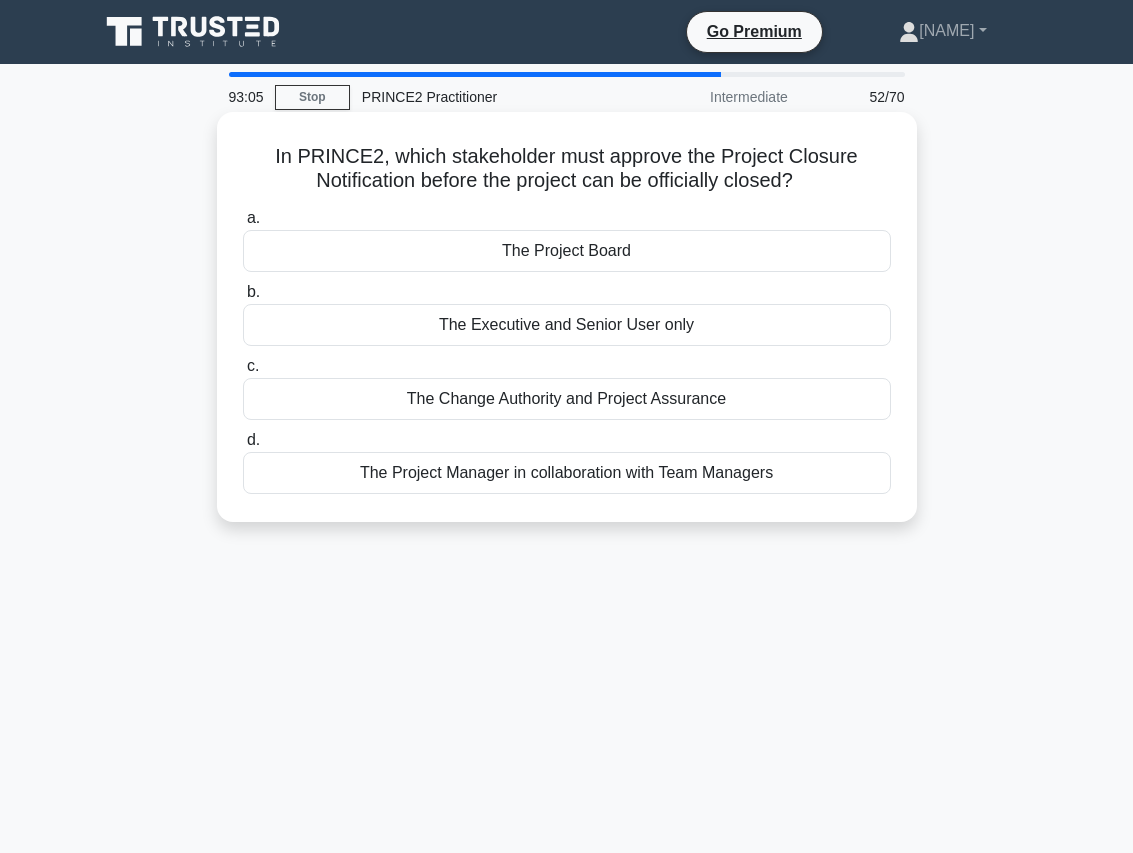 click on "The Executive and Senior User only" at bounding box center (567, 325) 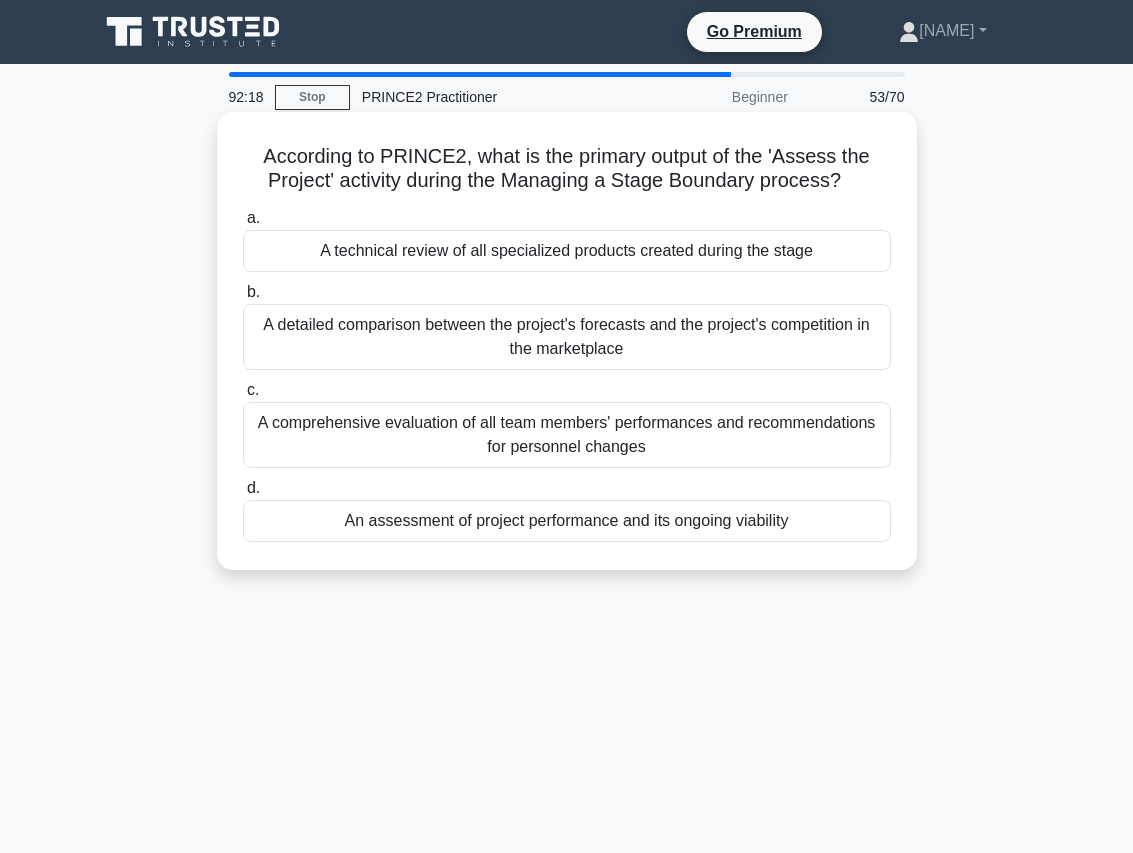 click on "An assessment of project performance and its ongoing viability" at bounding box center (567, 521) 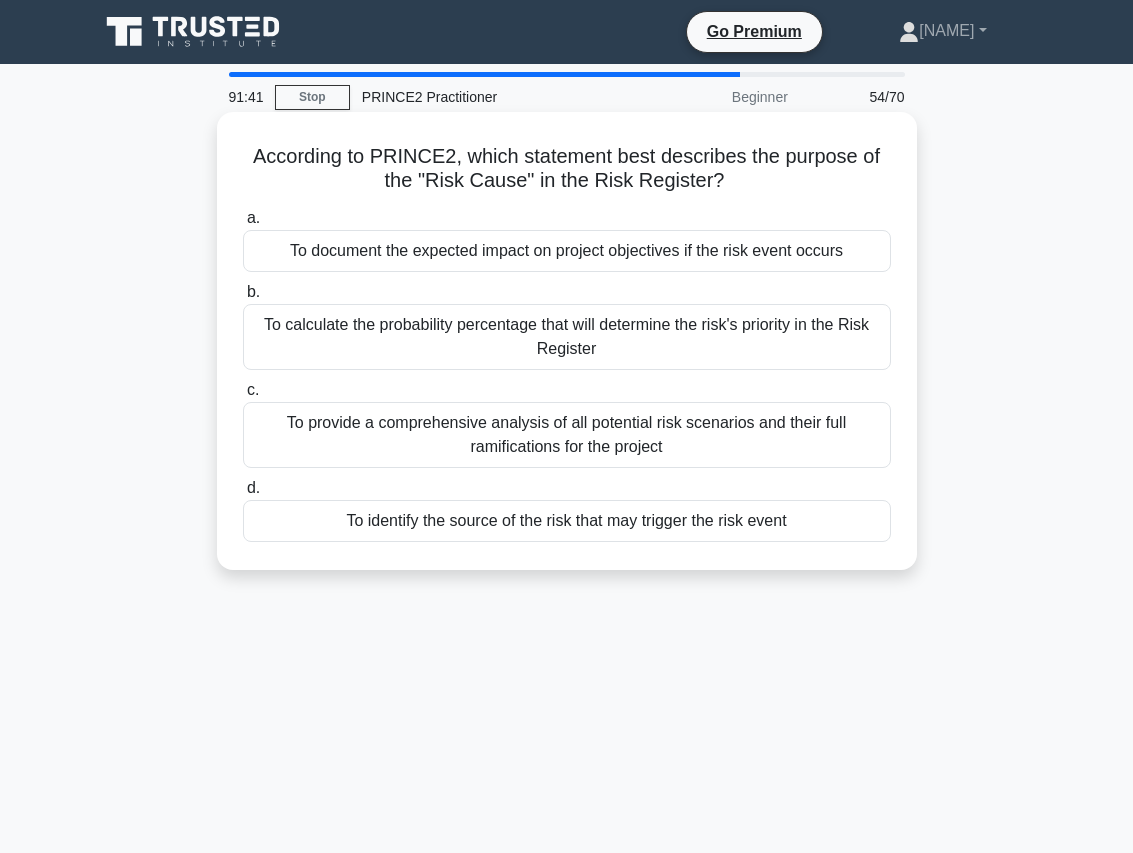 click on "To identify the source of the risk that may trigger the risk event" at bounding box center [567, 521] 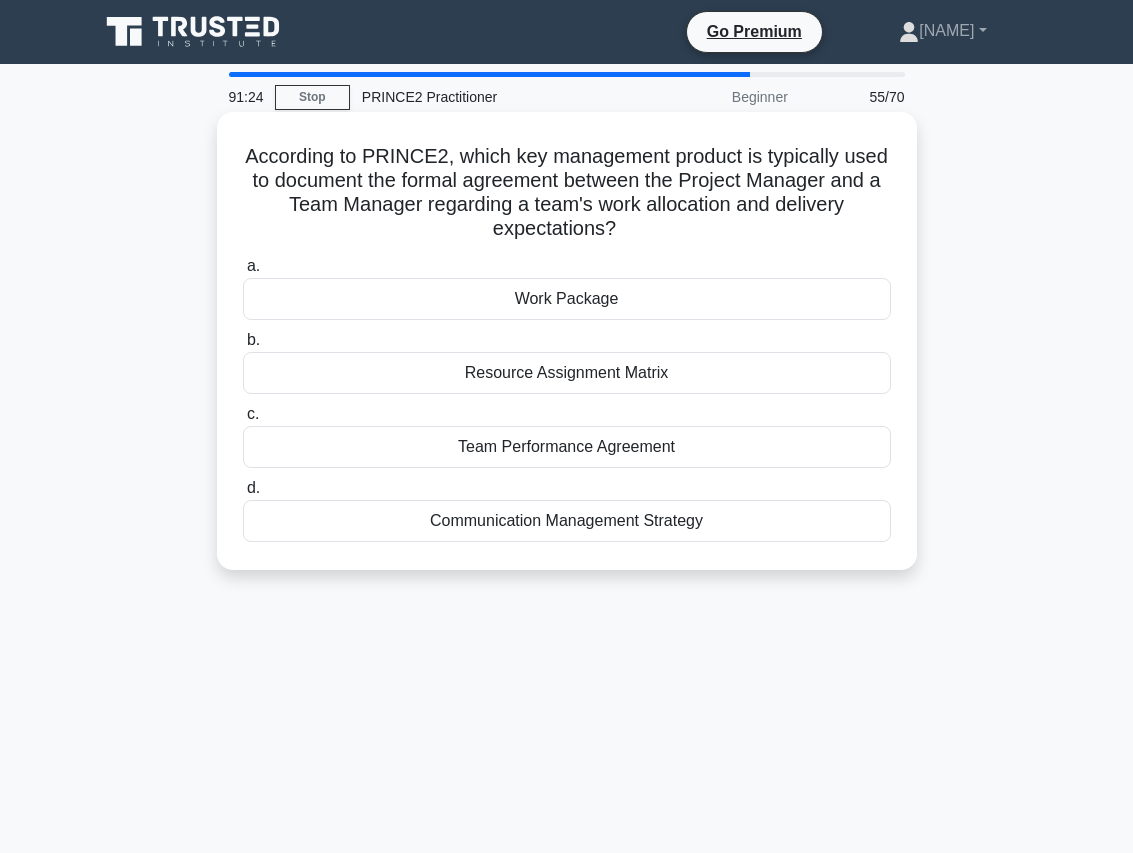 click on "Work Package" at bounding box center [567, 299] 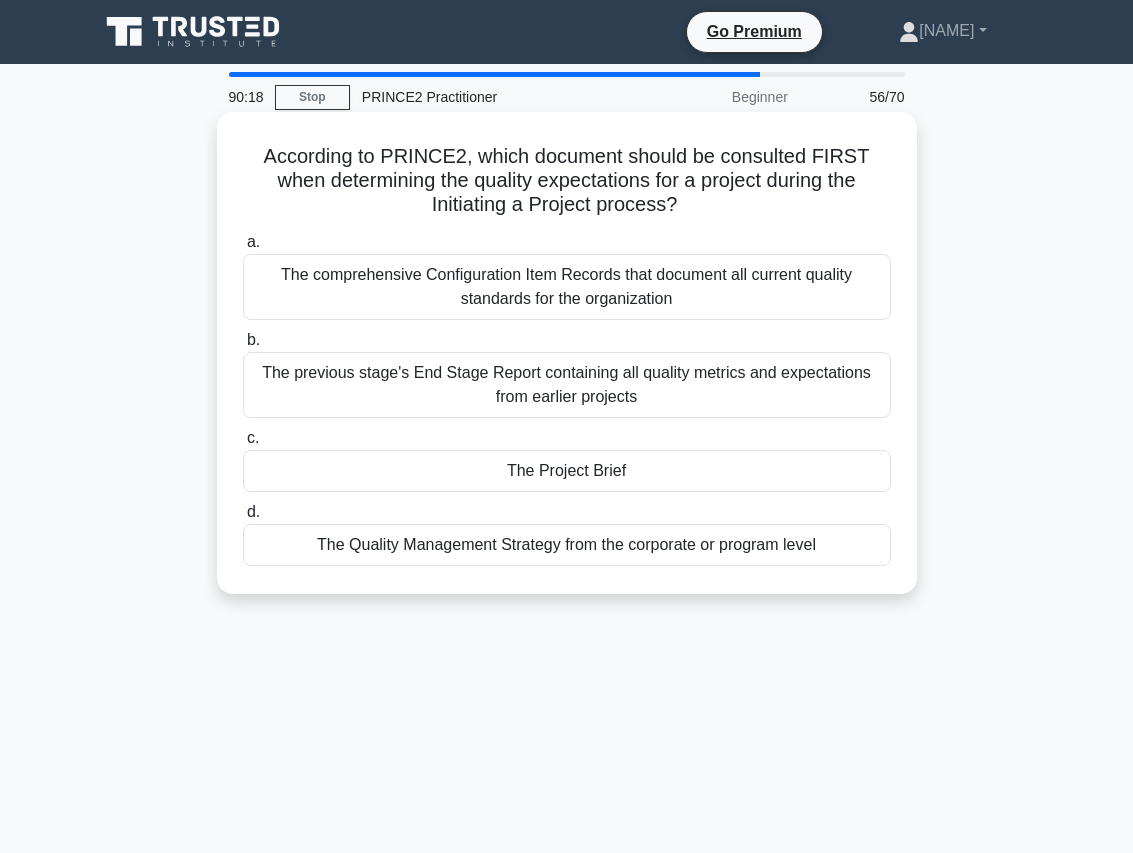 click on "The Project Brief" at bounding box center (567, 471) 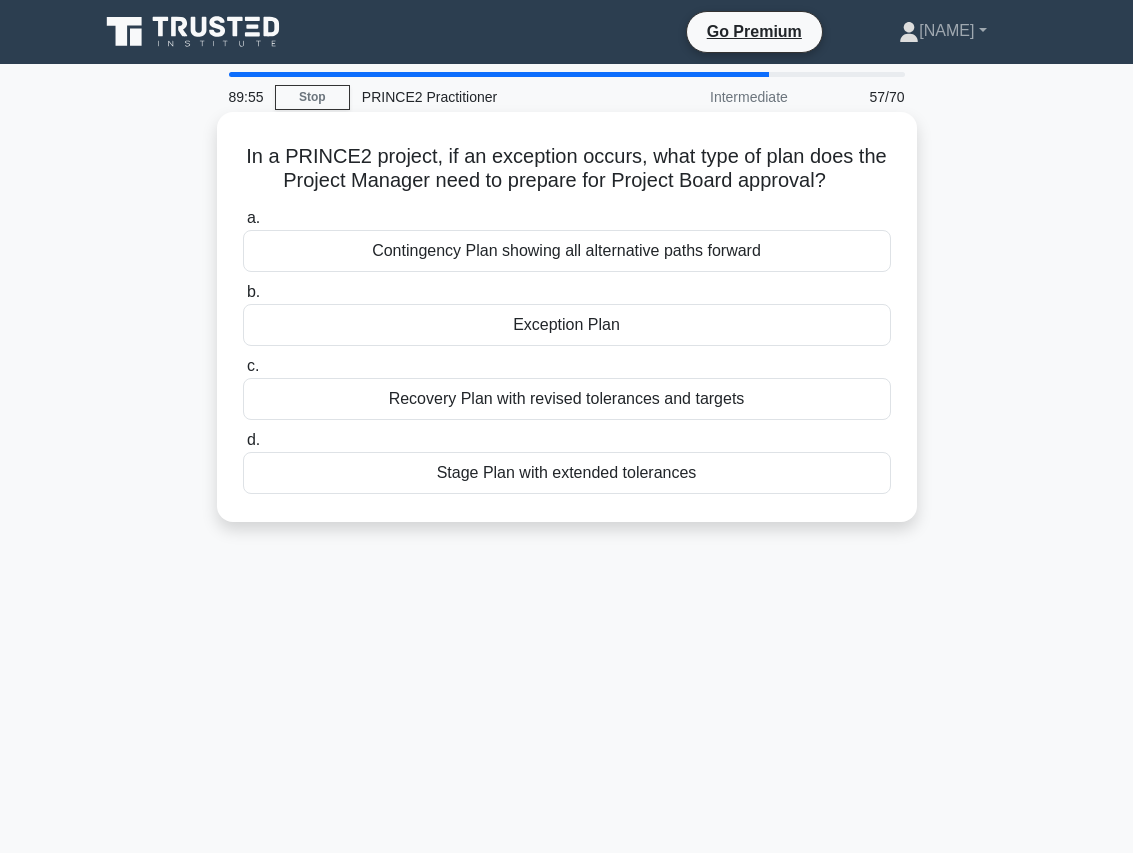 click on "Exception Plan" at bounding box center (567, 325) 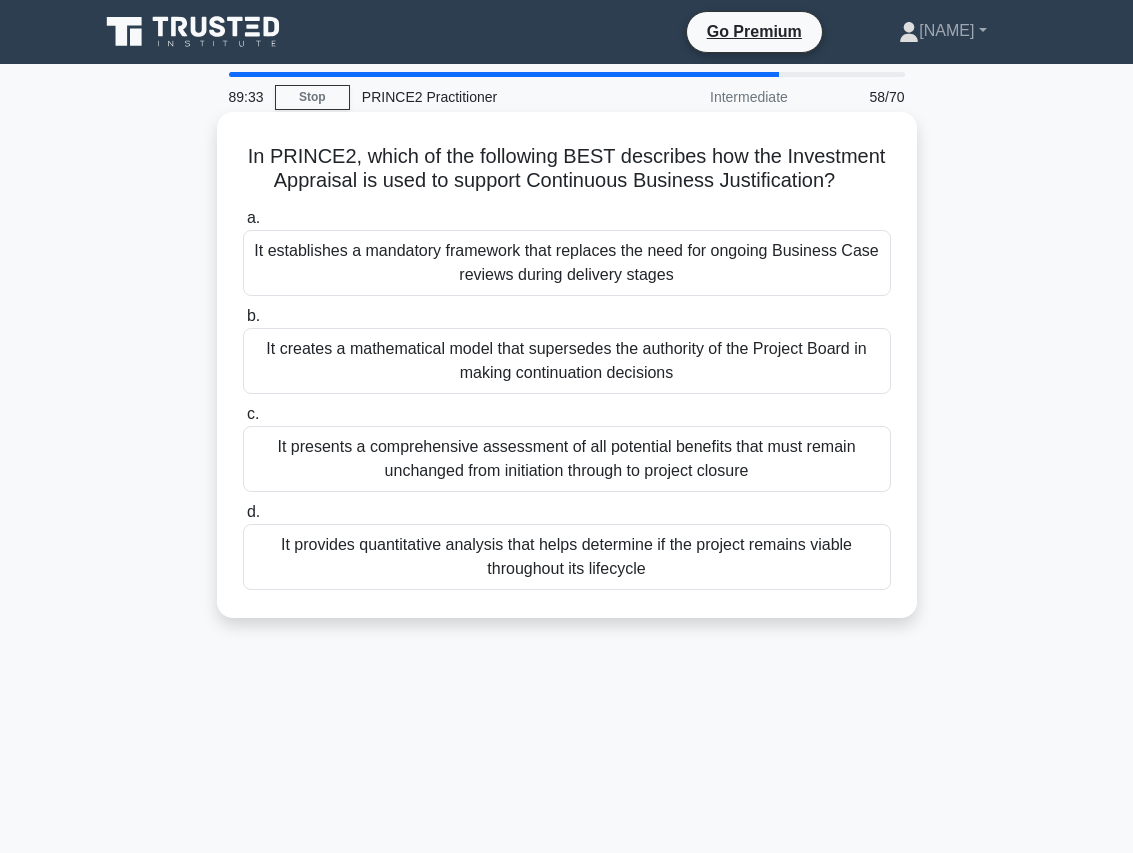 click on "It provides quantitative analysis that helps determine if the project remains viable throughout its lifecycle" at bounding box center [567, 557] 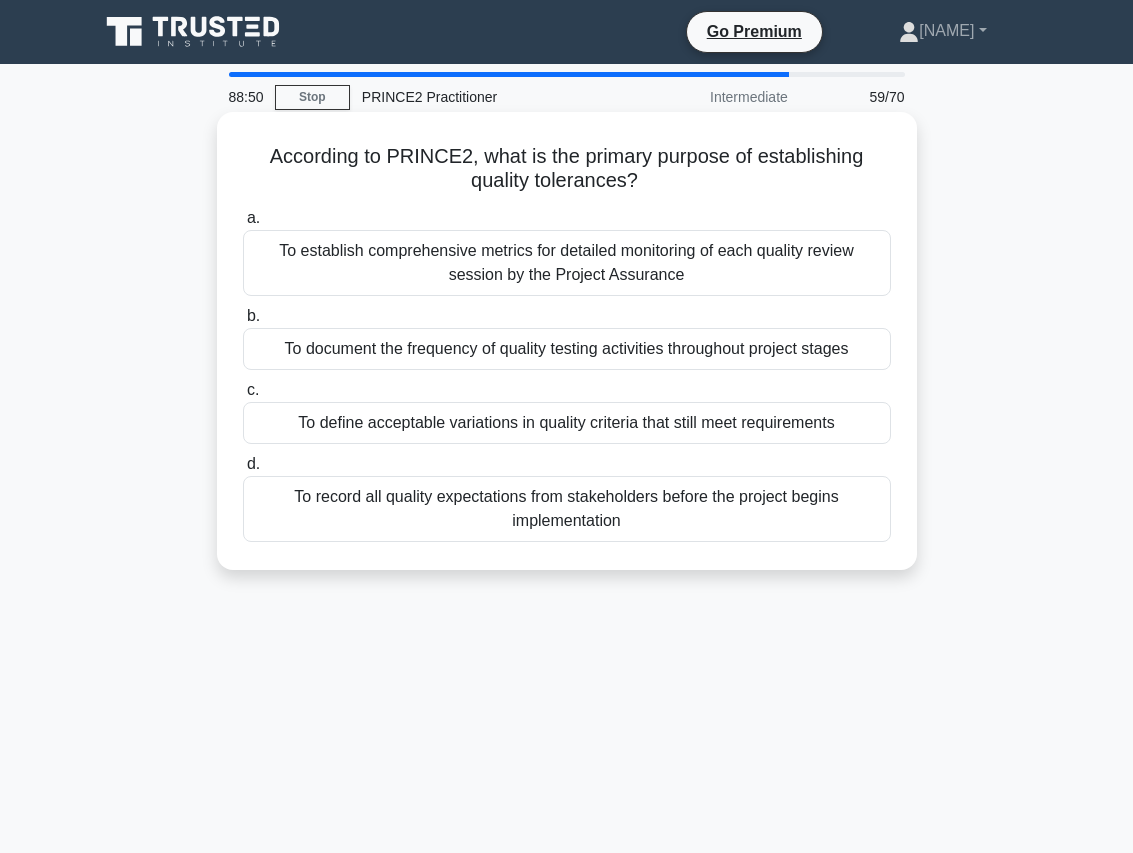 click on "To define acceptable variations in quality criteria that still meet requirements" at bounding box center [567, 423] 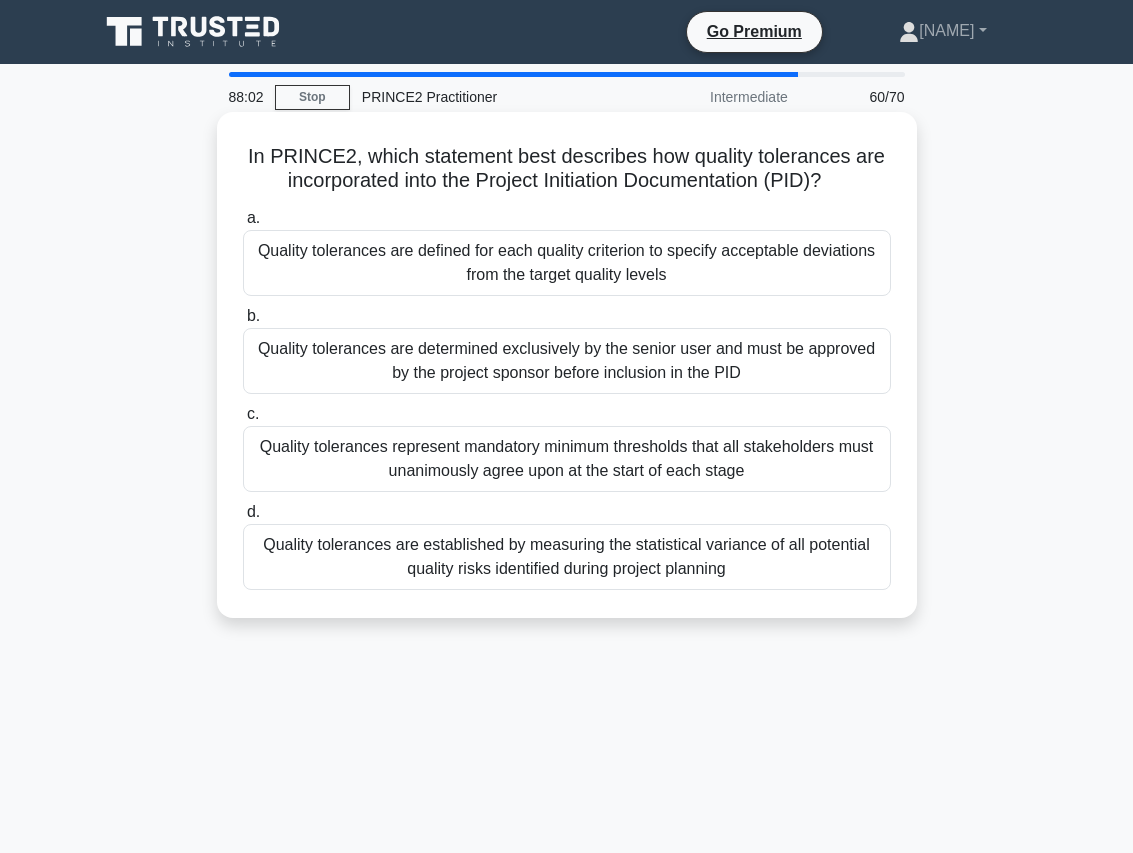 click on "Quality tolerances are defined for each quality criterion to specify acceptable deviations from the target quality levels" at bounding box center [567, 263] 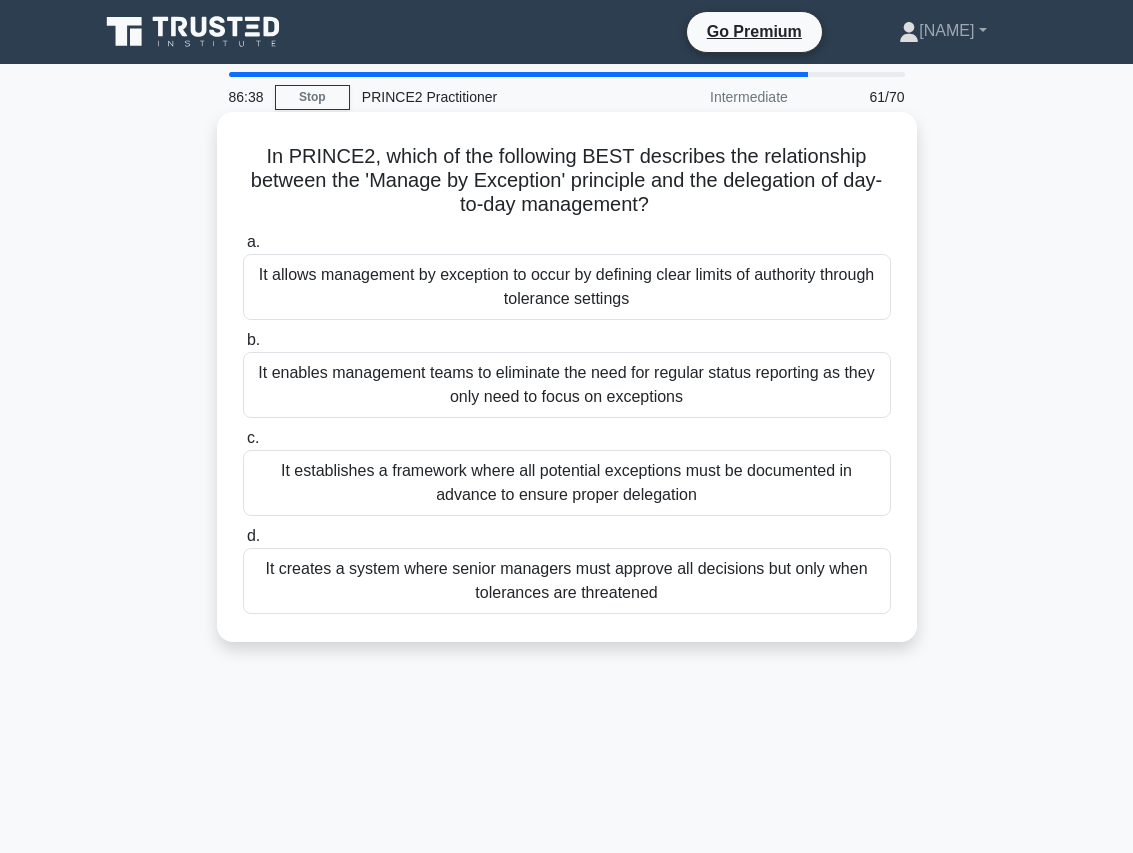 click on "It allows management by exception to occur by defining clear limits of authority through tolerance settings" at bounding box center (567, 287) 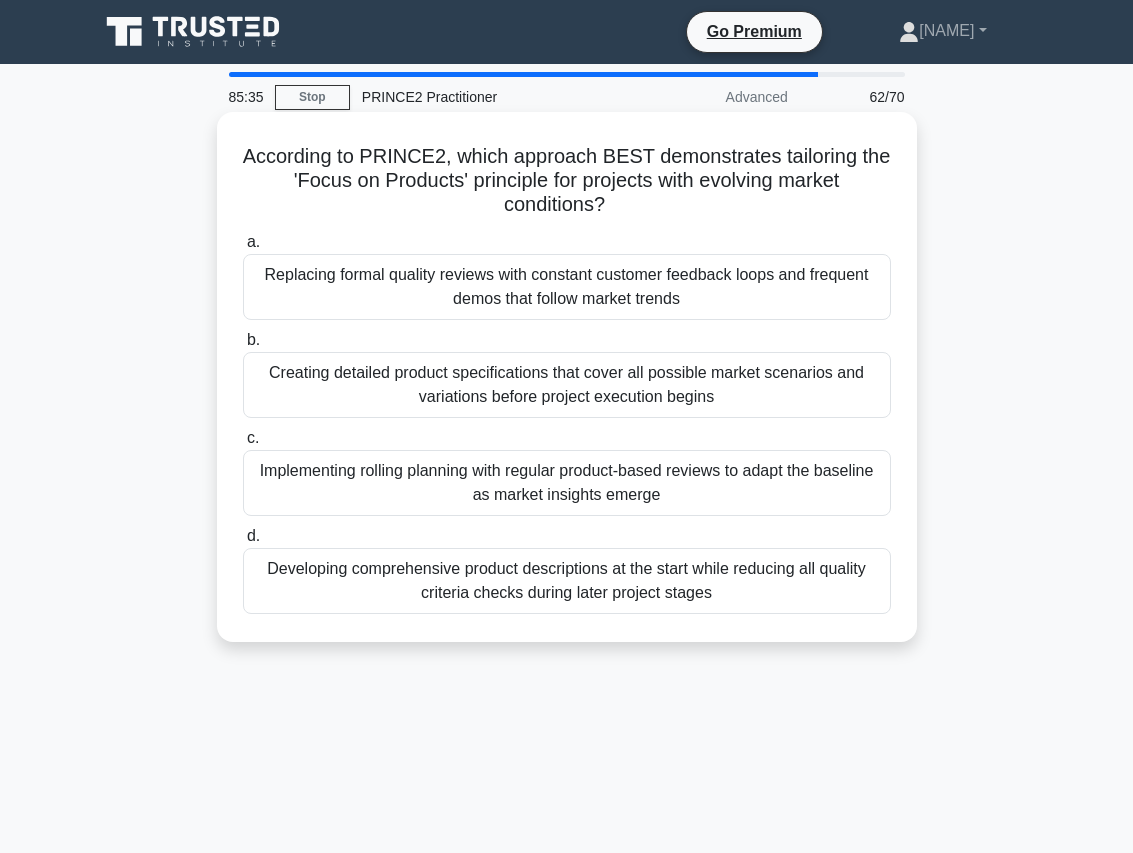 click on "Replacing formal quality reviews with constant customer feedback loops and frequent demos that follow market trends" at bounding box center [567, 287] 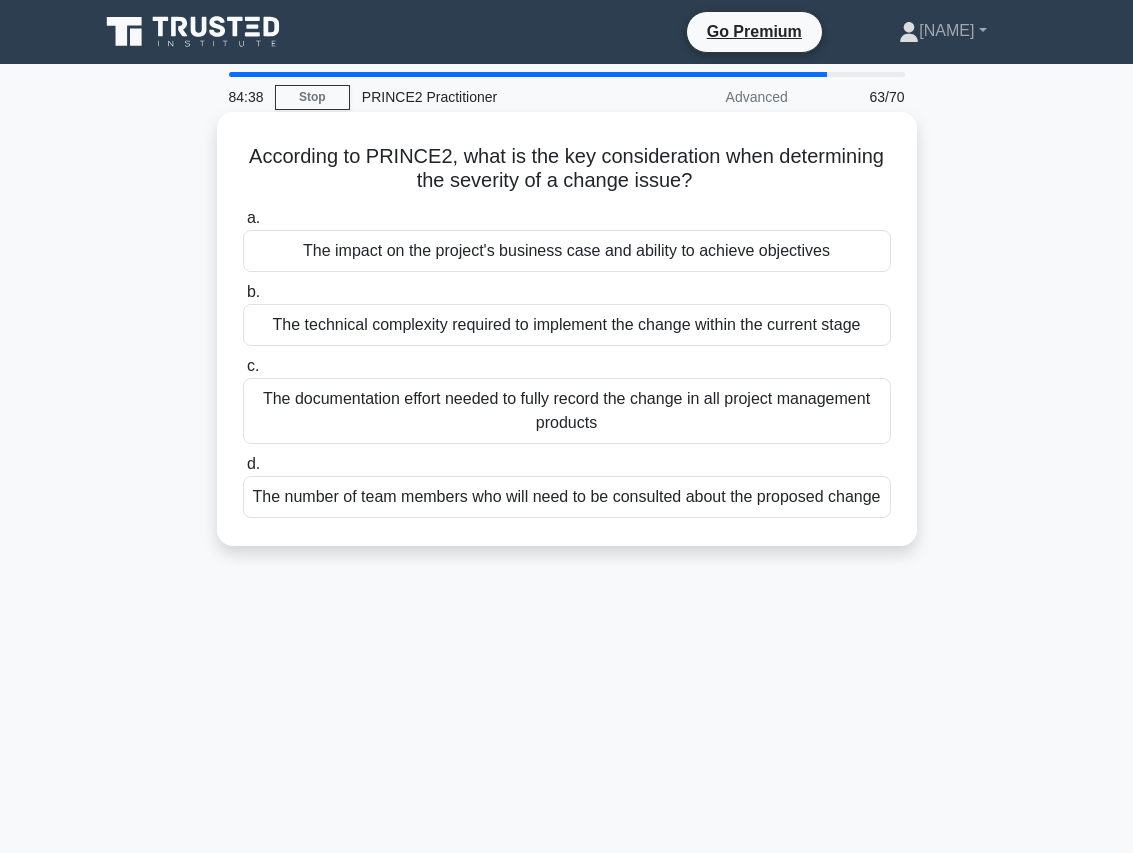 click on "The impact on the project's business case and ability to achieve objectives" at bounding box center (567, 251) 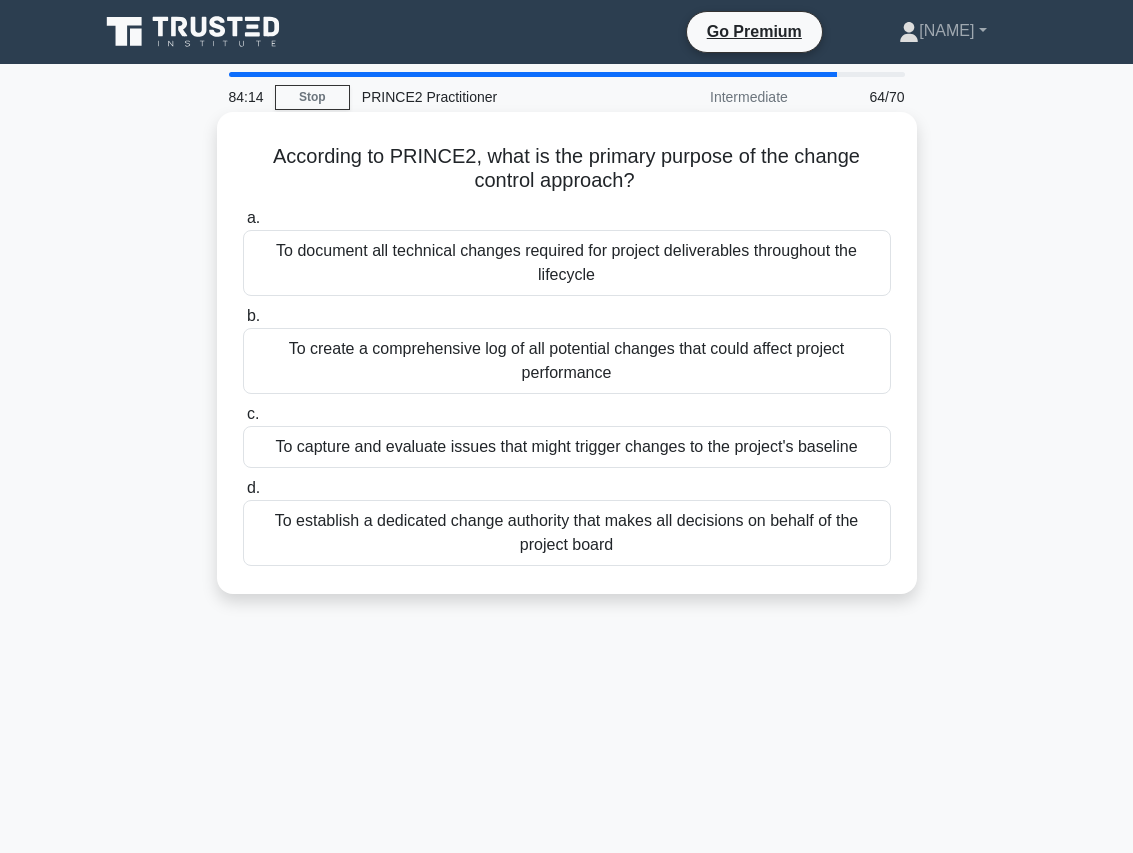 click on "To capture and evaluate issues that might trigger changes to the project's baseline" at bounding box center [567, 447] 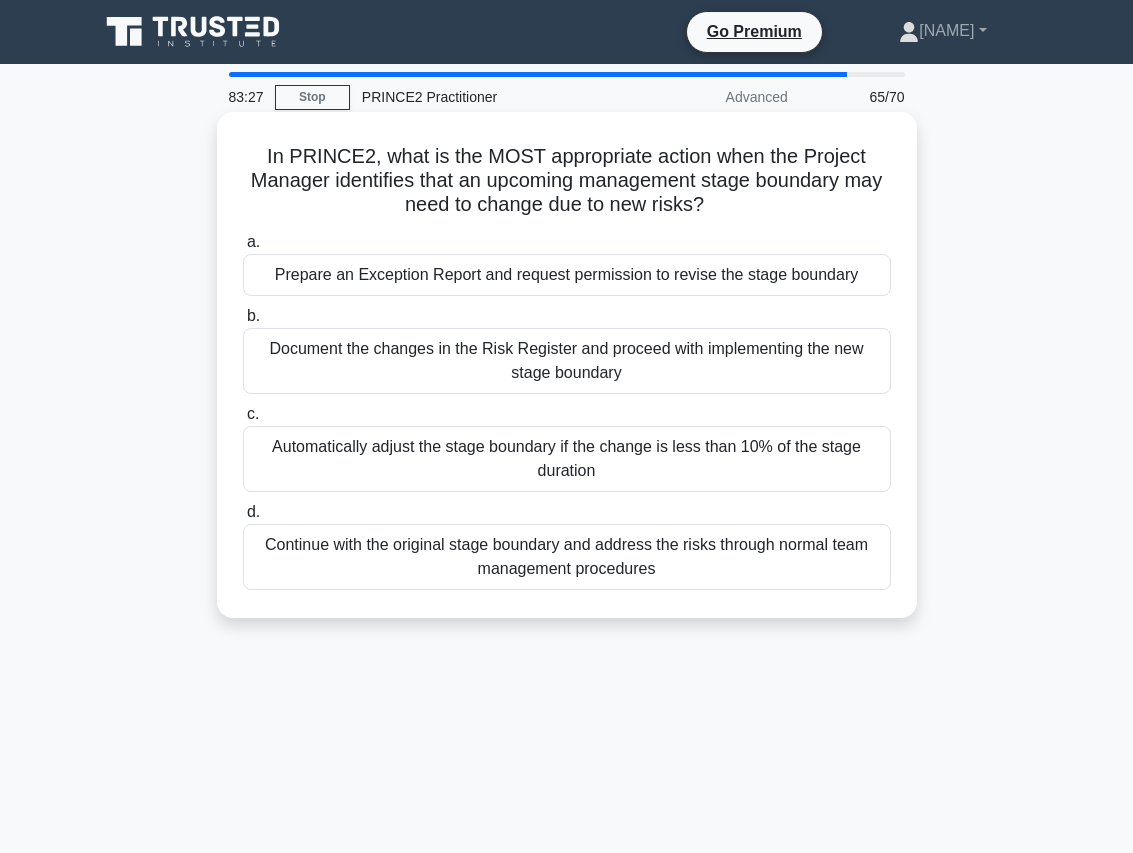 click on "Prepare an Exception Report and request permission to revise the stage boundary" at bounding box center [567, 275] 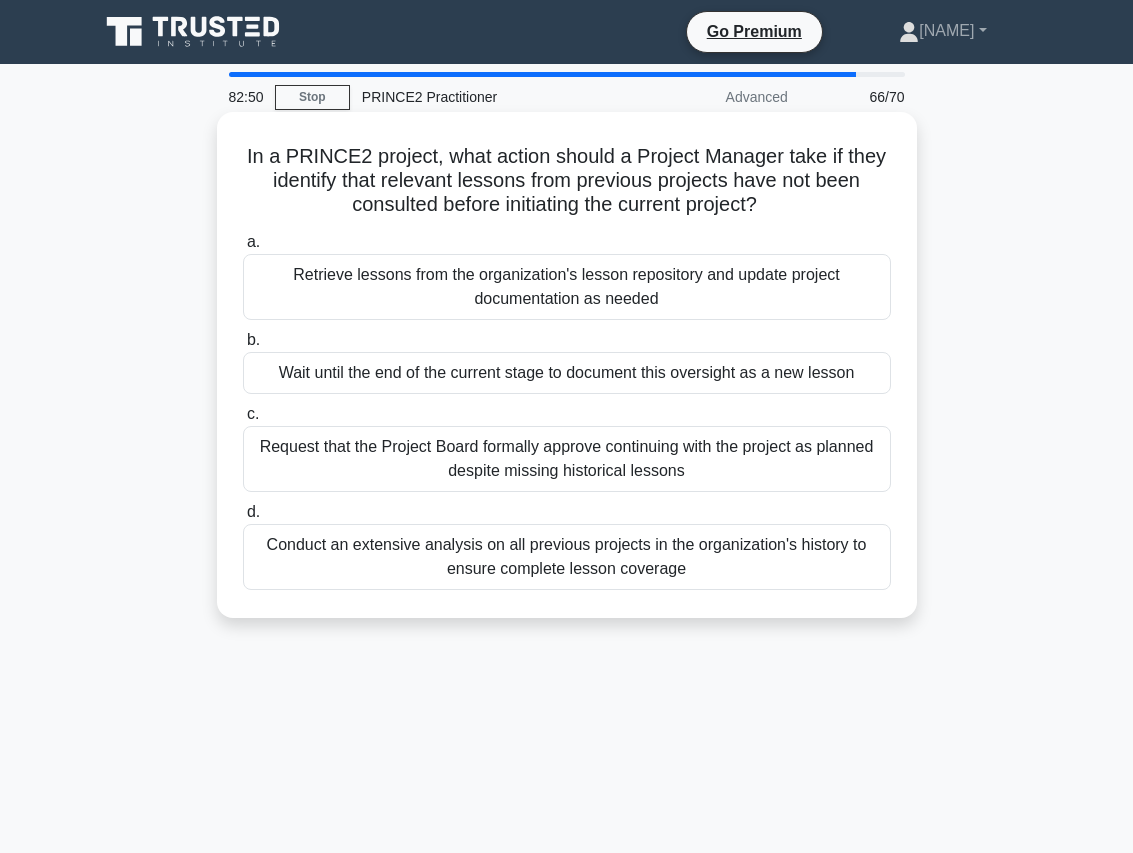 click on "Retrieve lessons from the organization's lesson repository and update project documentation as needed" at bounding box center [567, 287] 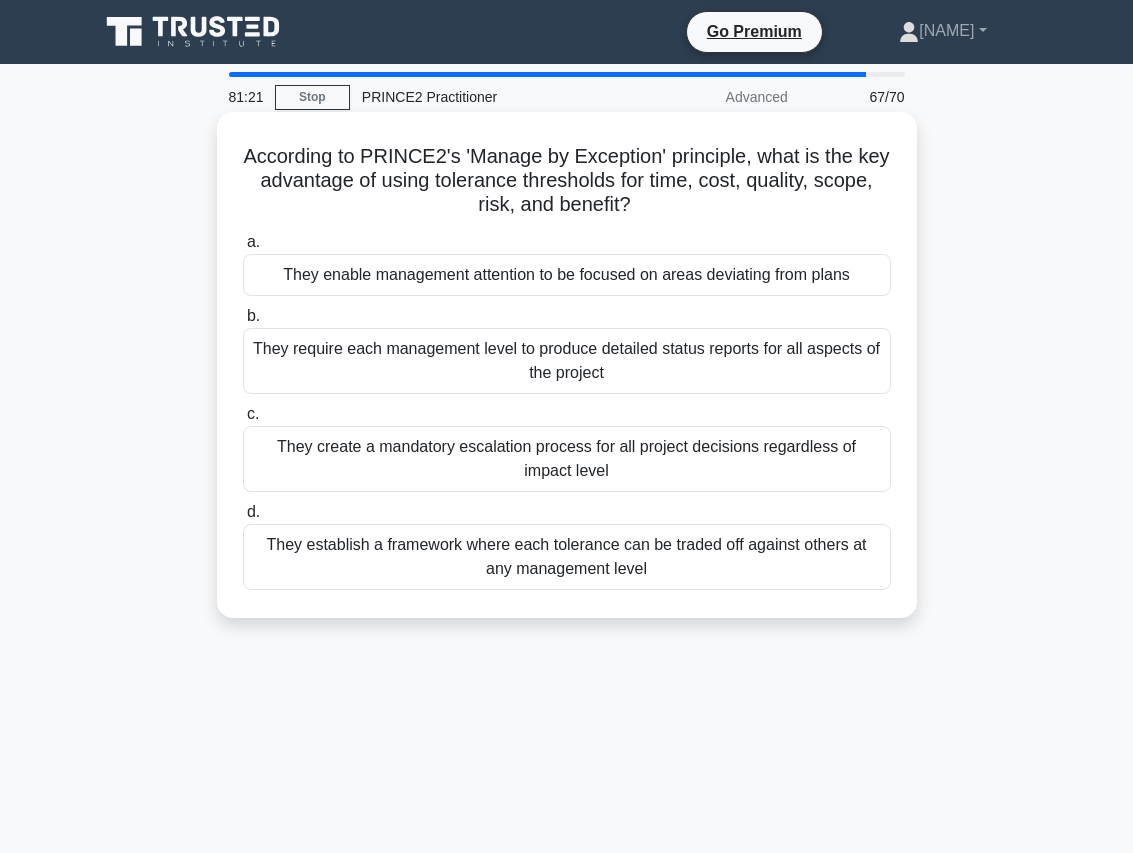 click on "They create a mandatory escalation process for all project decisions regardless of impact level" at bounding box center (567, 459) 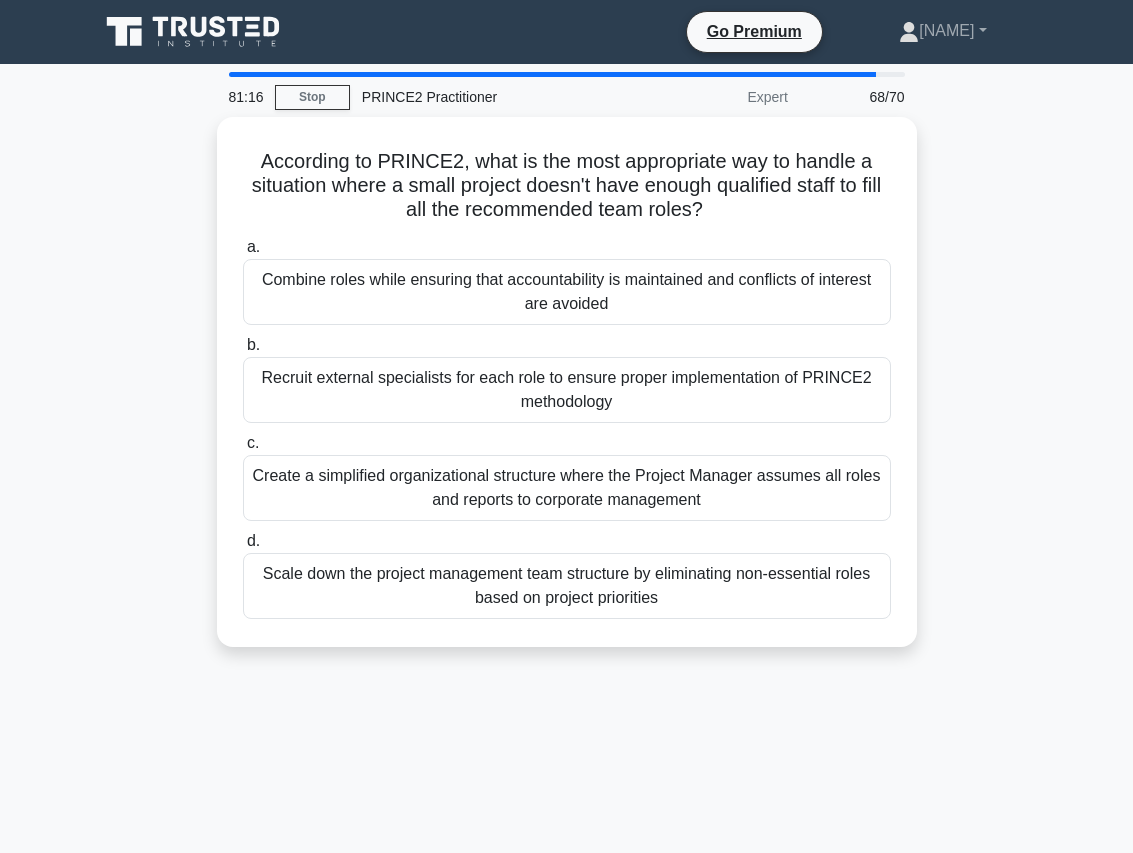 click at bounding box center (552, 74) 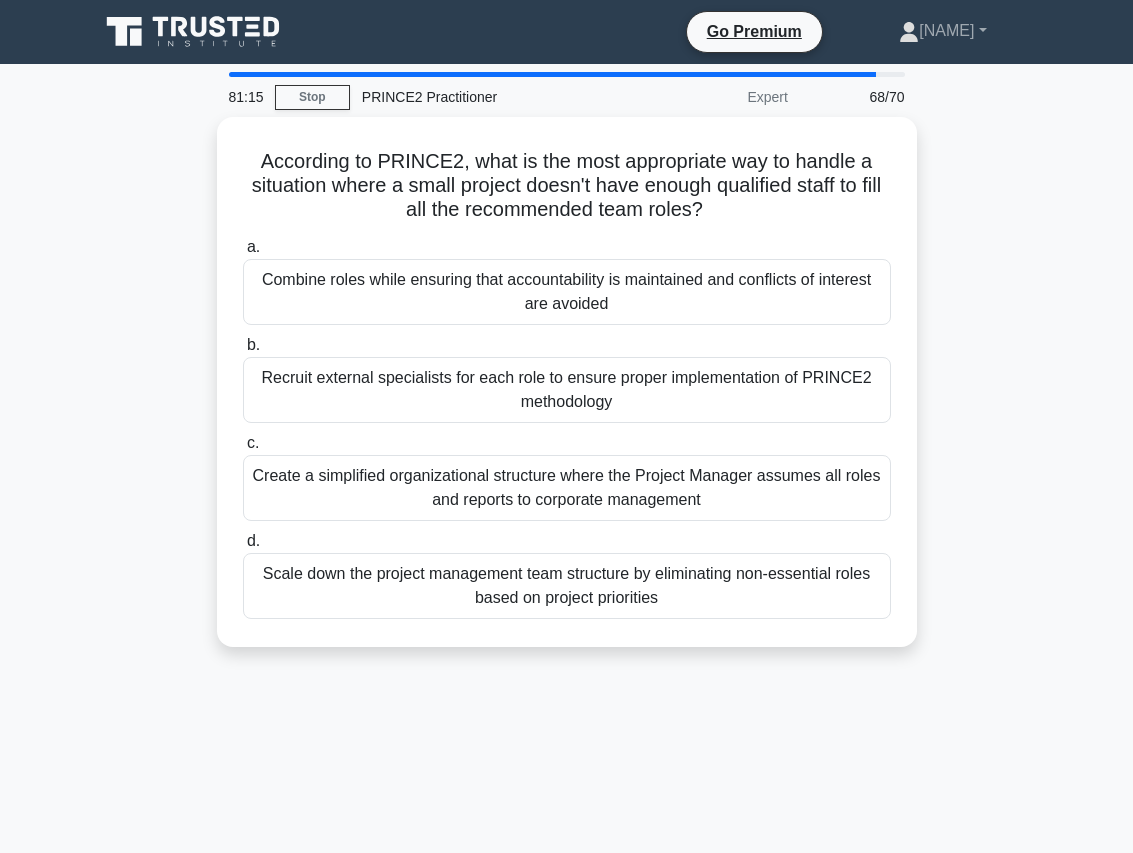 click on "68/70" at bounding box center (858, 97) 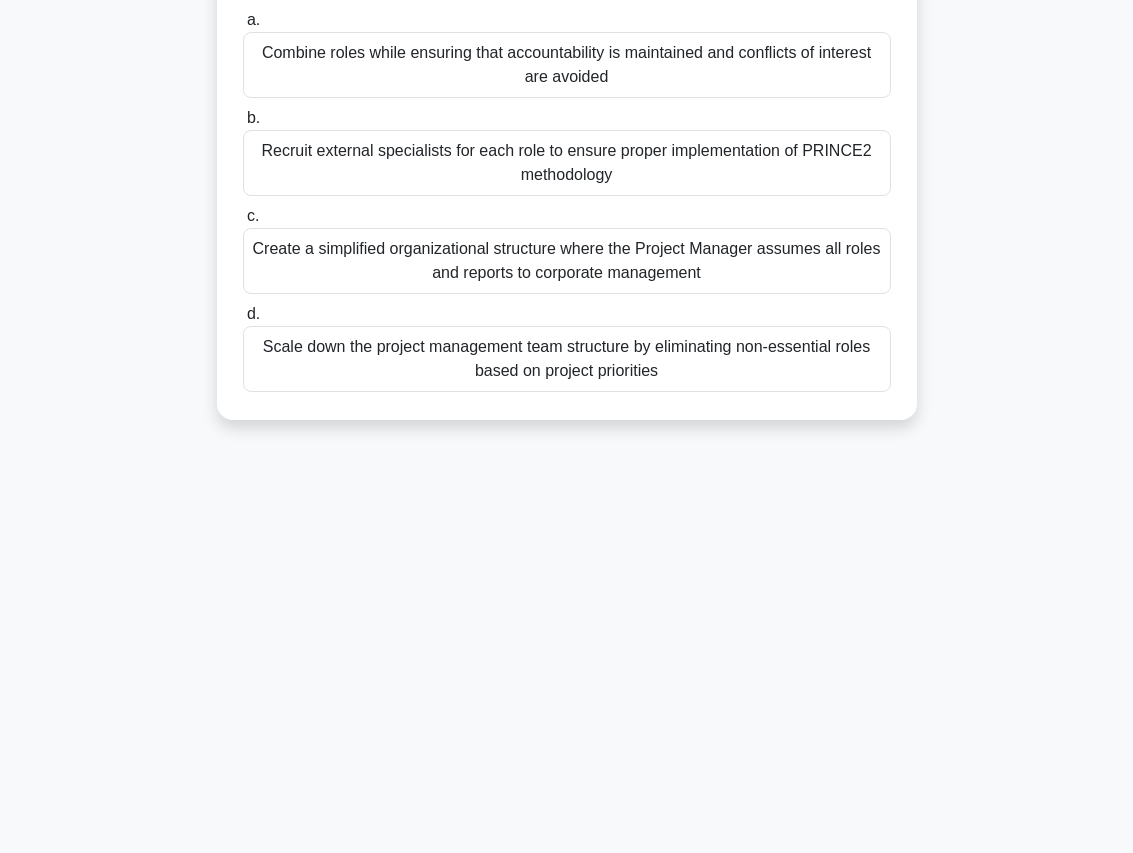 scroll, scrollTop: 0, scrollLeft: 0, axis: both 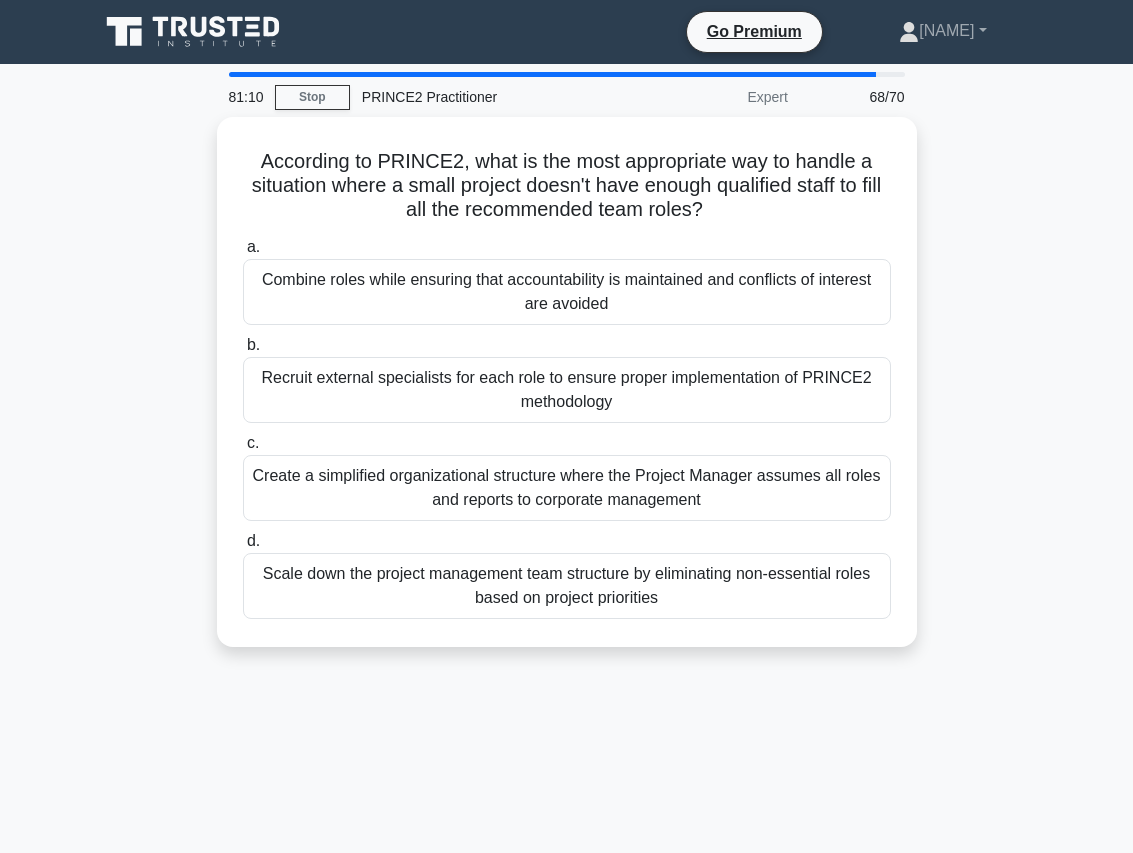 click at bounding box center (552, 74) 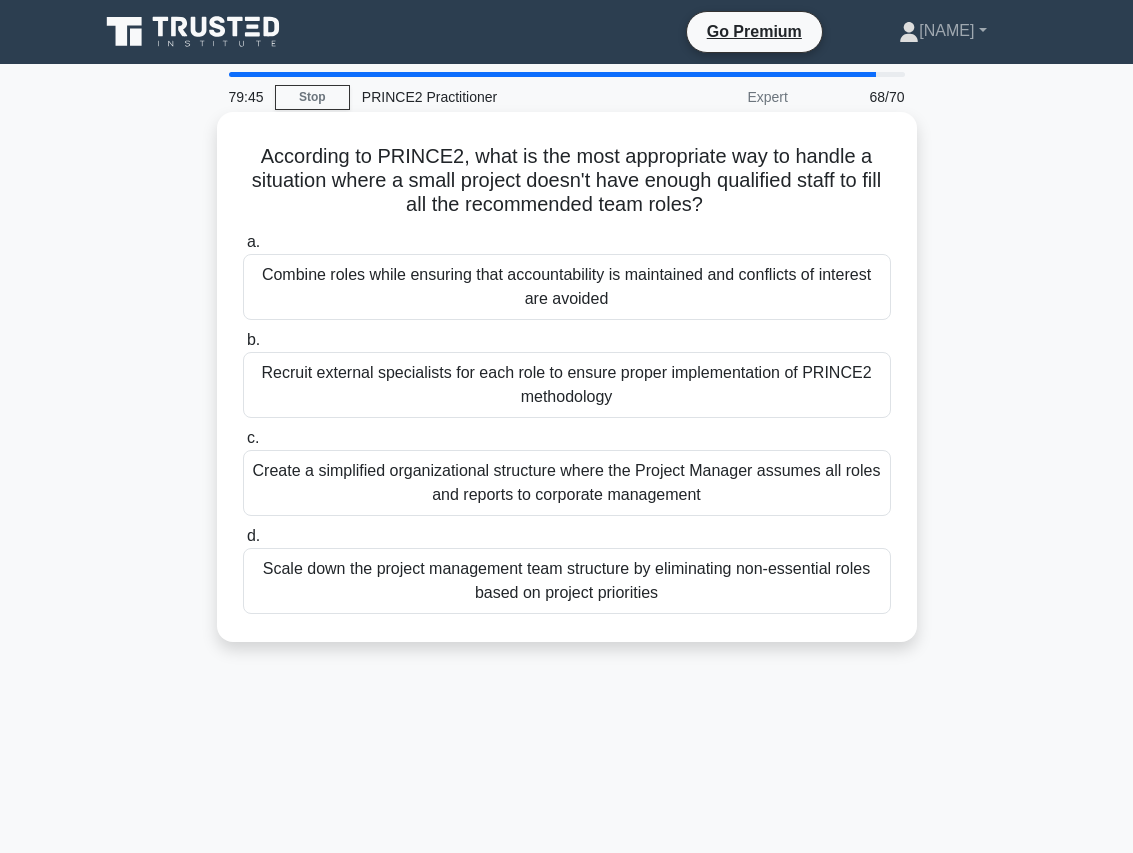 click on "Combine roles while ensuring that accountability is maintained and conflicts of interest are avoided" at bounding box center (567, 287) 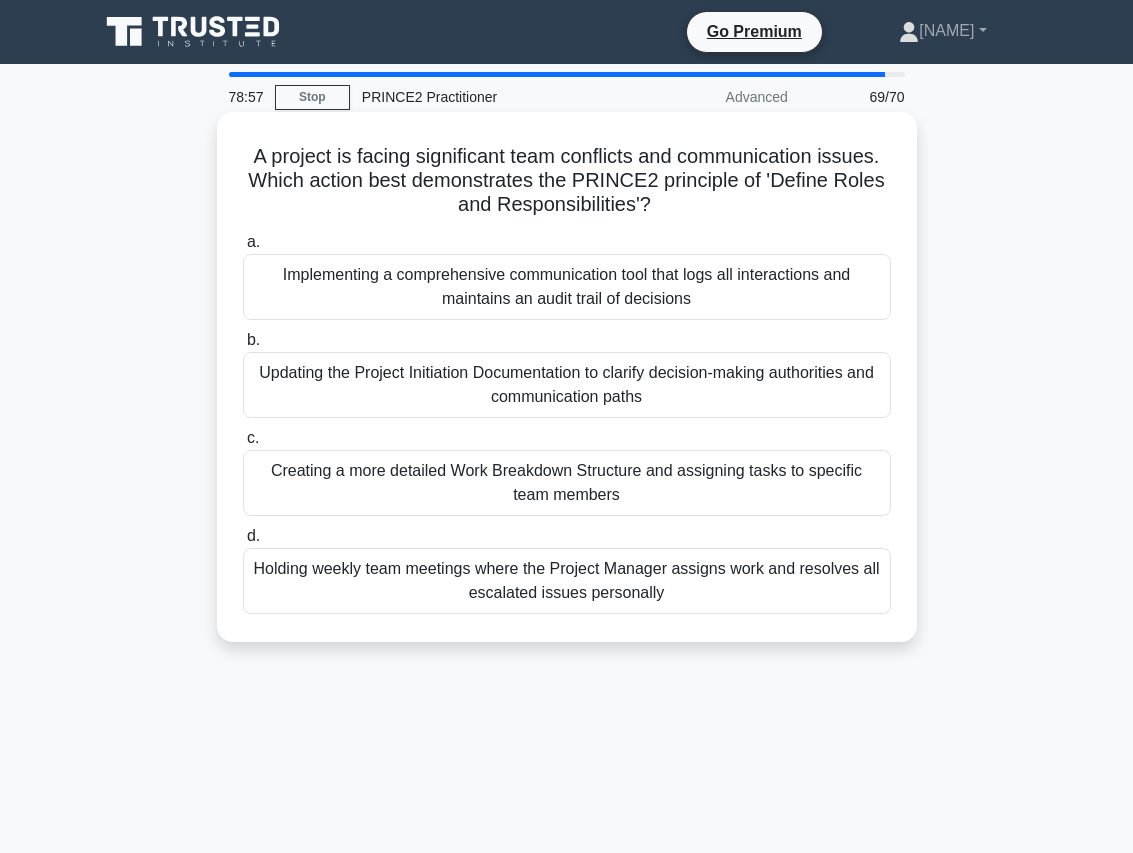 click on "Implementing a comprehensive communication tool that logs all interactions and maintains an audit trail of decisions" at bounding box center (567, 287) 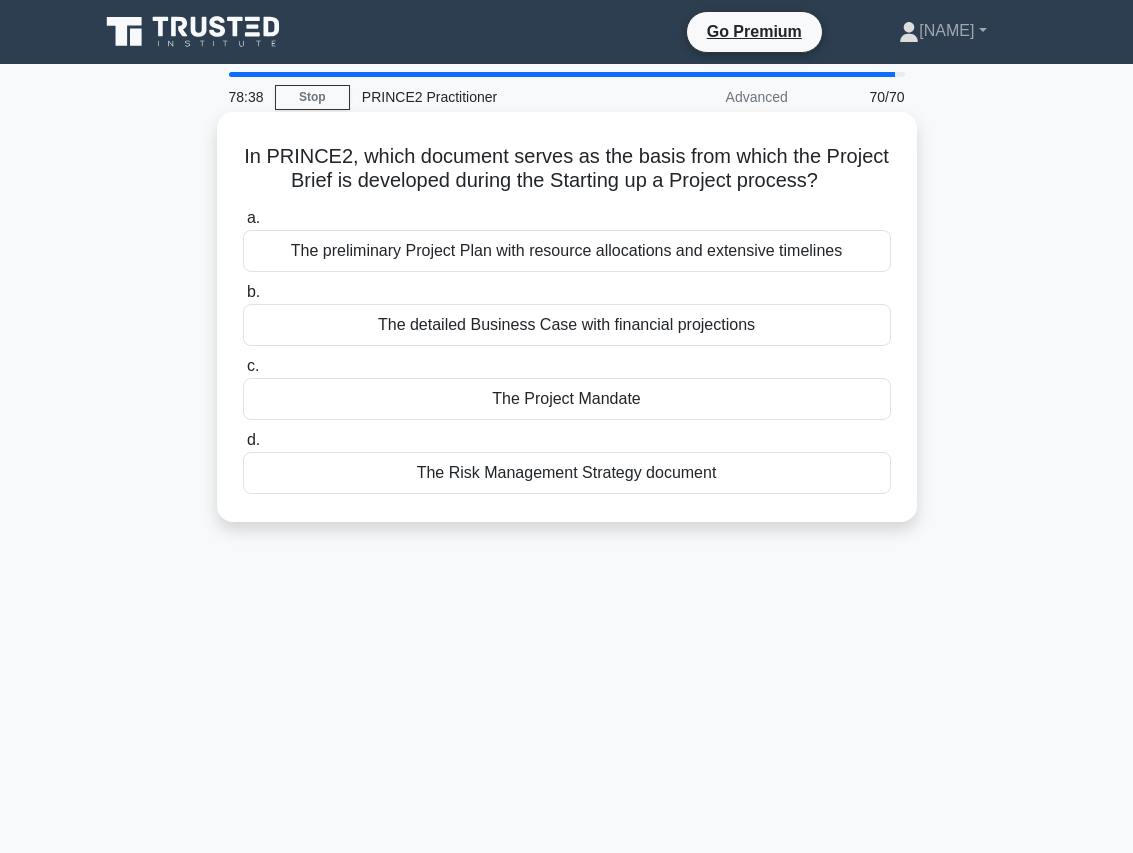 click on "The Project Mandate" at bounding box center (567, 399) 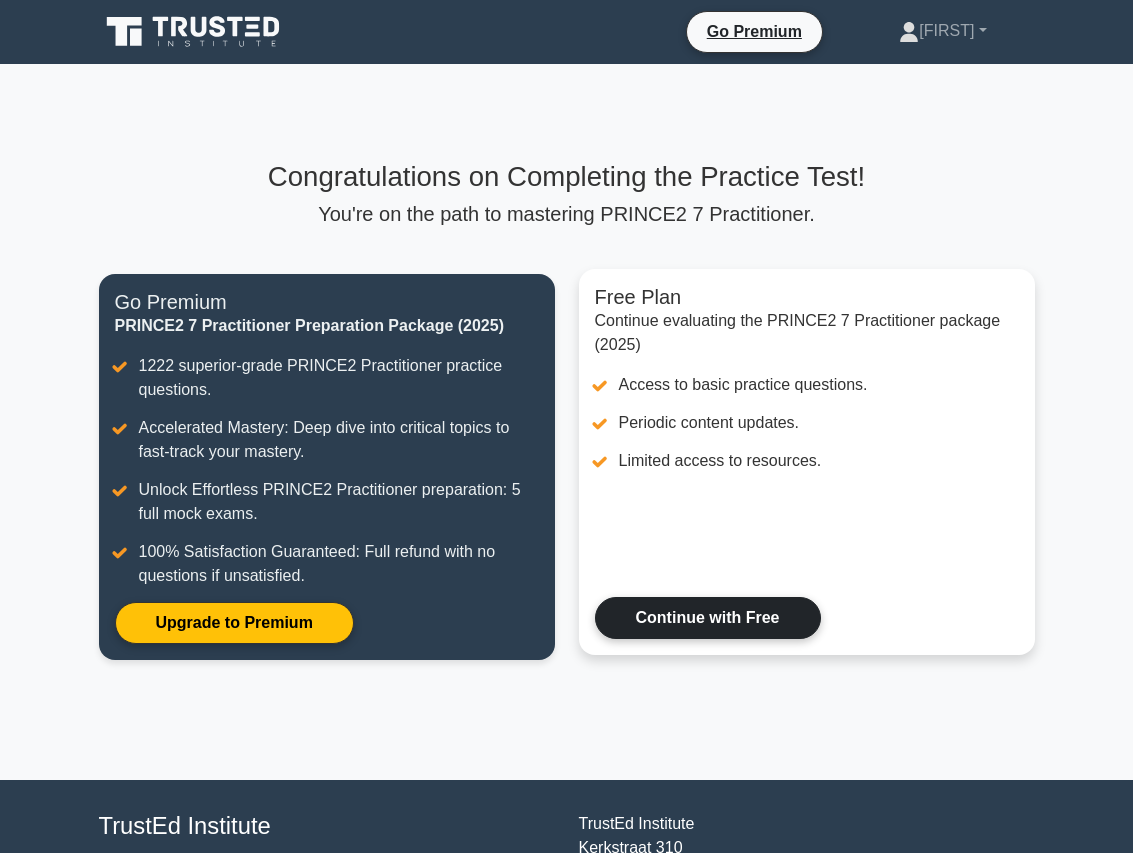 scroll, scrollTop: 0, scrollLeft: 0, axis: both 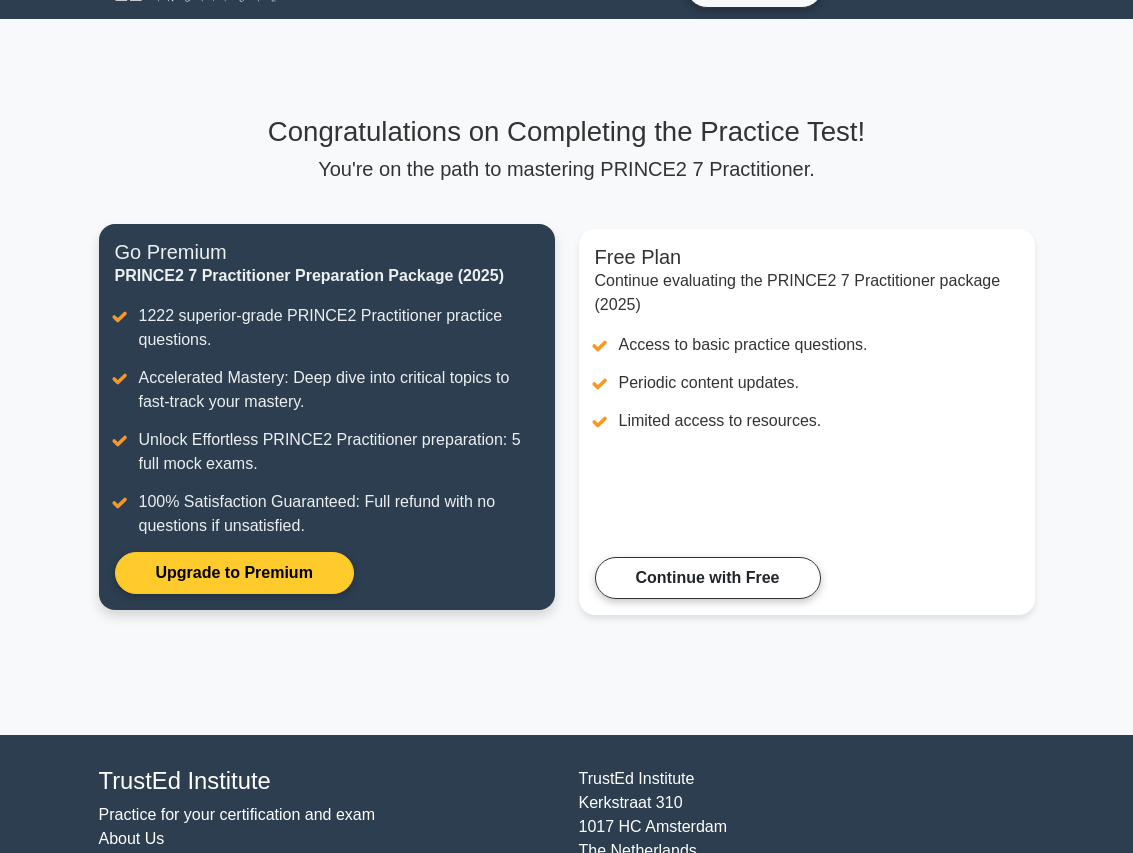 click on "Upgrade to Premium" at bounding box center (234, 573) 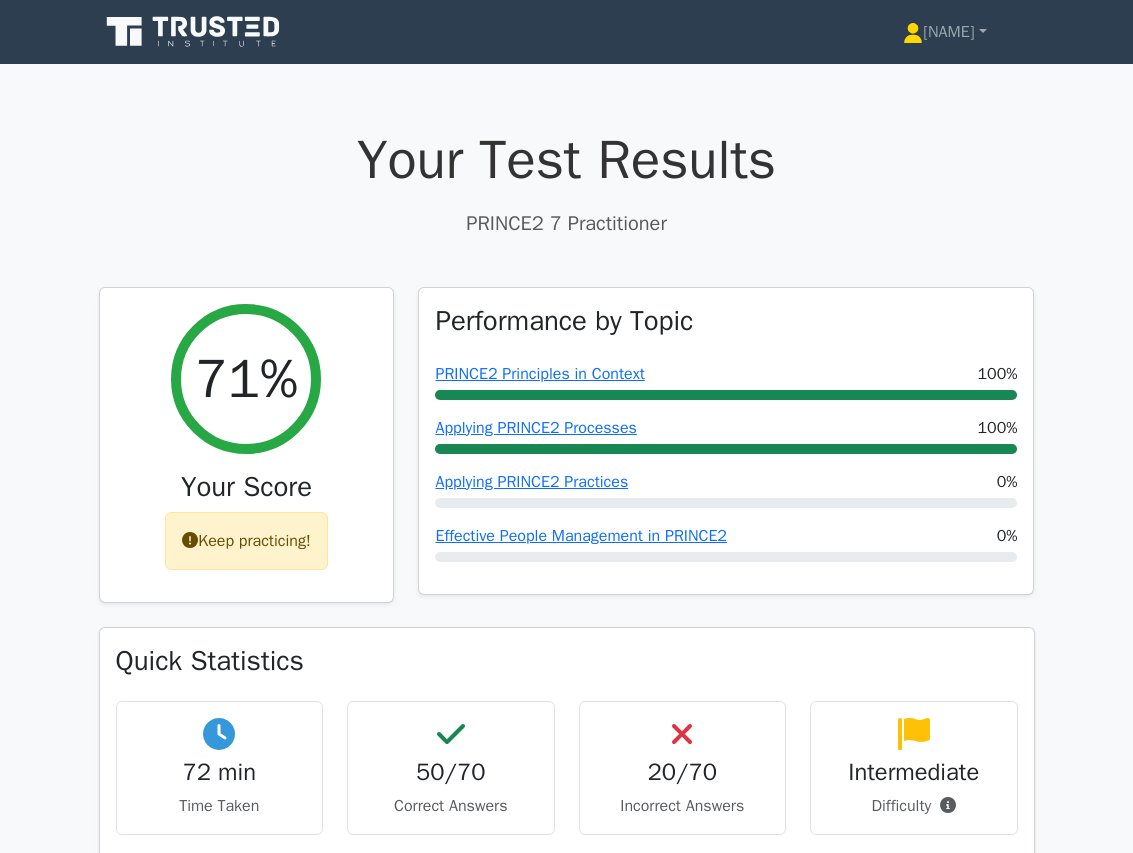 scroll, scrollTop: 0, scrollLeft: 0, axis: both 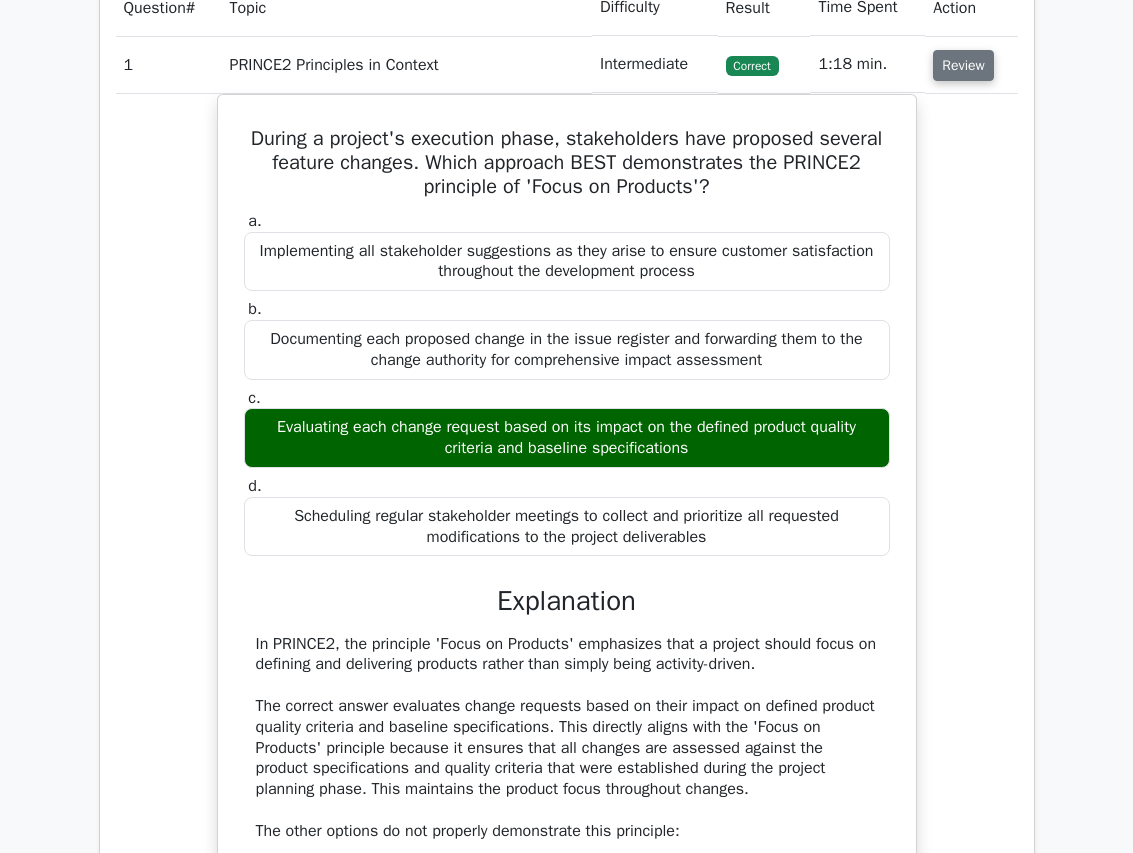 click on "Review" at bounding box center (963, 65) 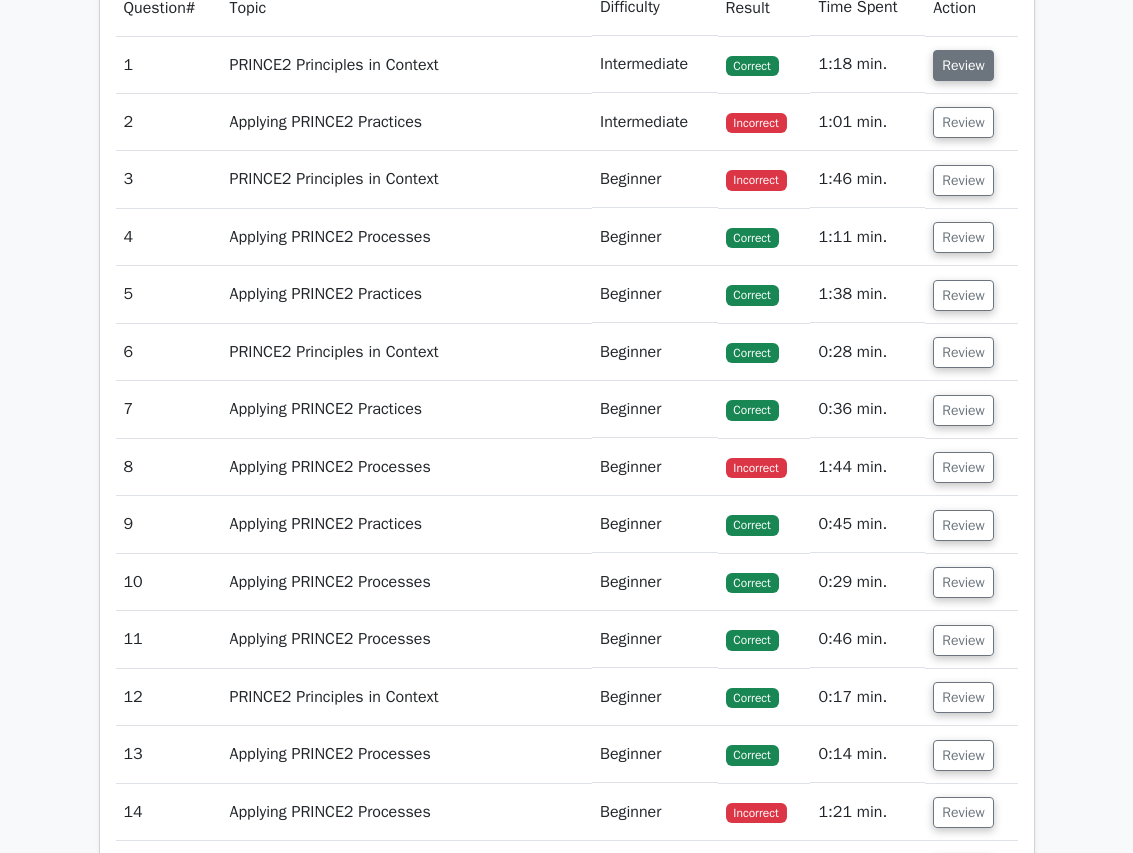 click on "Review" at bounding box center (963, 65) 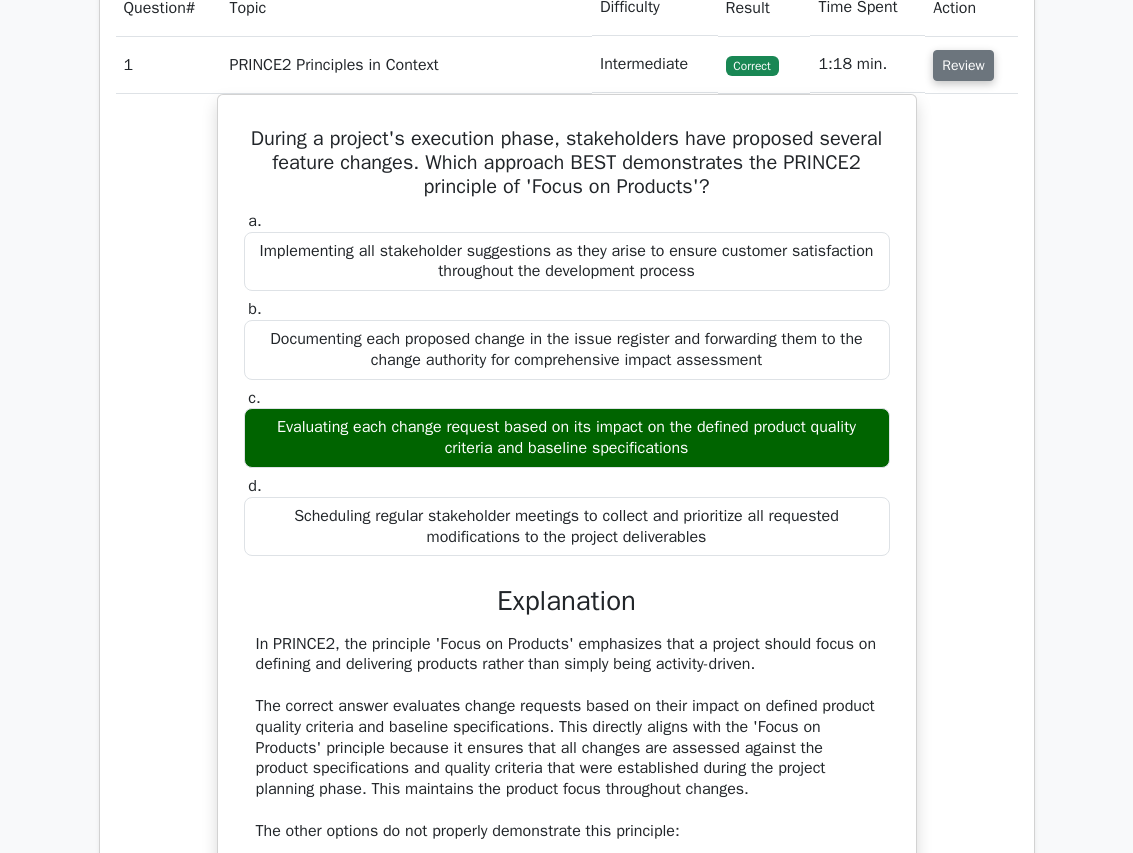 click on "Review" at bounding box center [963, 65] 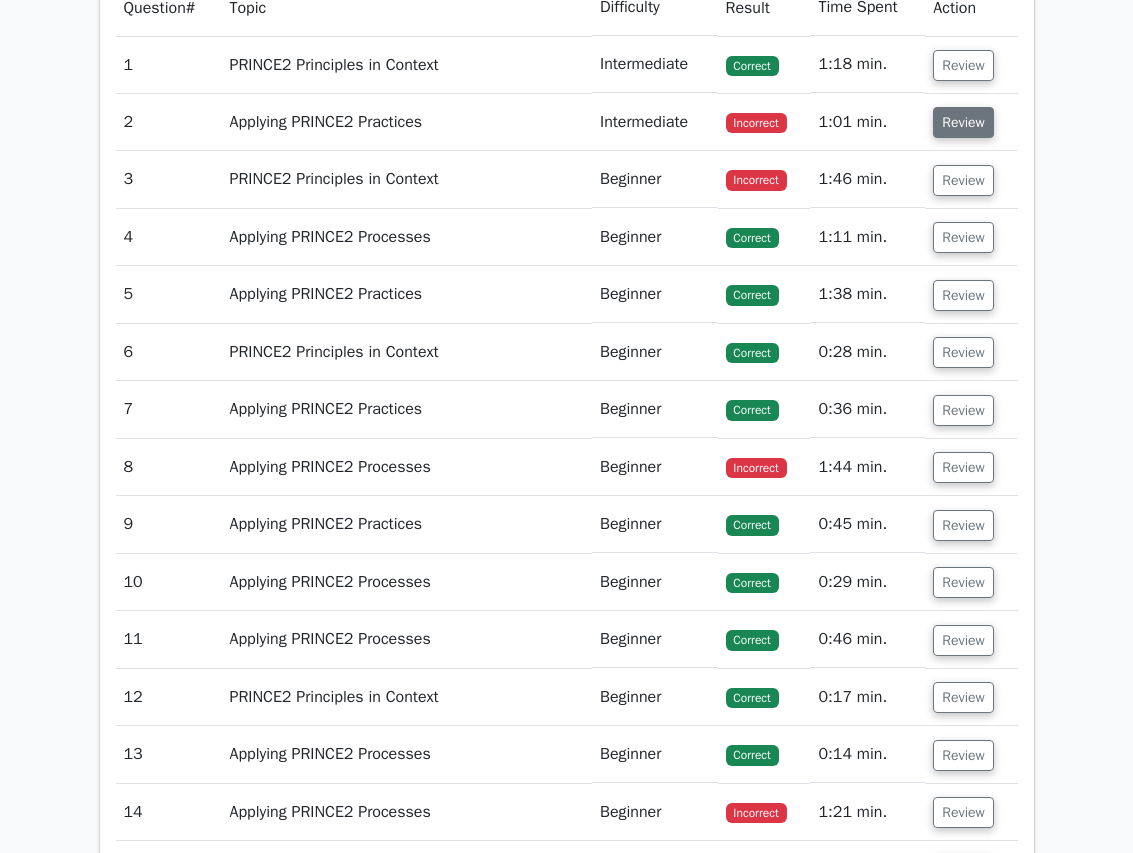 click on "Review" at bounding box center (963, 122) 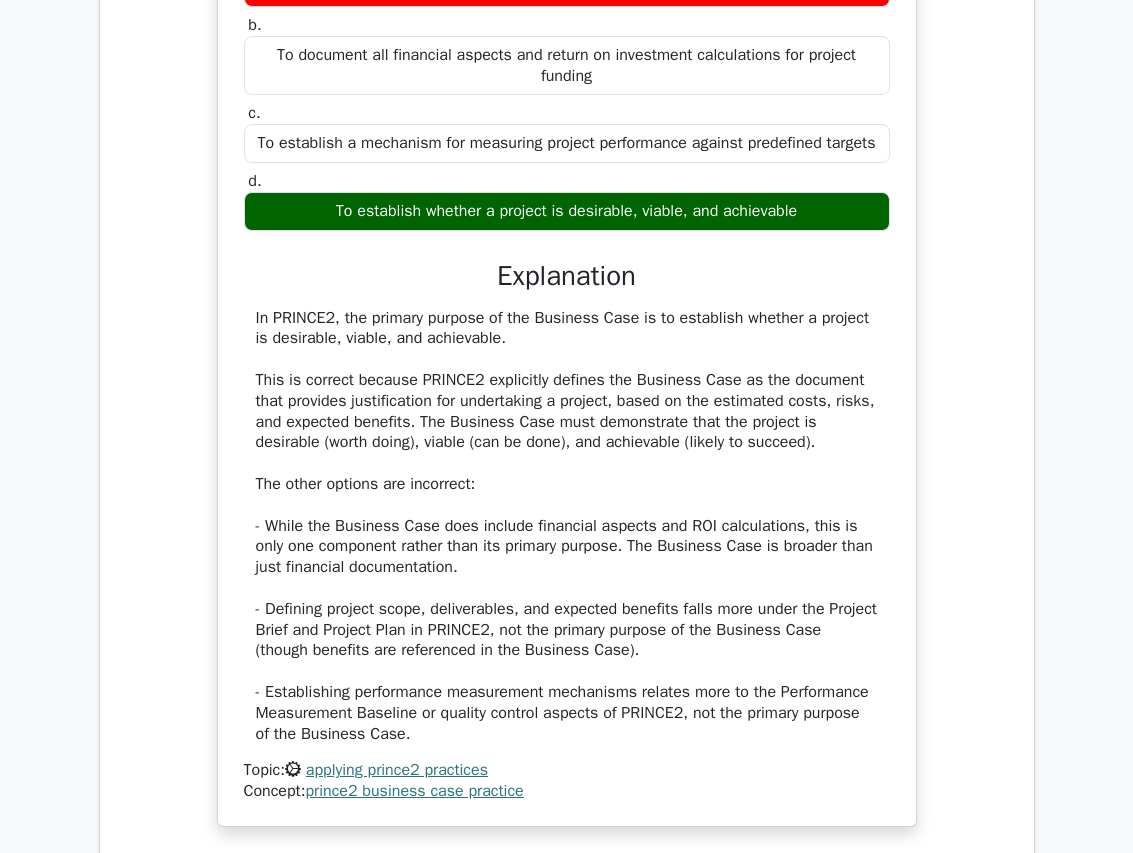 scroll, scrollTop: 1026, scrollLeft: 0, axis: vertical 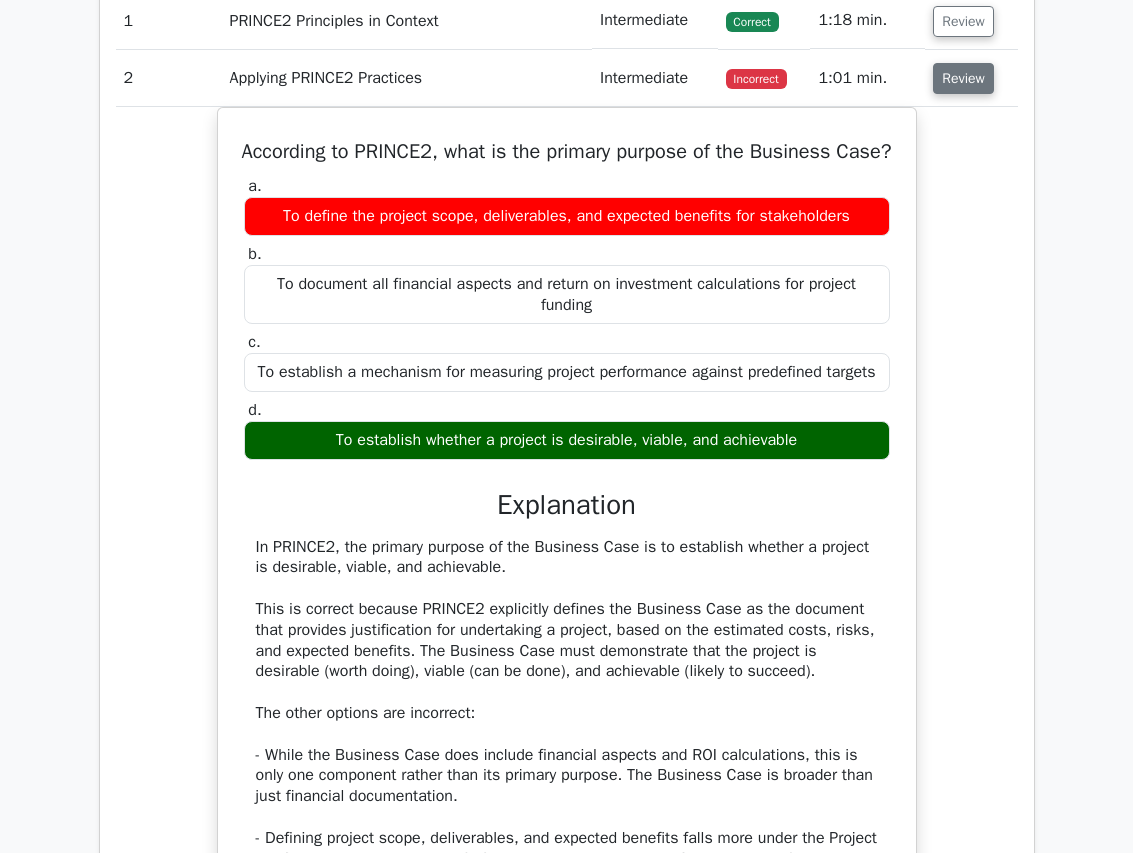 click on "Review" at bounding box center [963, 78] 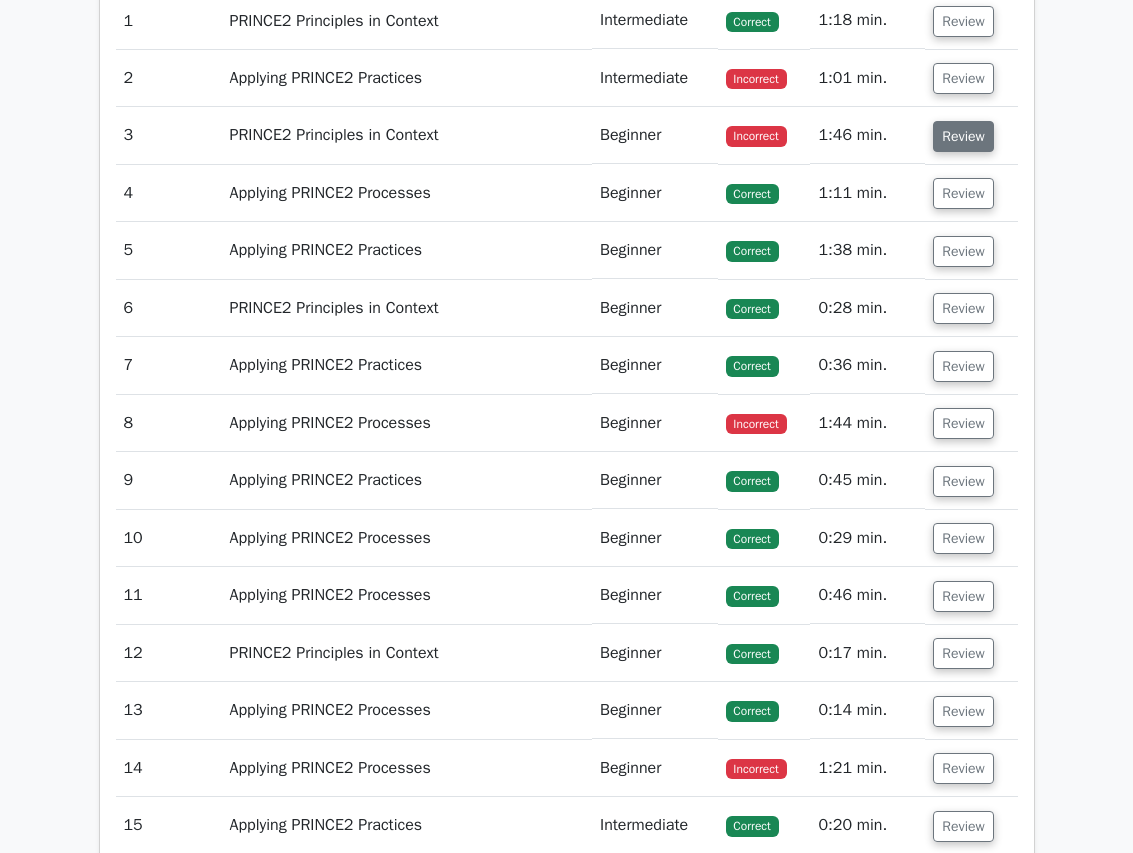 click on "Review" at bounding box center (963, 136) 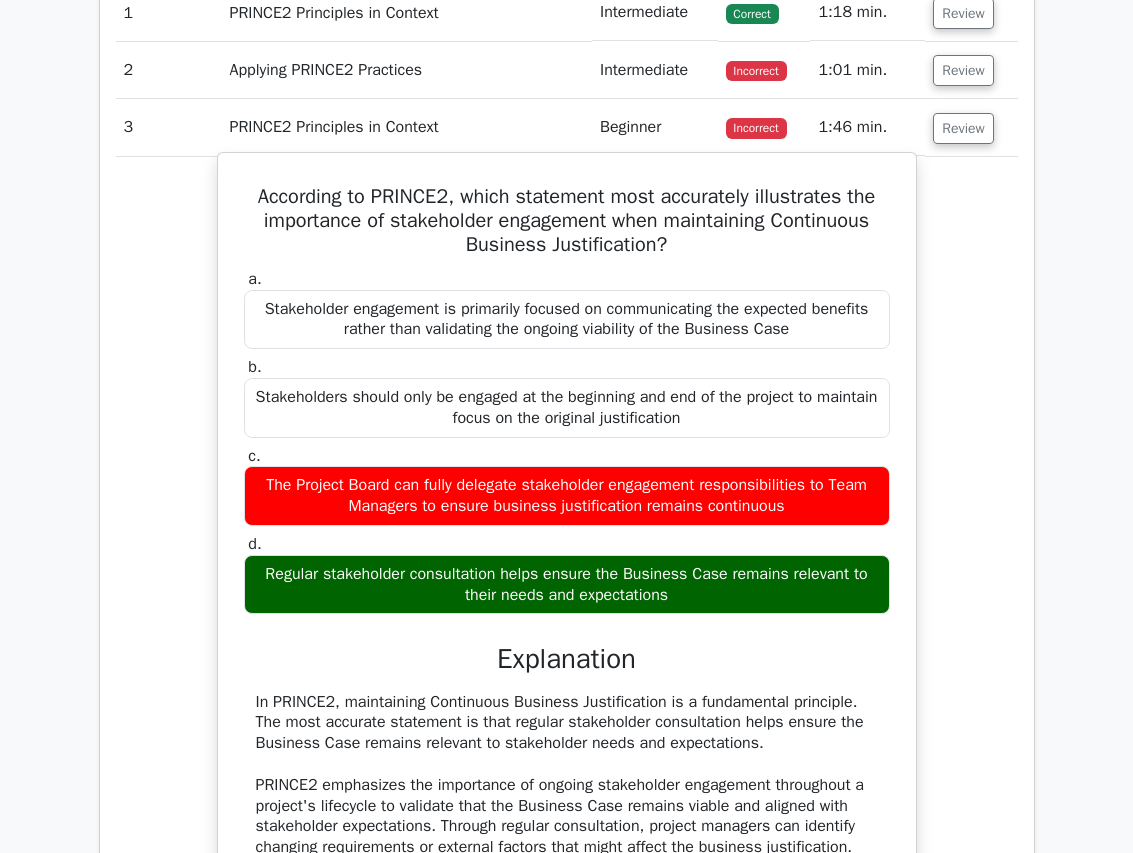 scroll, scrollTop: 970, scrollLeft: 0, axis: vertical 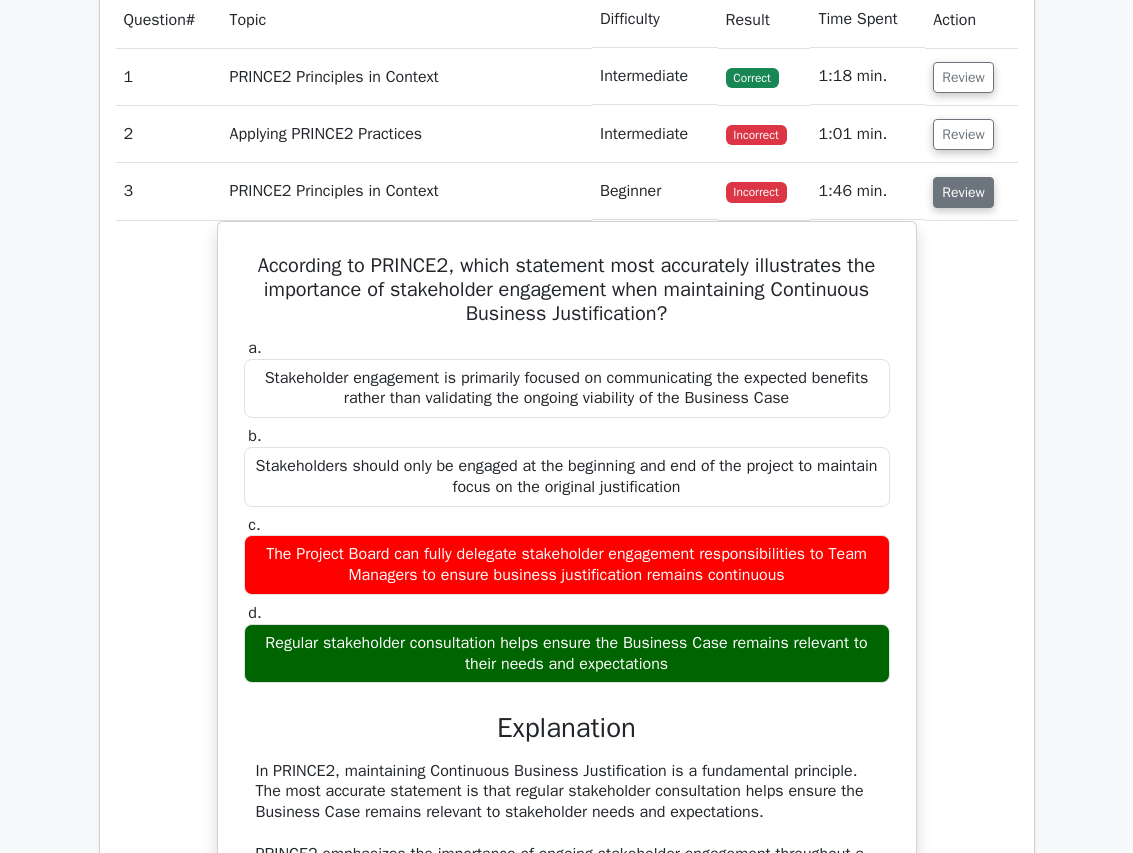 click on "Review" at bounding box center [963, 192] 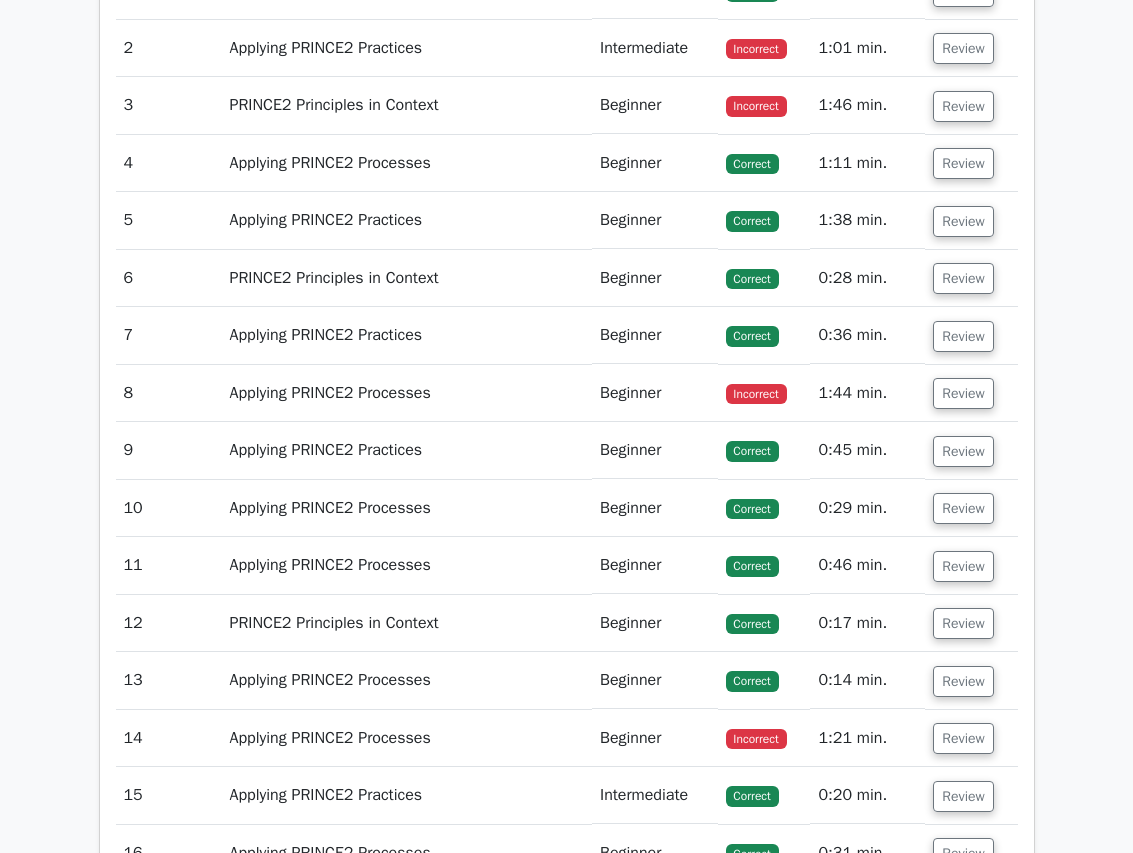 scroll, scrollTop: 1060, scrollLeft: 0, axis: vertical 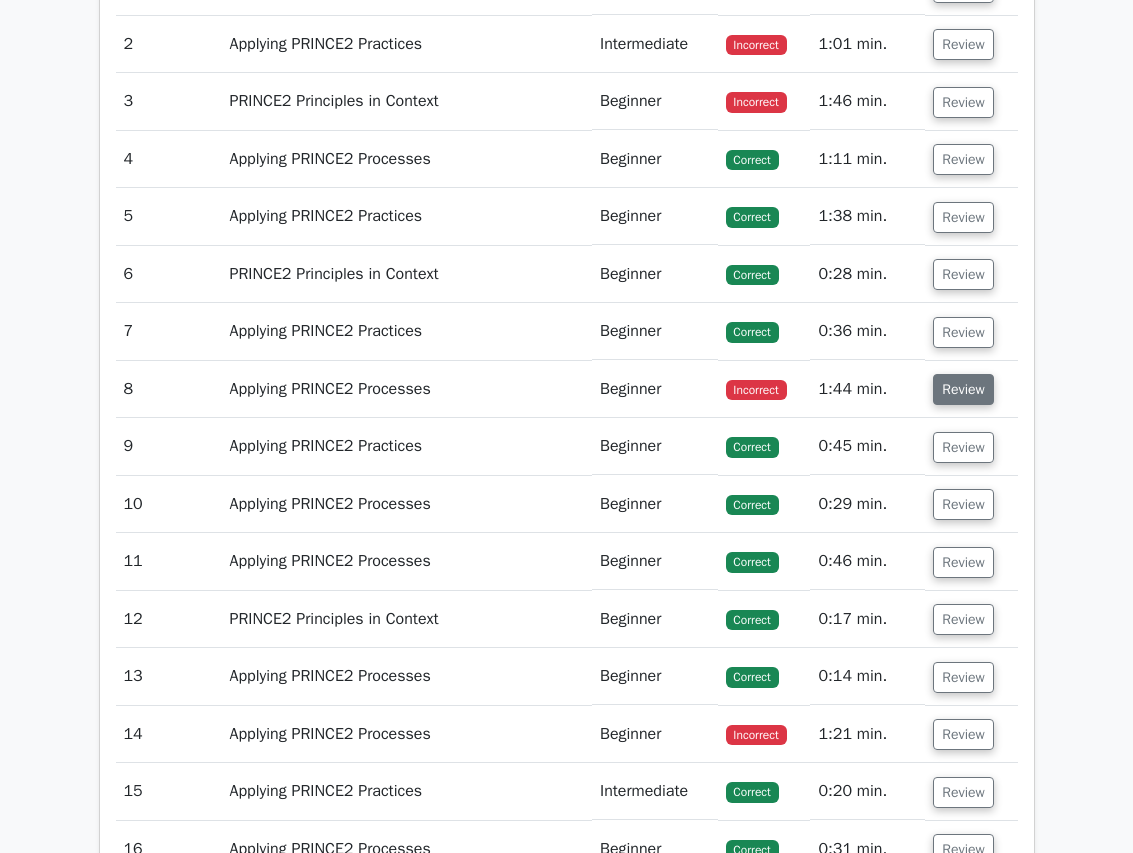 click on "Review" at bounding box center (963, 389) 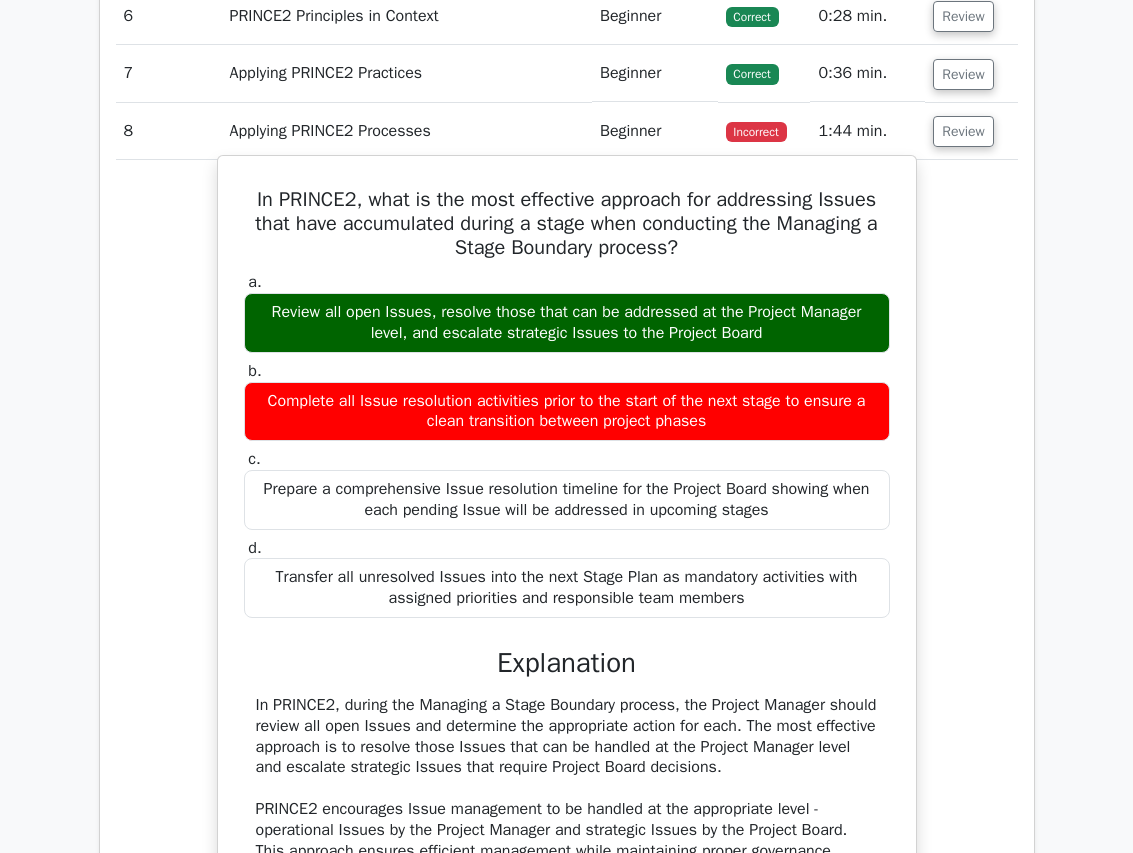 scroll, scrollTop: 1322, scrollLeft: 0, axis: vertical 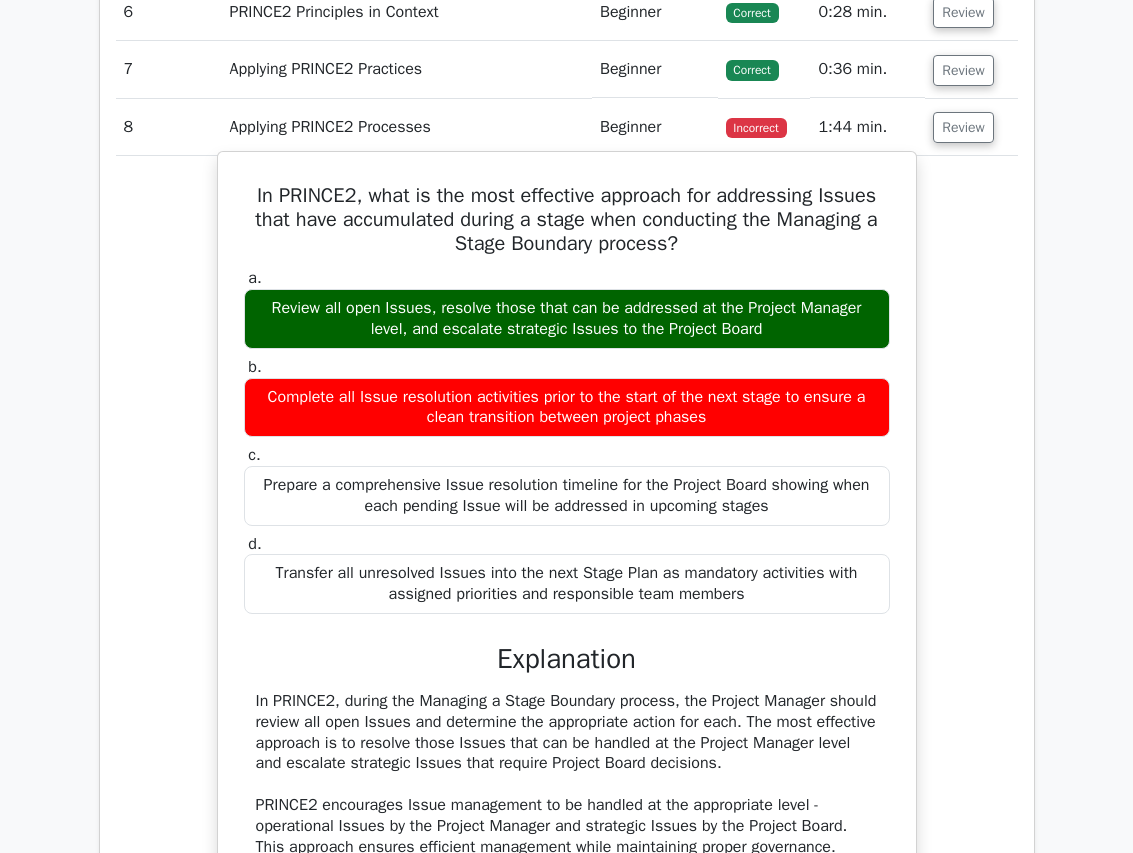 click on "In PRINCE2, what is the most effective approach for addressing Issues that have accumulated during a stage when conducting the Managing a Stage Boundary process?
a.
Review all open Issues, resolve those that can be addressed at the Project Manager level, and escalate strategic Issues to the Project Board
b." at bounding box center (567, 659) 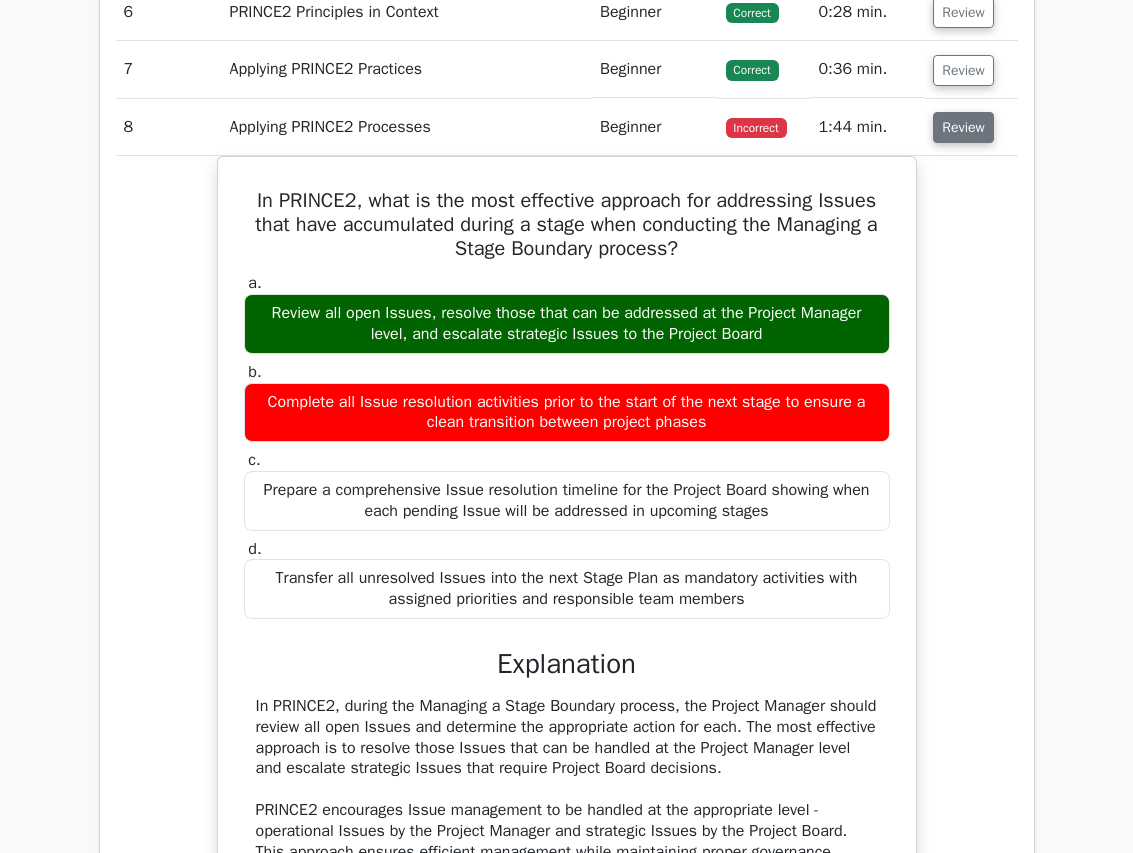 click on "Review" at bounding box center (963, 127) 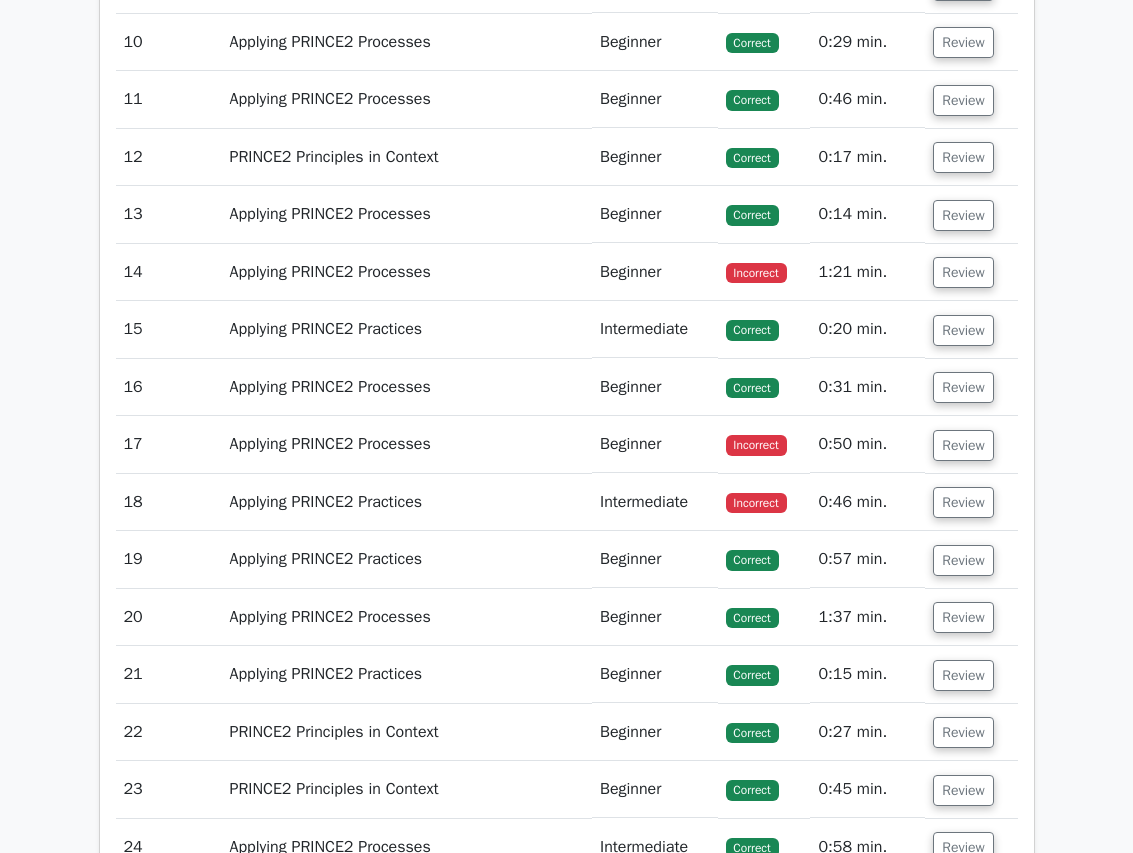scroll, scrollTop: 1524, scrollLeft: 0, axis: vertical 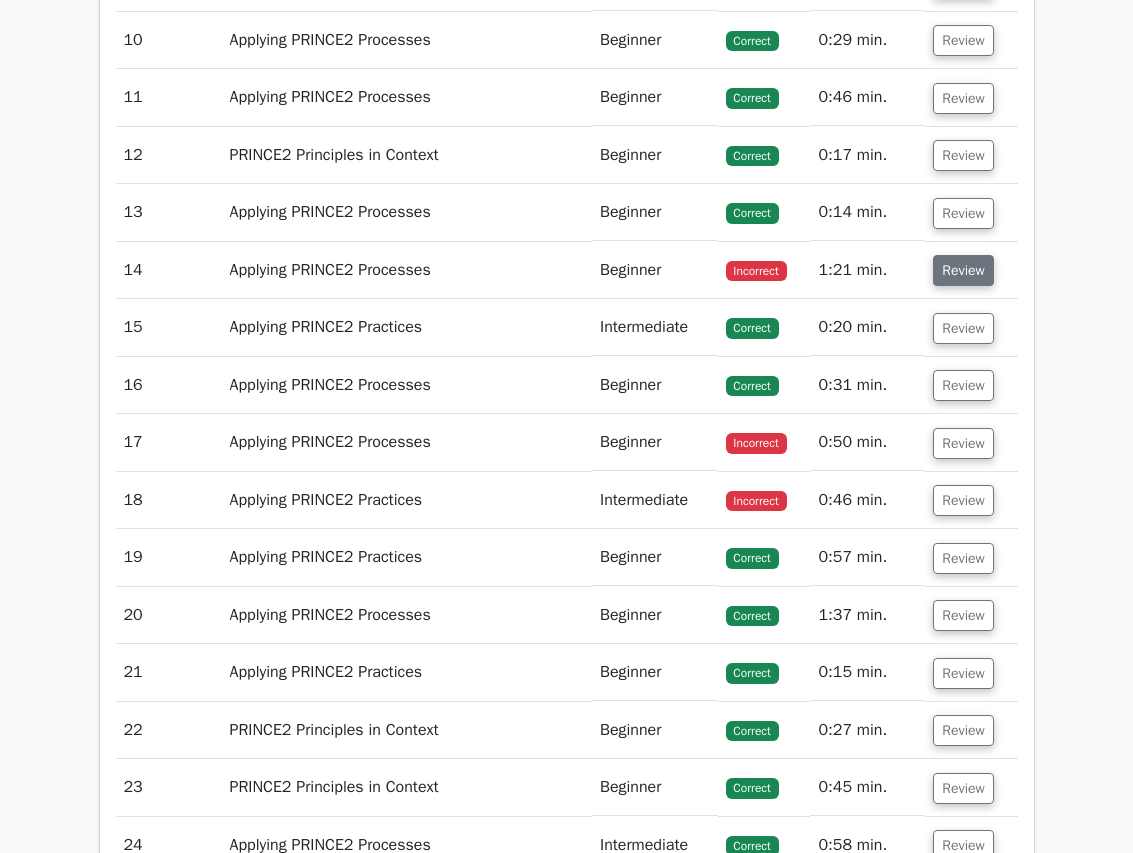 click on "Review" at bounding box center [963, 270] 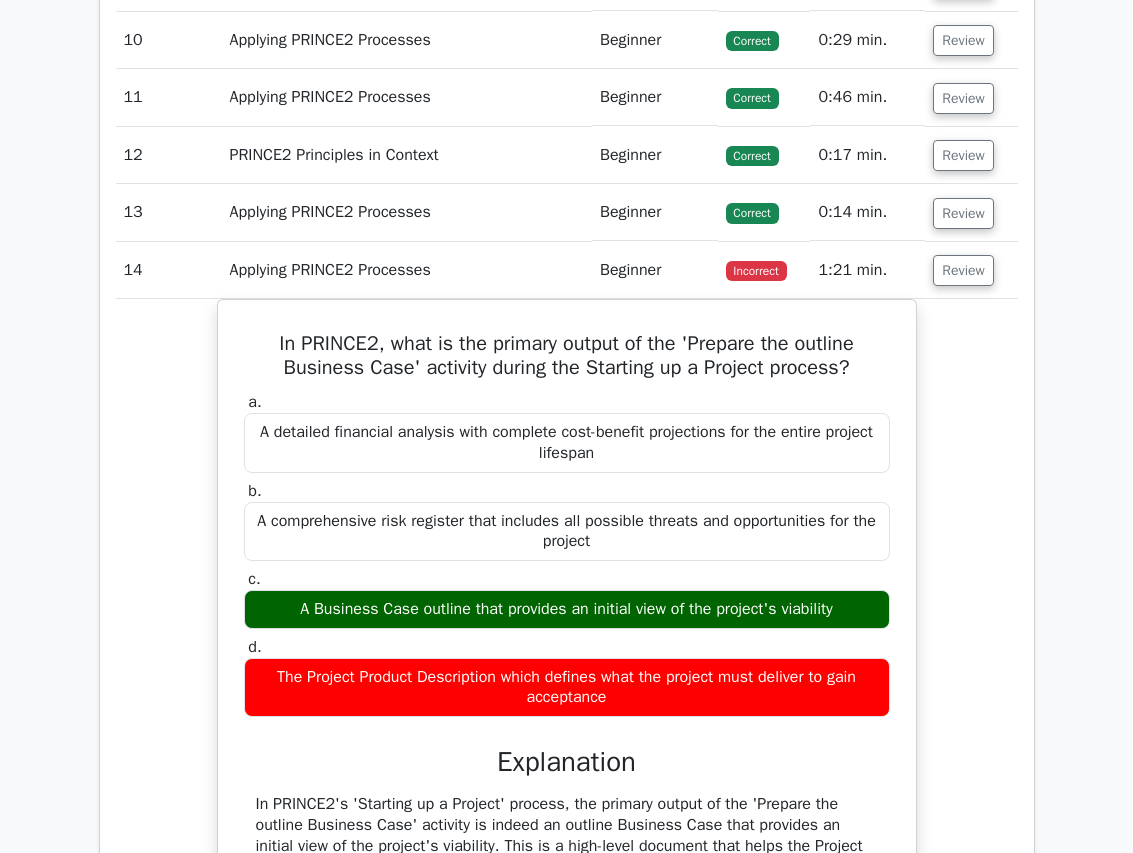 click on "Review" at bounding box center (971, 270) 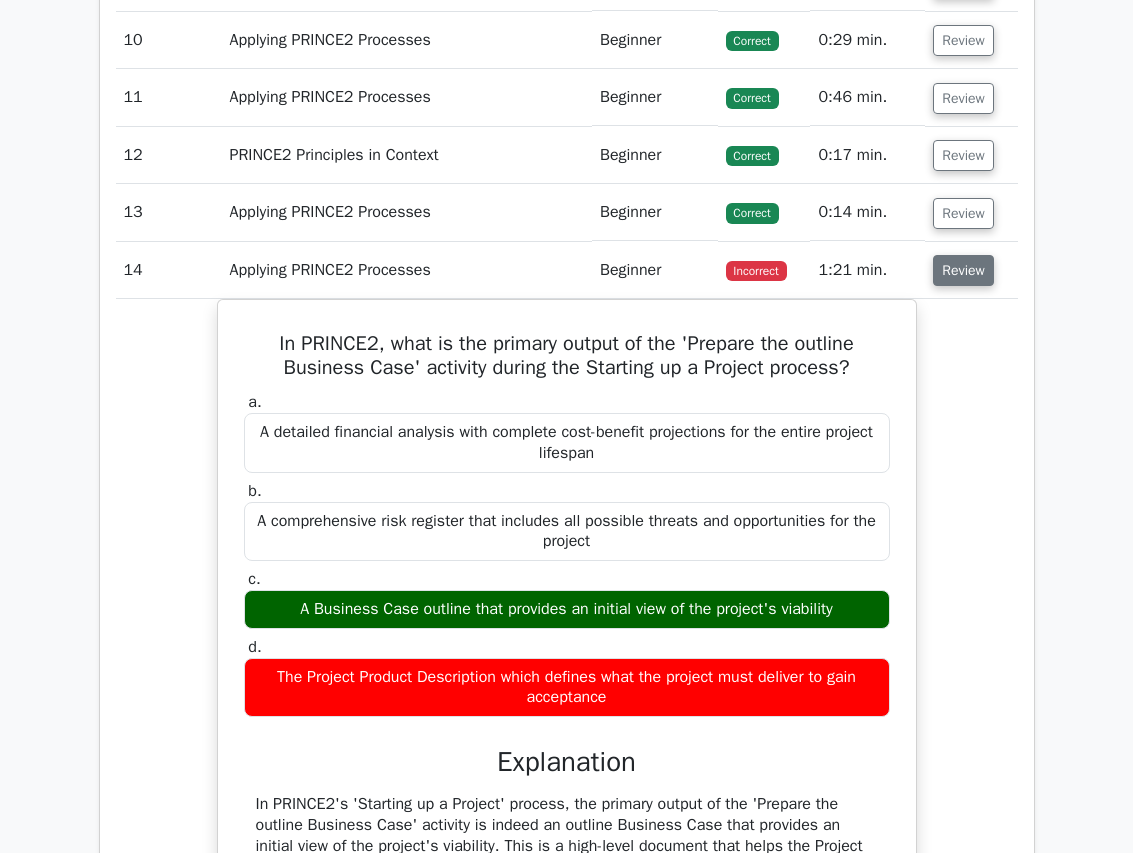 click on "Review" at bounding box center (963, 270) 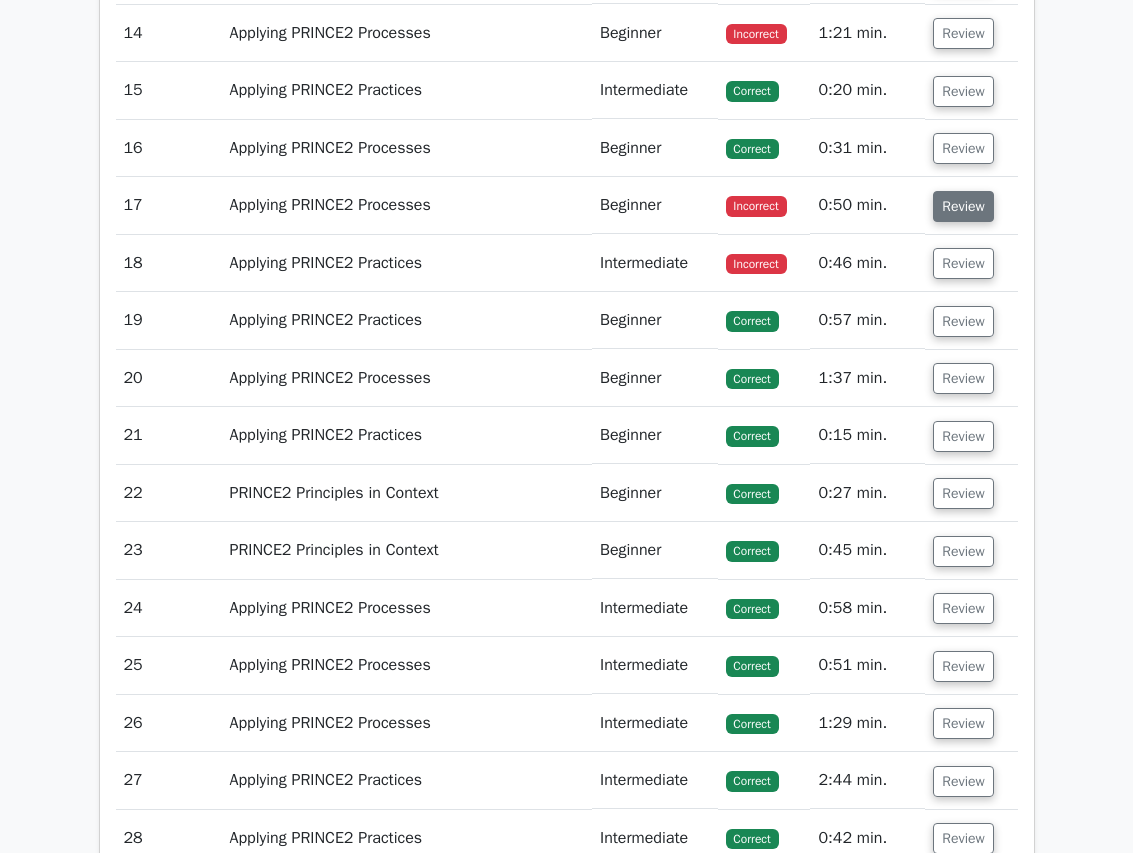 scroll, scrollTop: 1763, scrollLeft: 0, axis: vertical 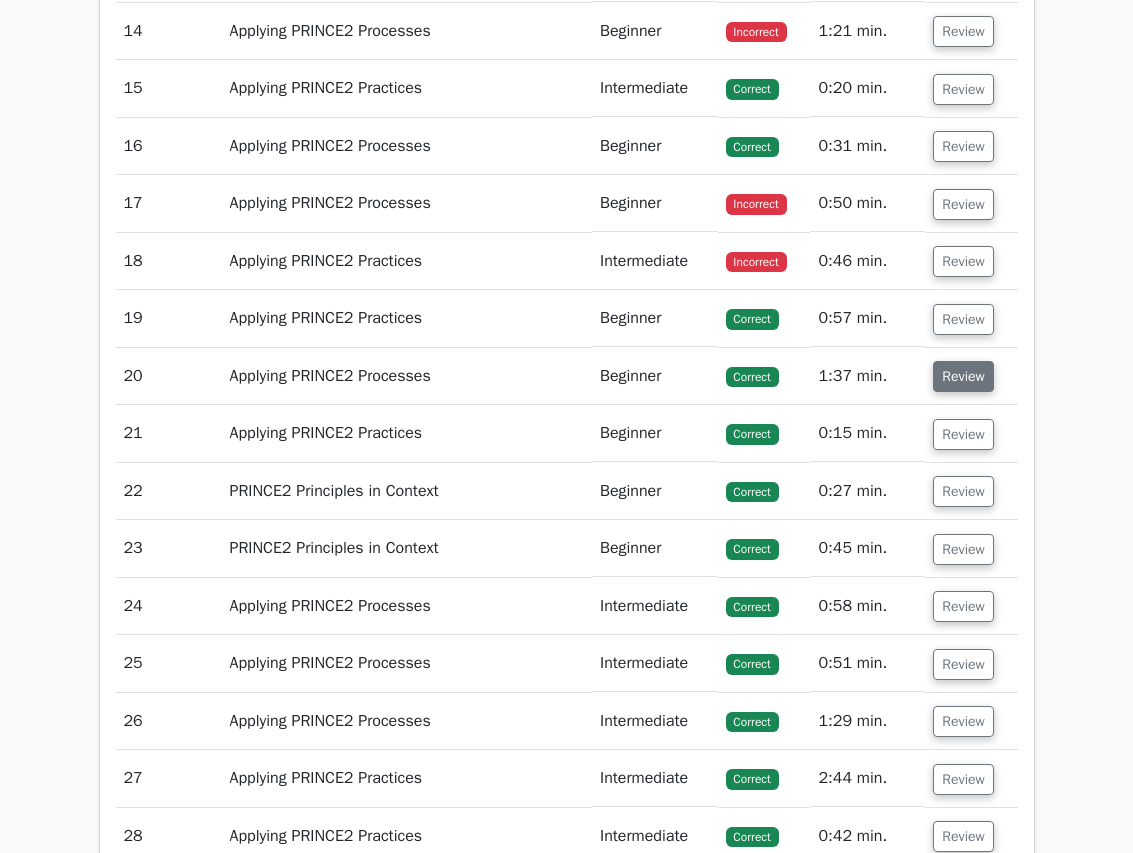 click on "Review" at bounding box center [963, 376] 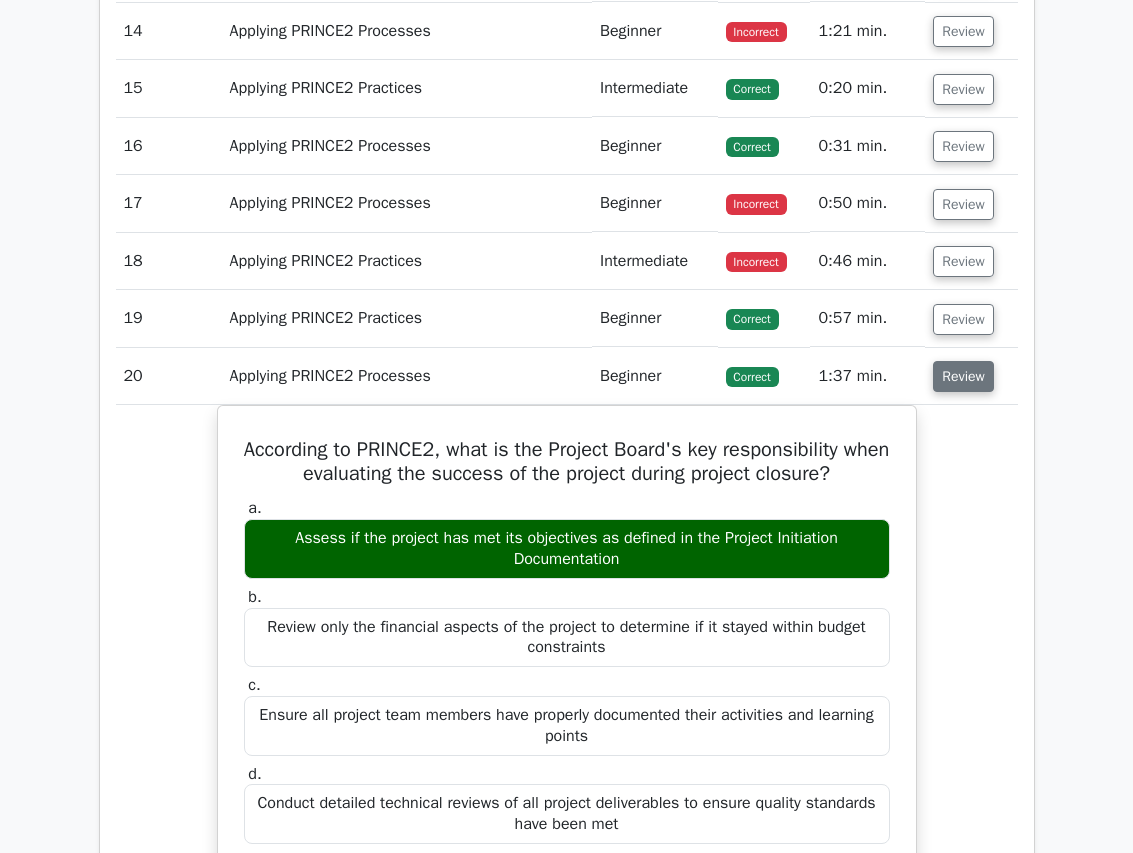 click on "Review" at bounding box center [963, 376] 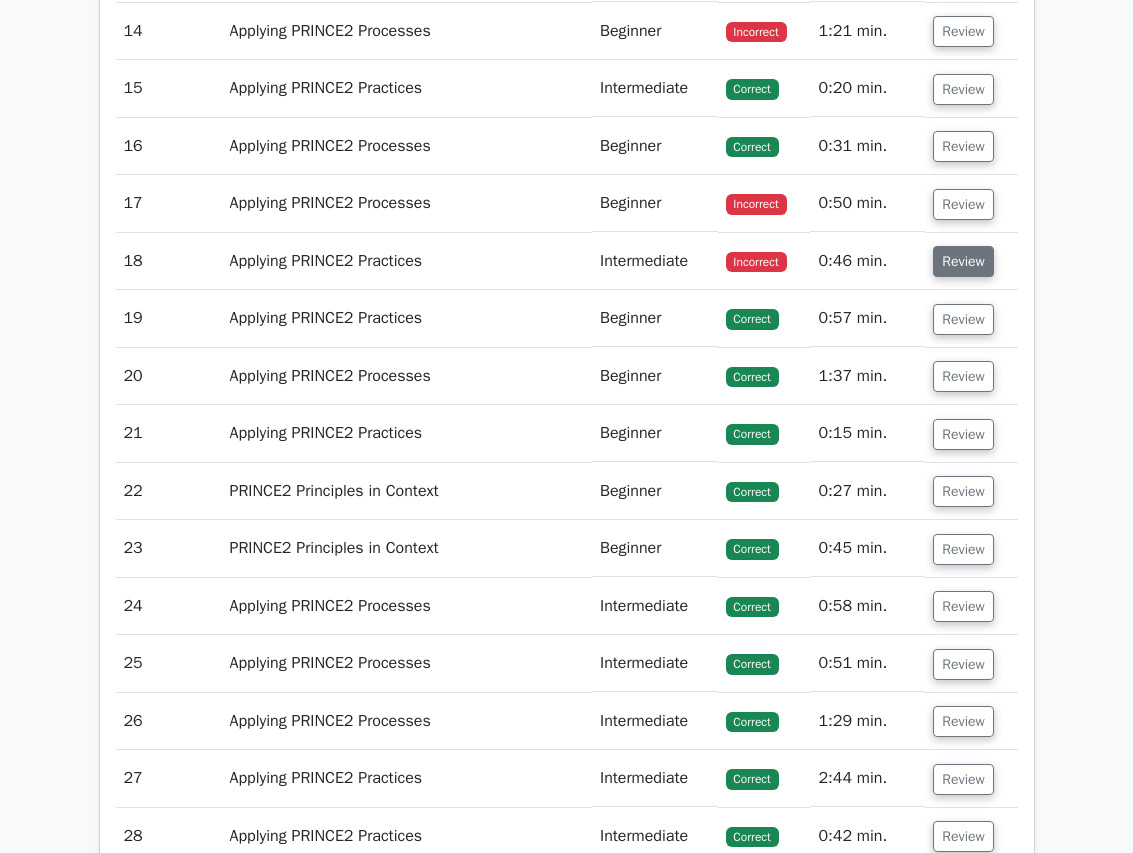 click on "Review" at bounding box center [963, 261] 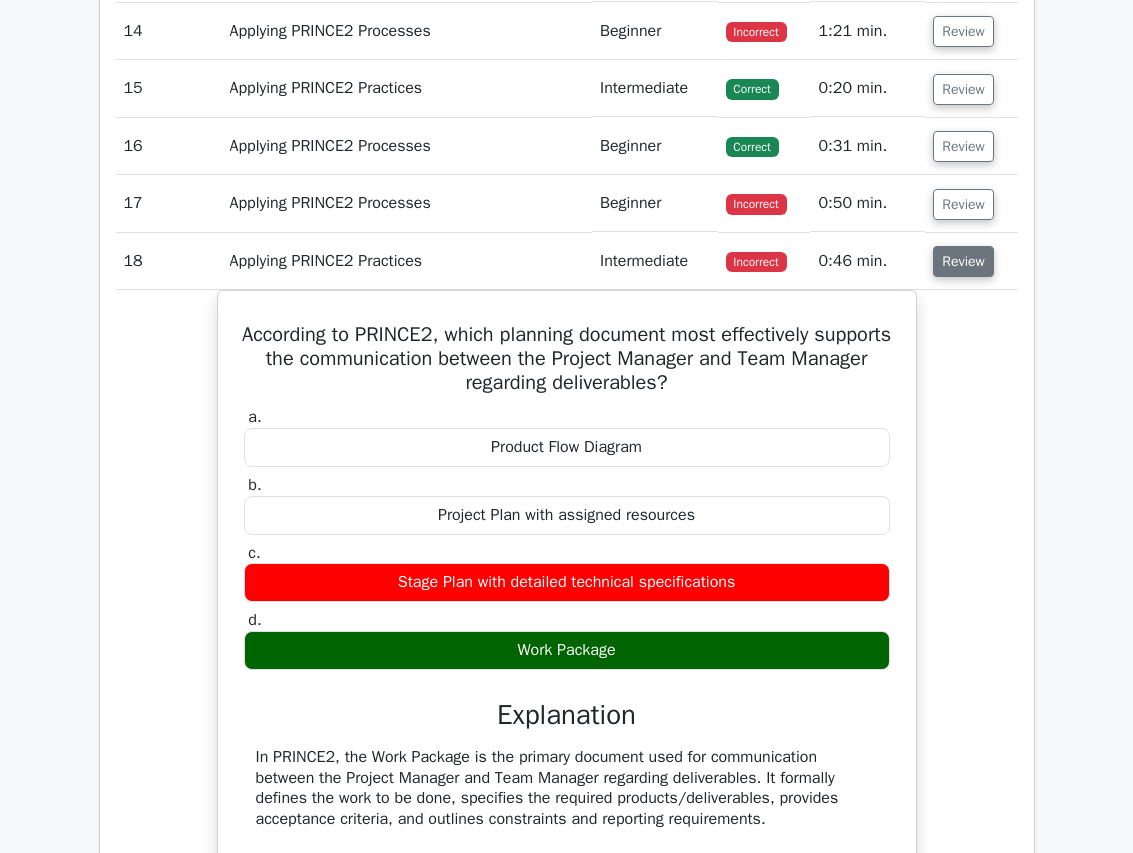 click on "Review" at bounding box center (963, 261) 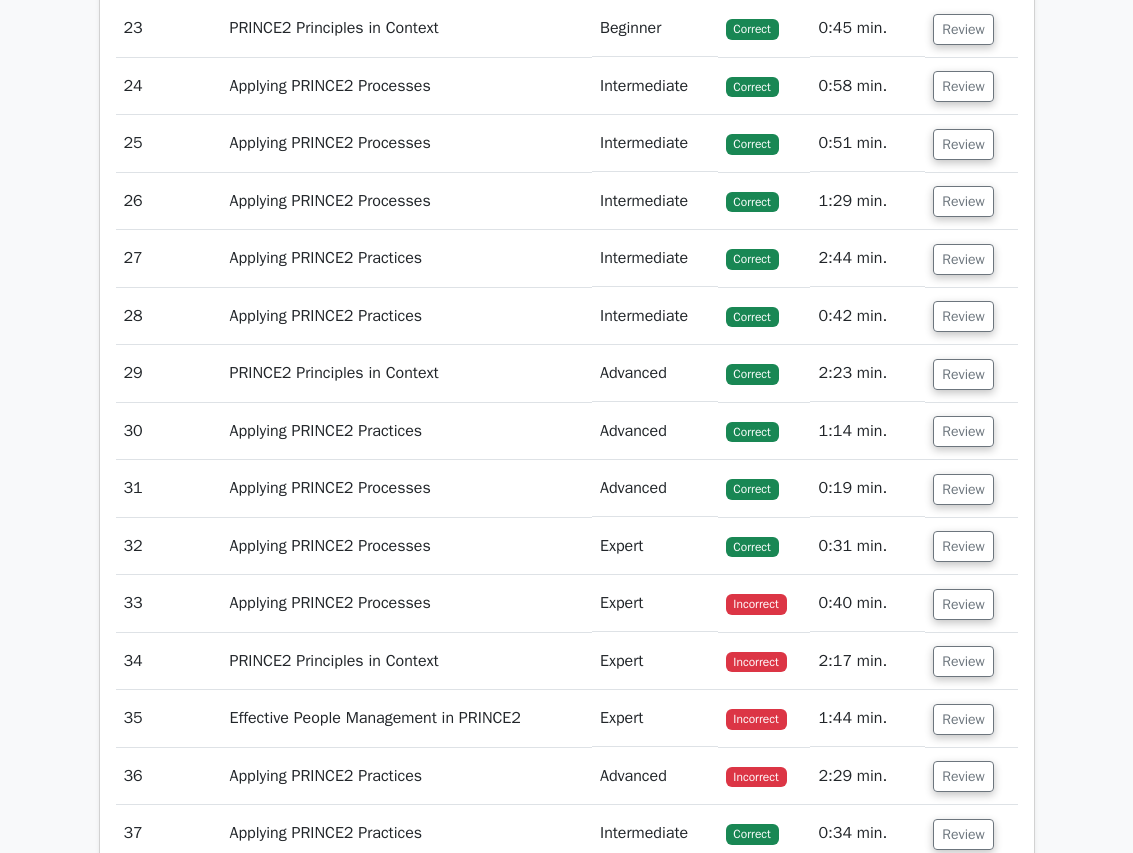 scroll, scrollTop: 2328, scrollLeft: 0, axis: vertical 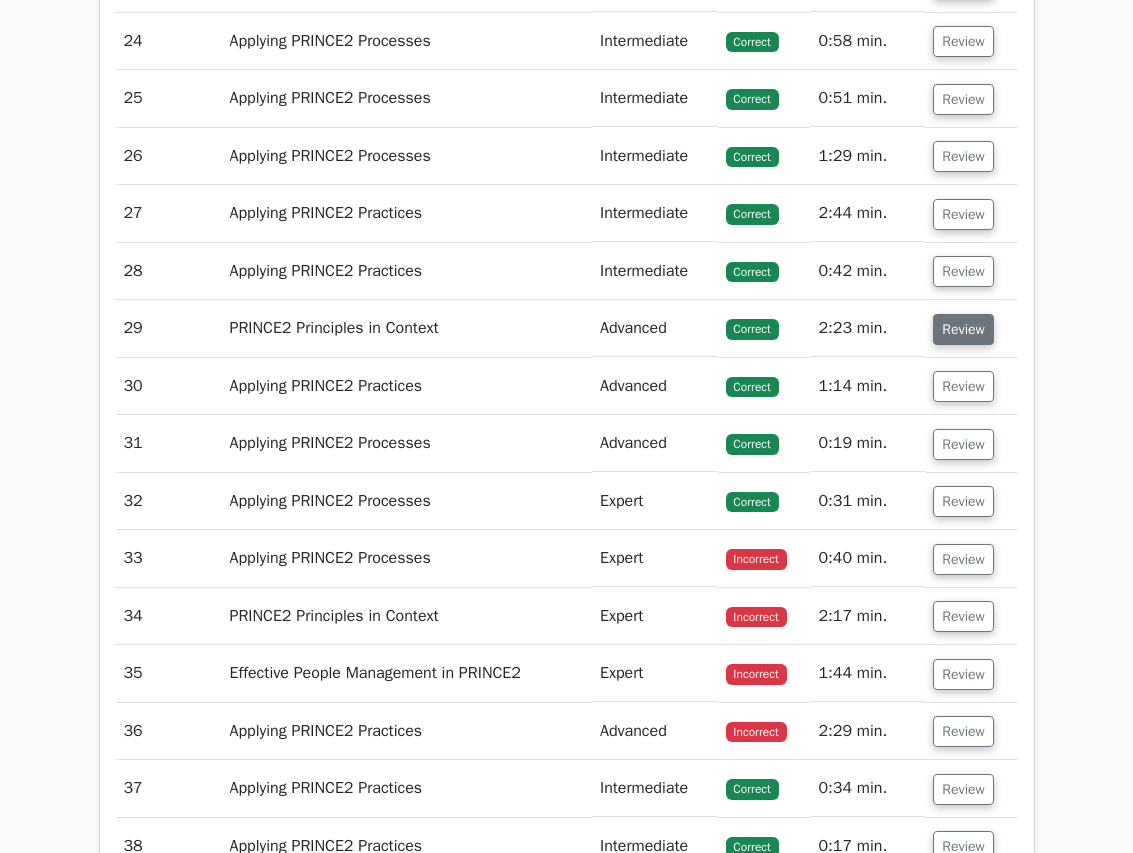 click on "Review" at bounding box center (963, 329) 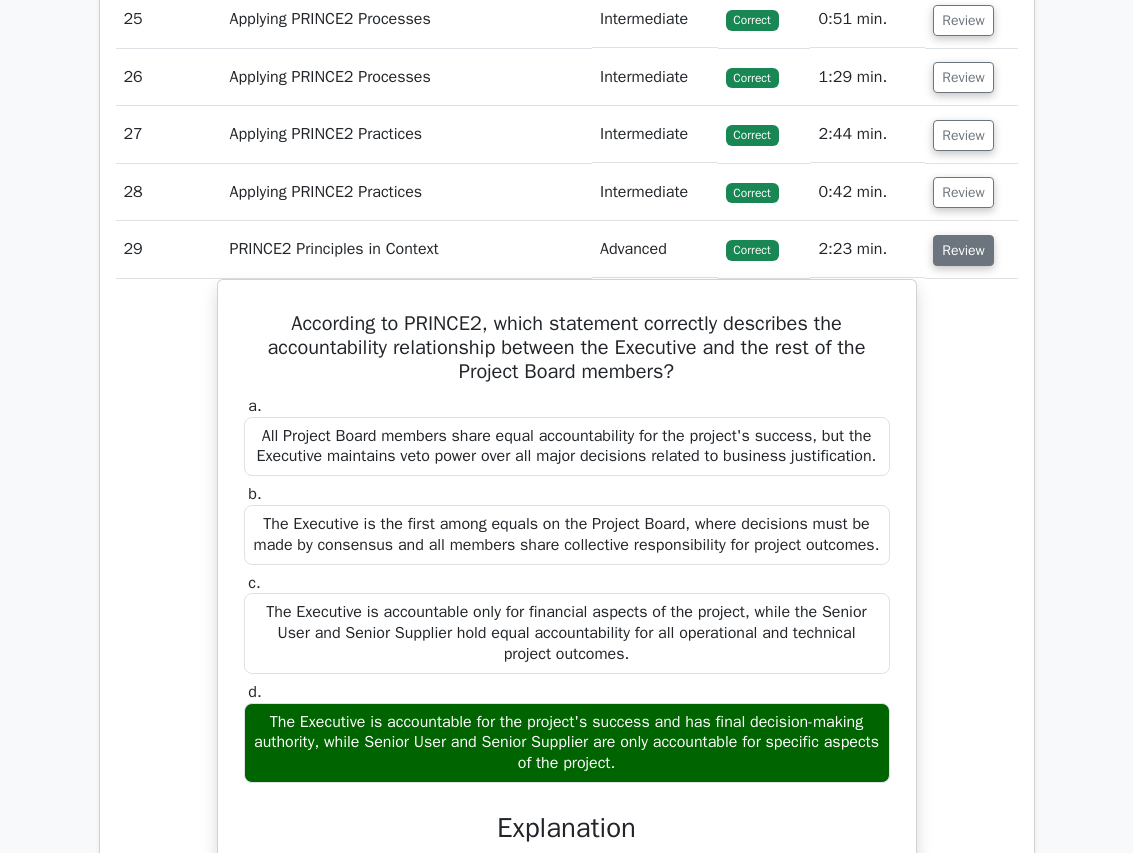 scroll, scrollTop: 2416, scrollLeft: 0, axis: vertical 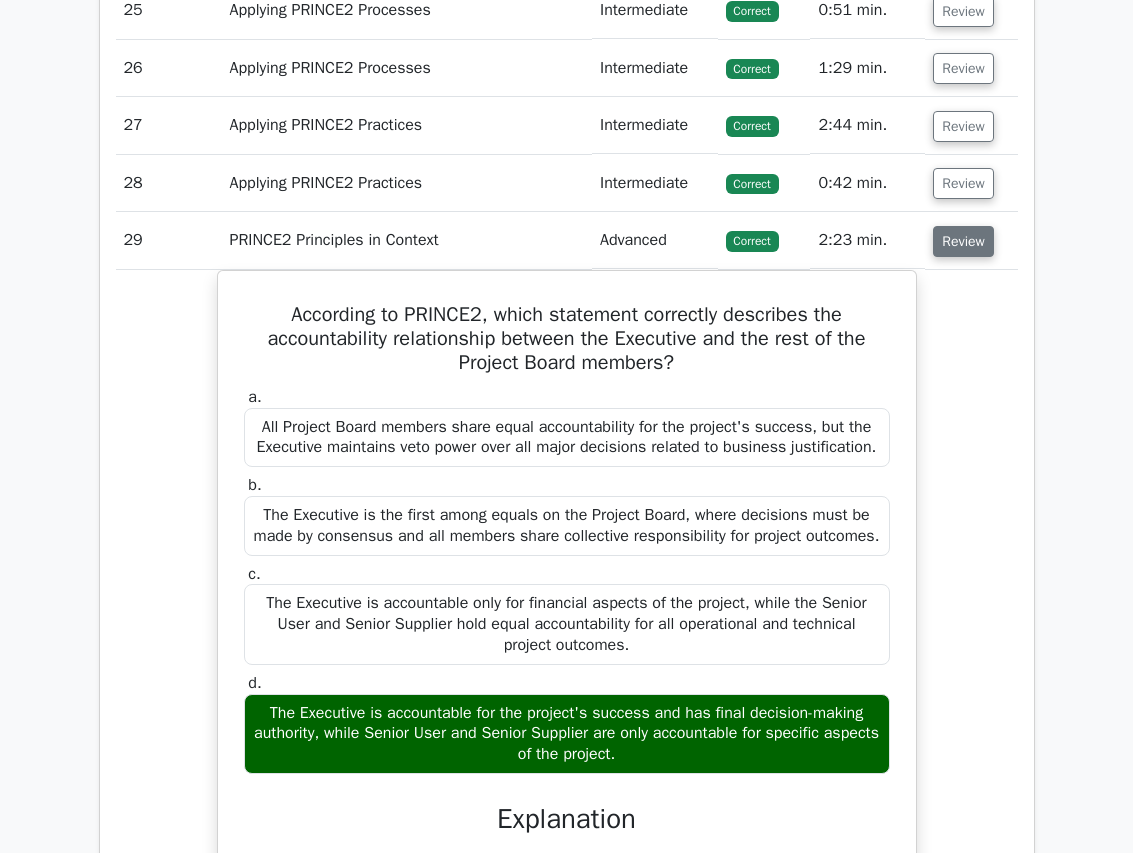 click on "Review" at bounding box center (963, 241) 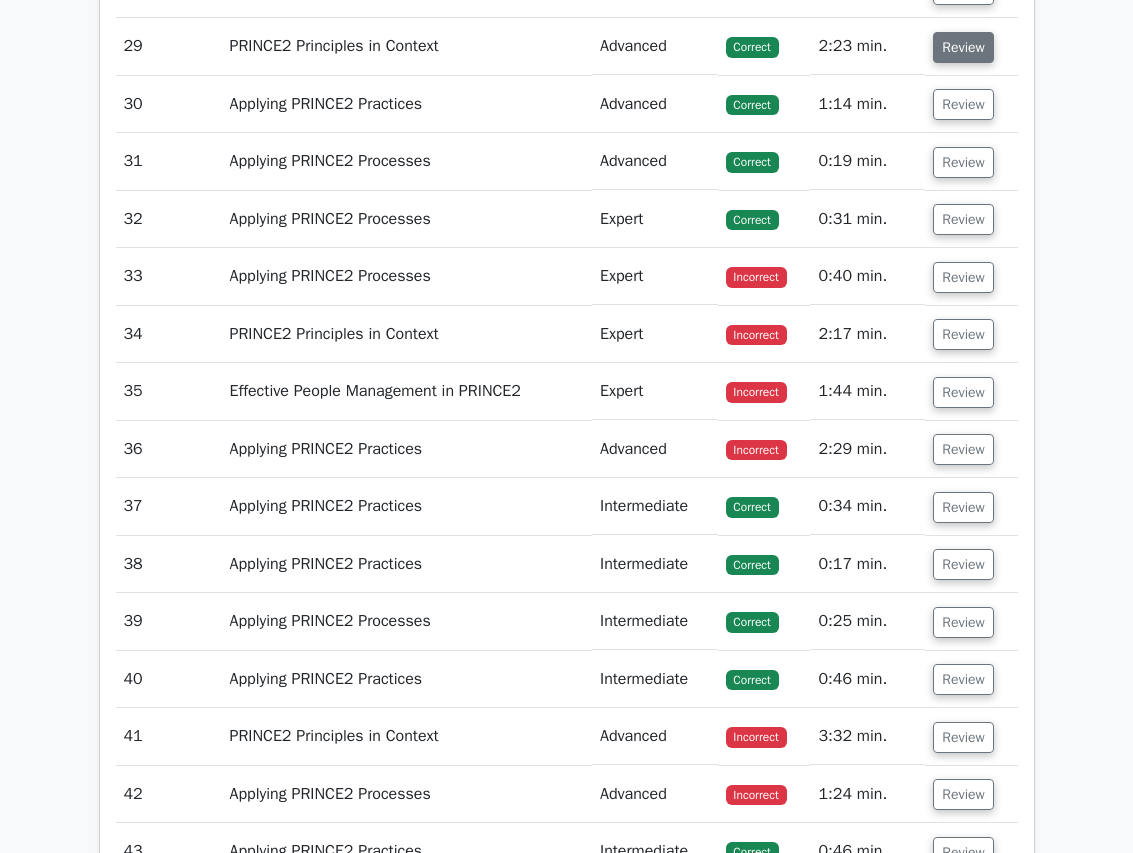 scroll, scrollTop: 2628, scrollLeft: 0, axis: vertical 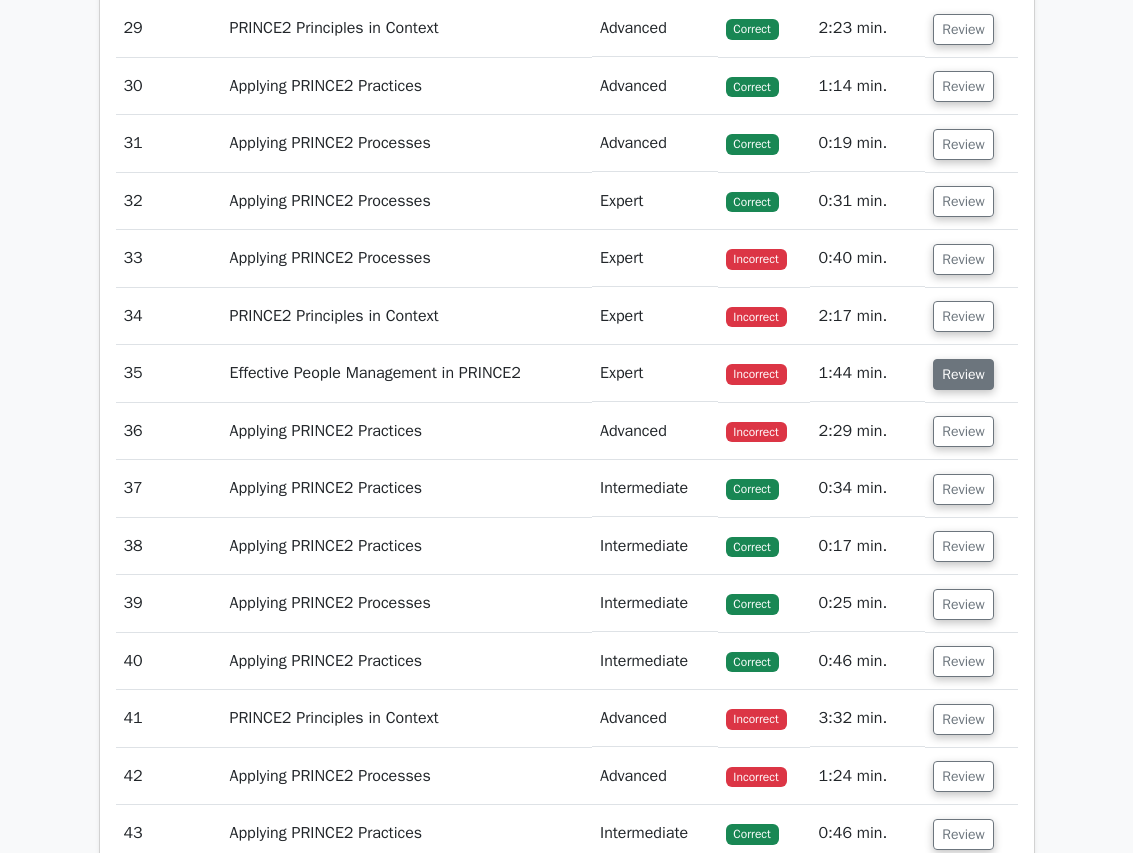 click on "Review" at bounding box center [963, 374] 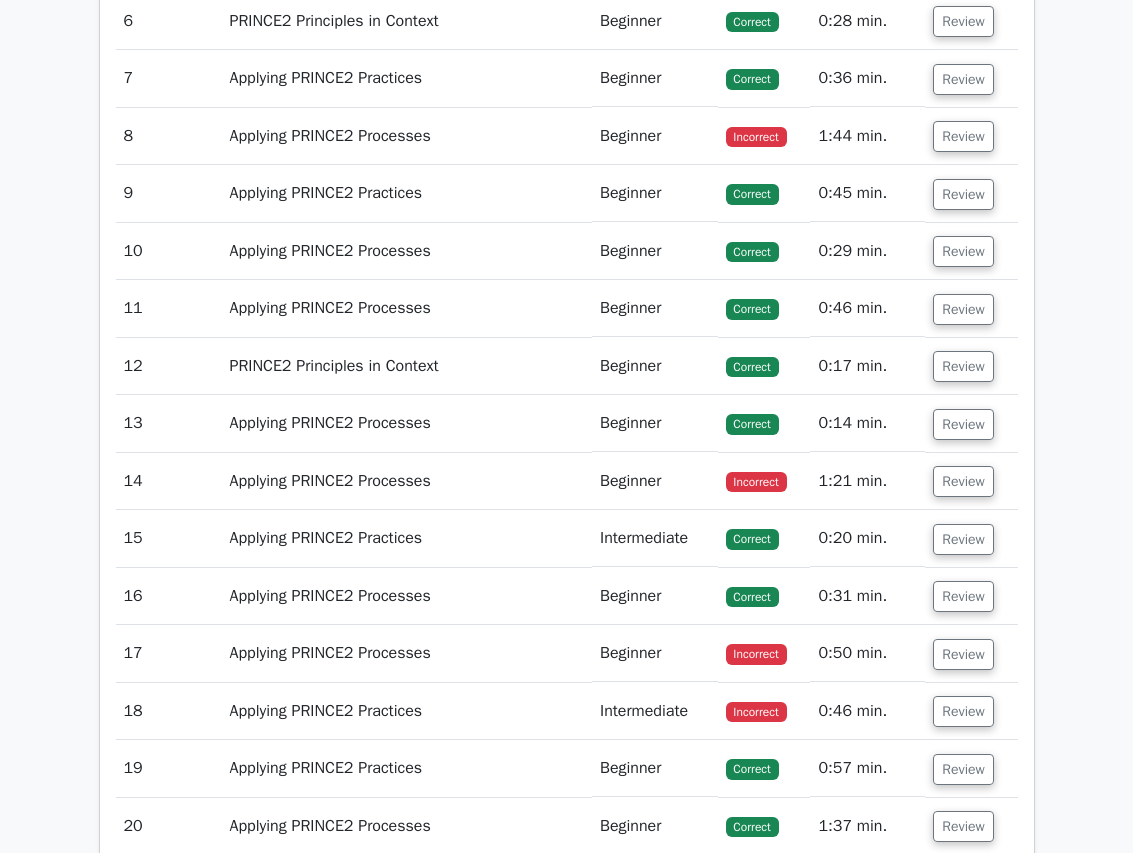 scroll, scrollTop: 0, scrollLeft: 0, axis: both 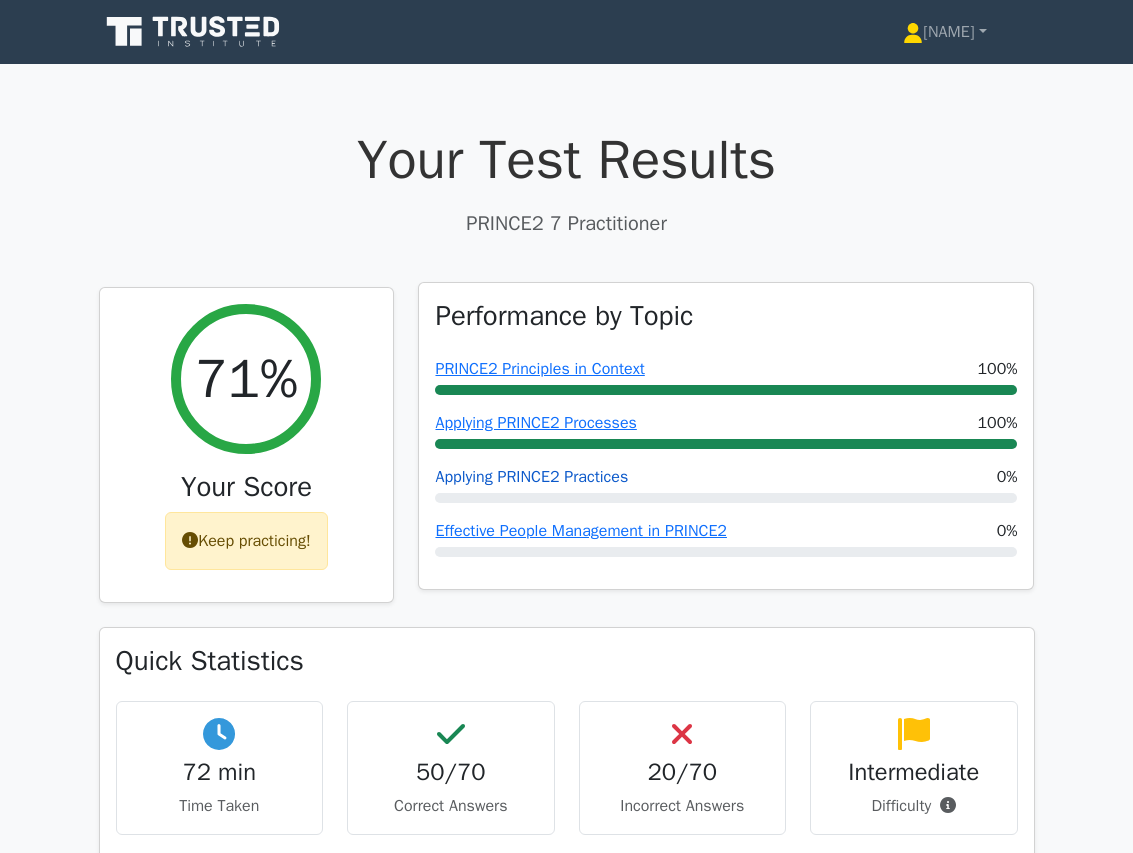 click on "Applying PRINCE2 Practices" at bounding box center [531, 477] 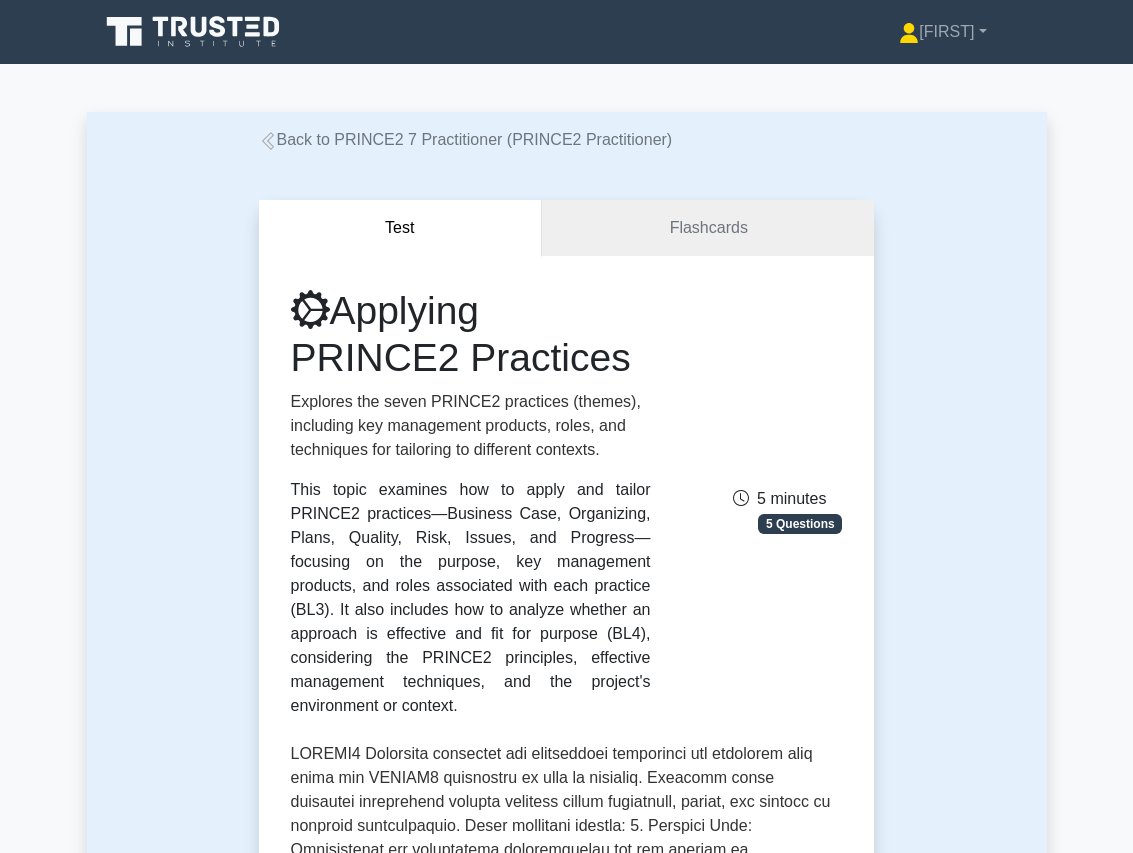 scroll, scrollTop: 0, scrollLeft: 0, axis: both 